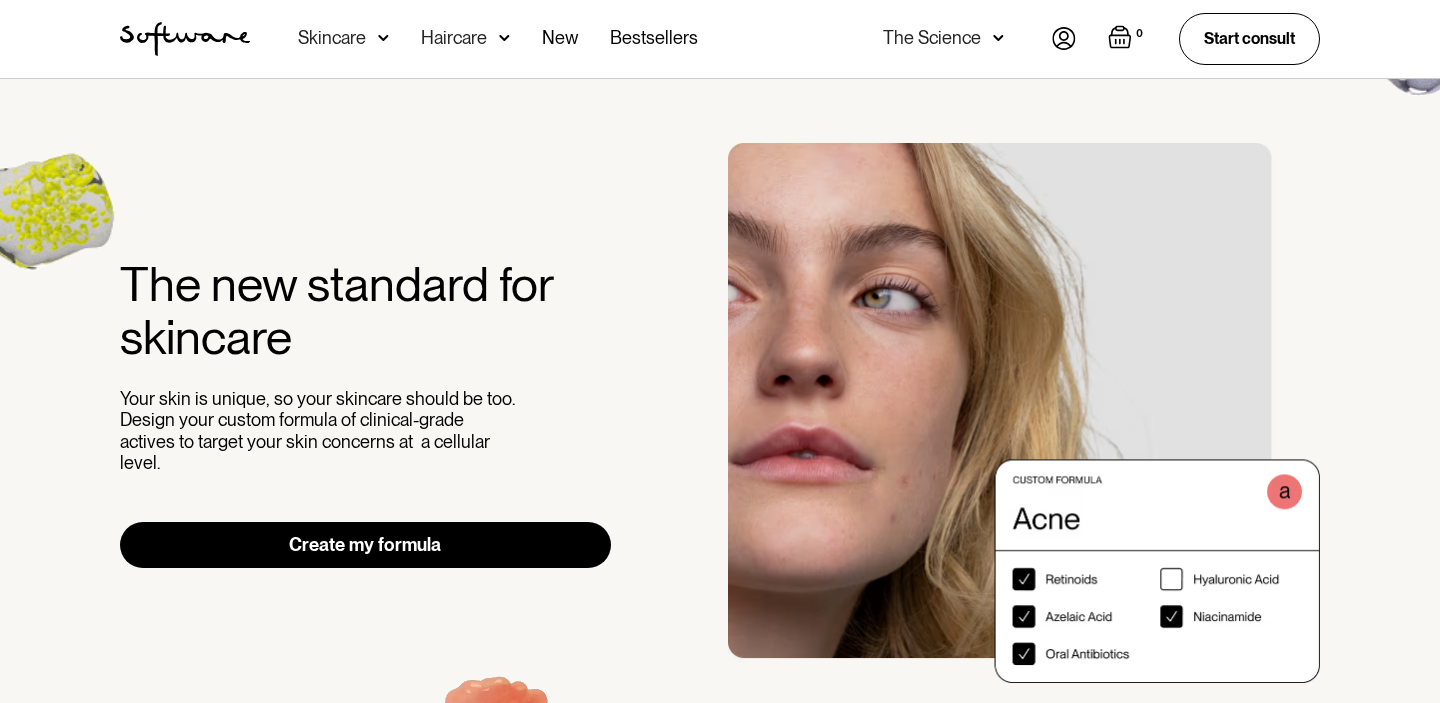 scroll, scrollTop: 0, scrollLeft: 0, axis: both 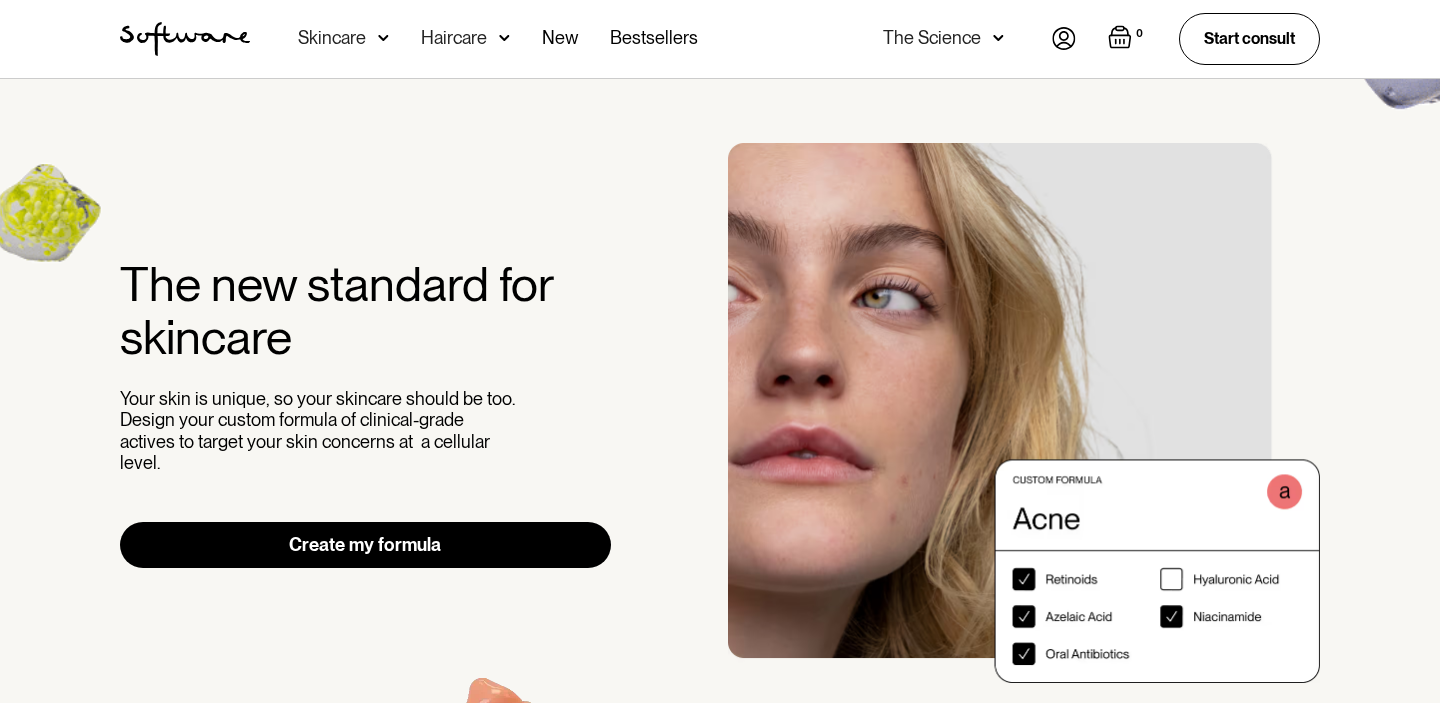 click on "The new standard for skincare Your skin is unique, so your skincare should be too. Design your custom formula of clinical-grade actives to target your skin concerns at  a cellular level. Create my formula" at bounding box center [720, 446] 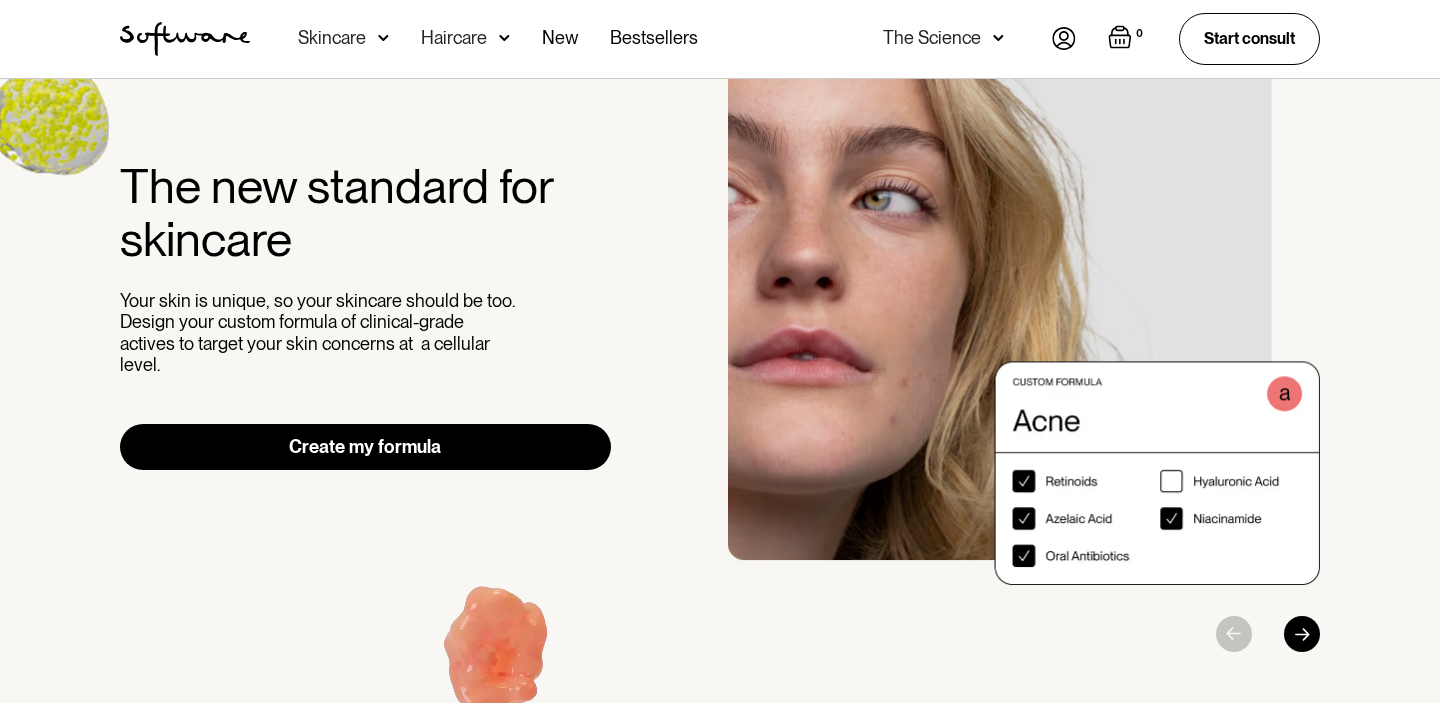 scroll, scrollTop: 0, scrollLeft: 0, axis: both 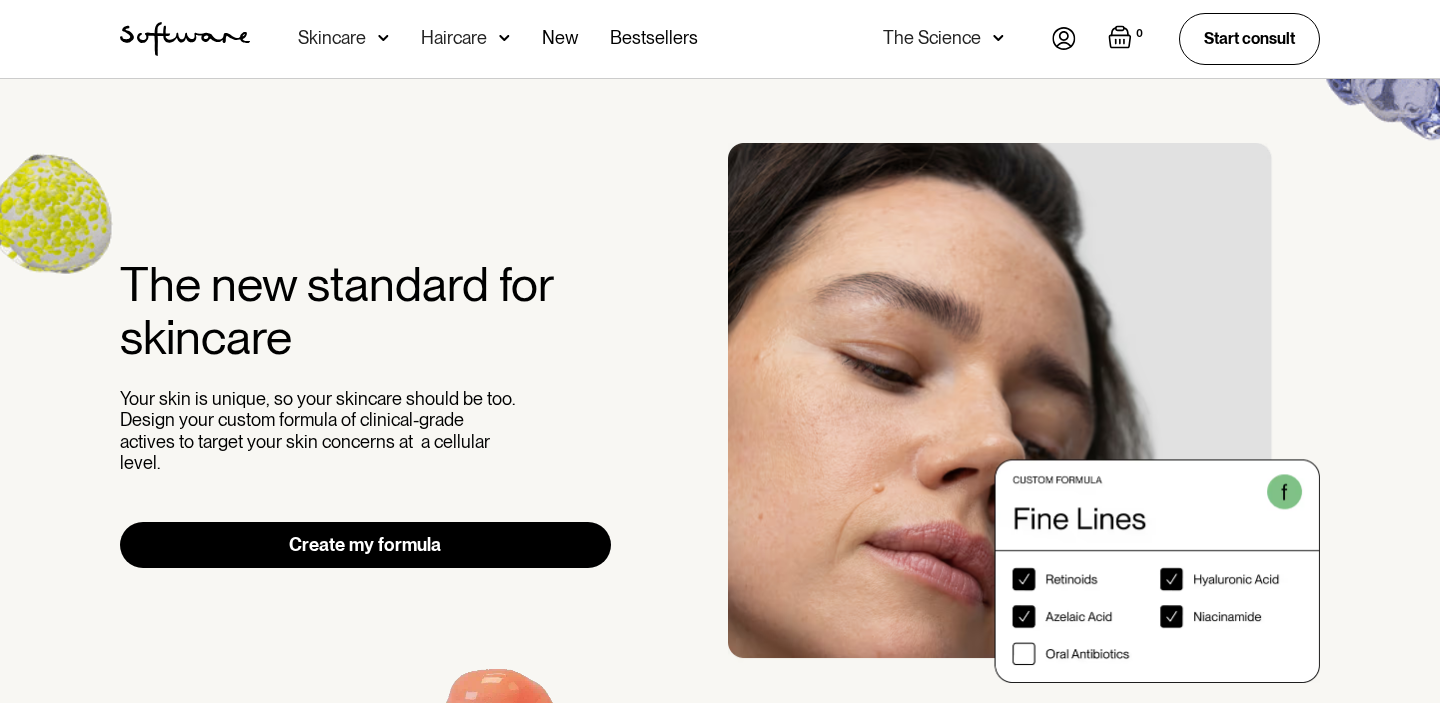 click on "Create my formula" at bounding box center [365, 545] 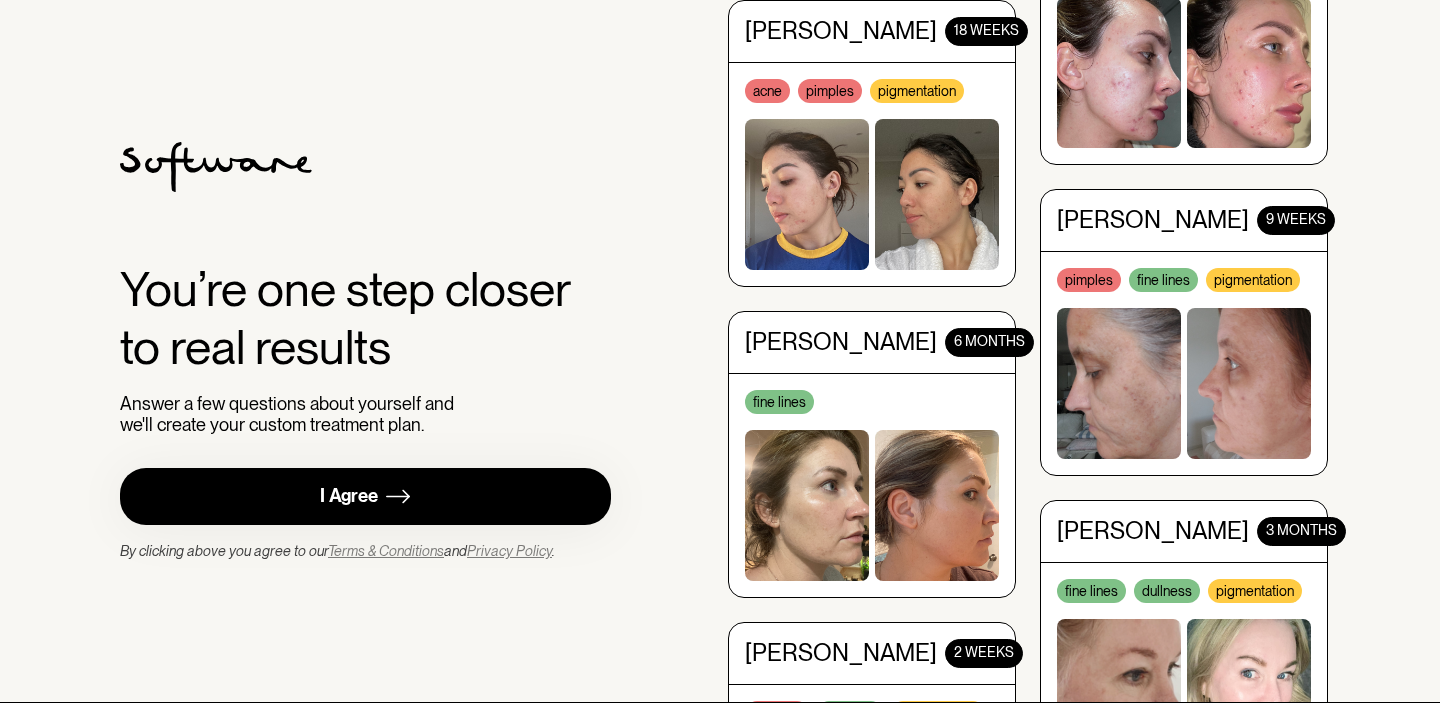 scroll, scrollTop: 0, scrollLeft: 0, axis: both 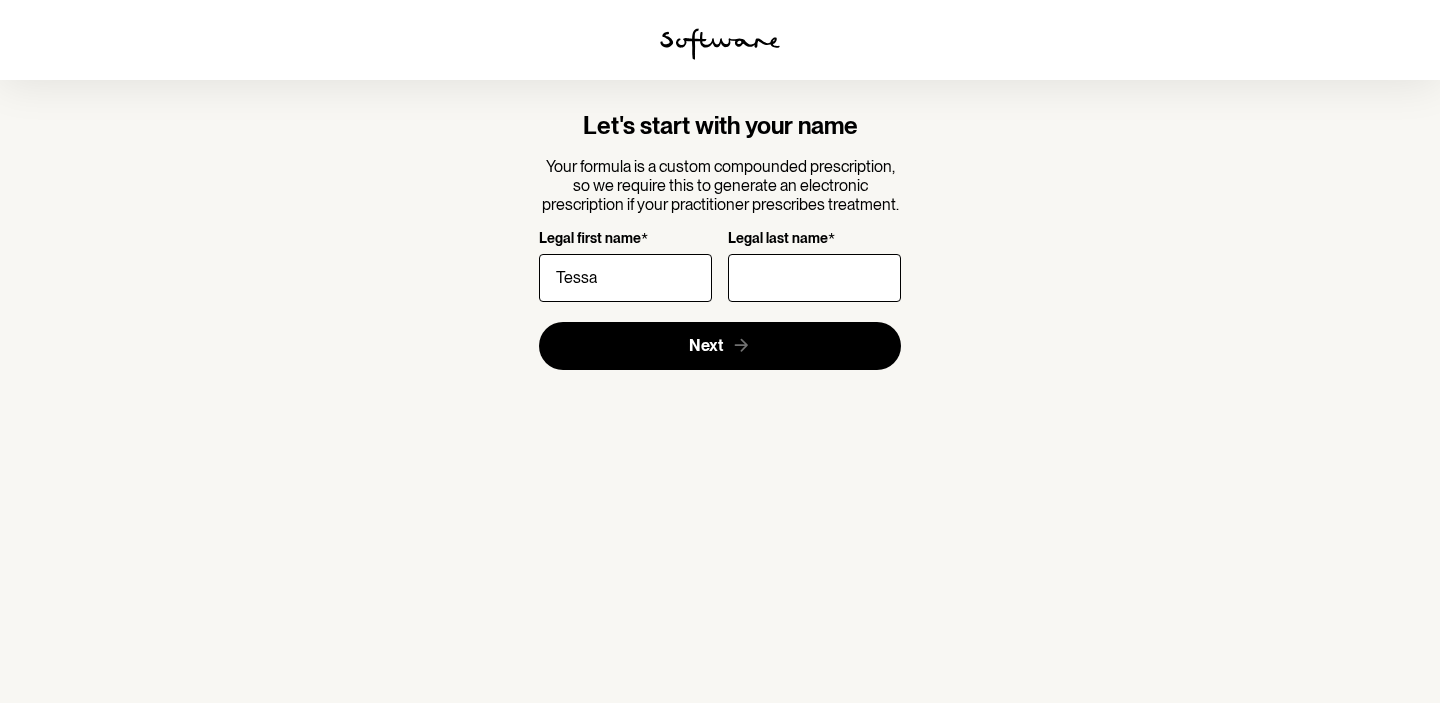 type on "Tessa" 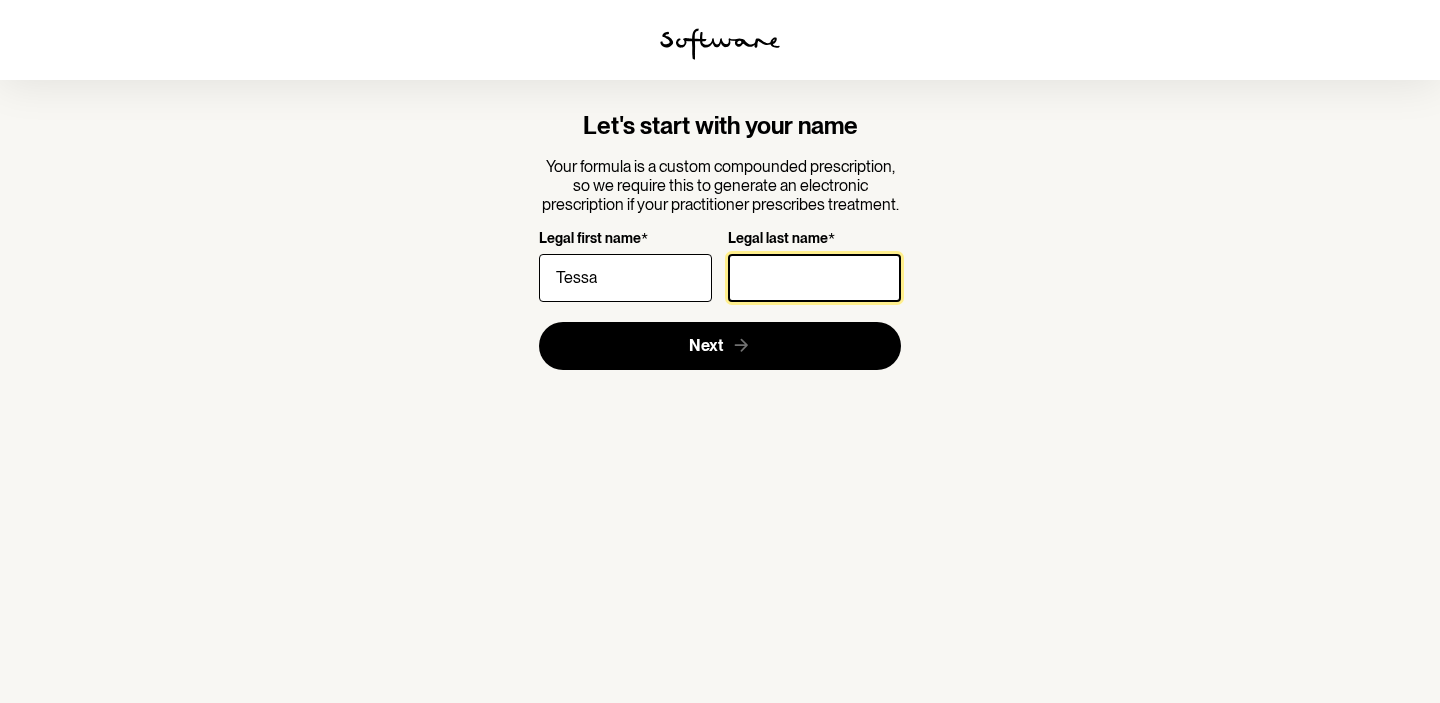 click on "Legal last name *" at bounding box center (814, 278) 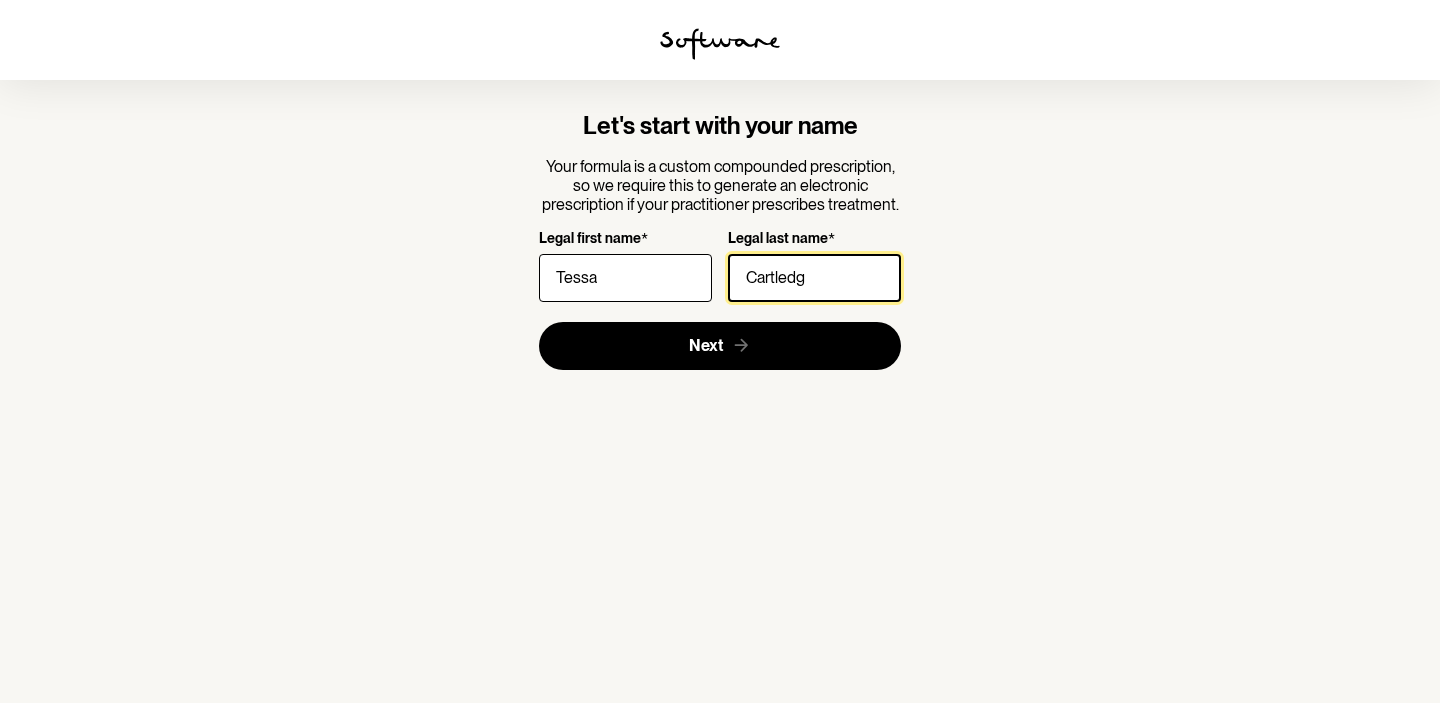 type on "Cartledge" 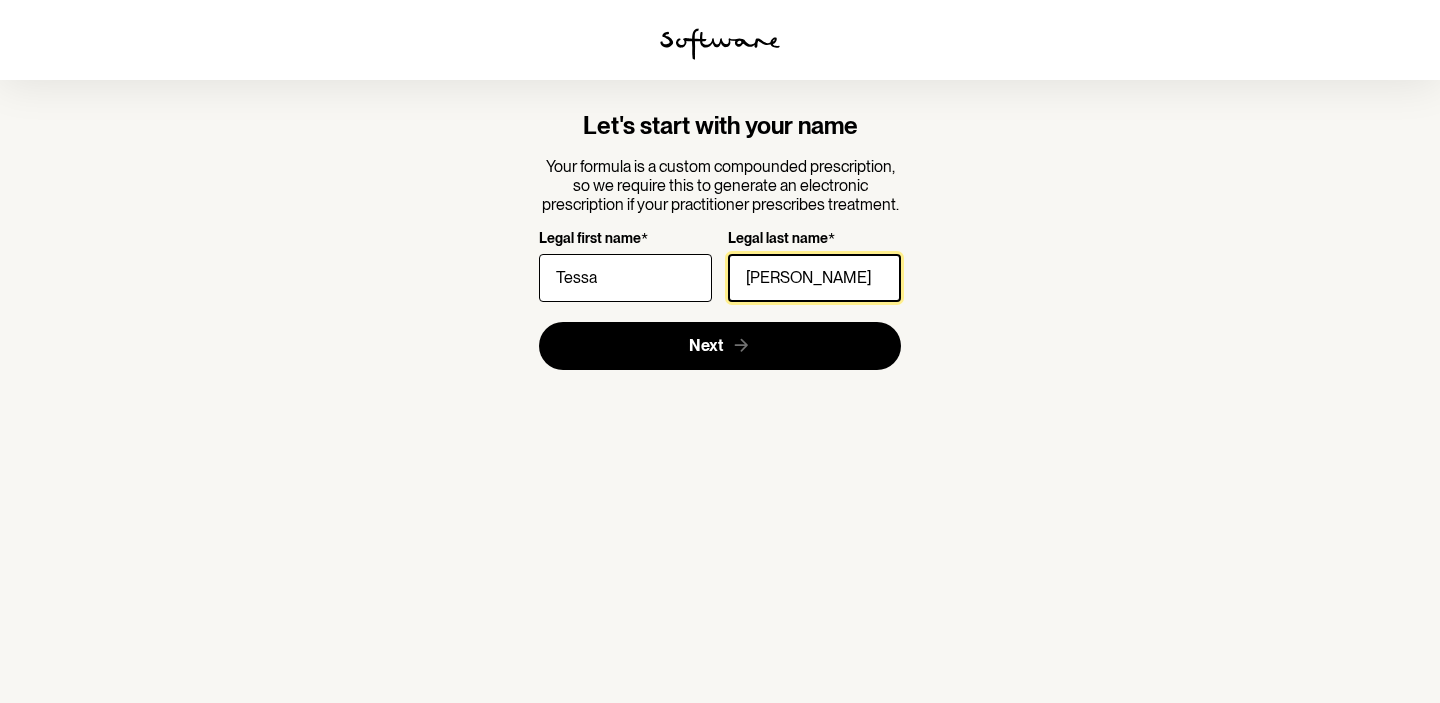click on "Next" at bounding box center [720, 346] 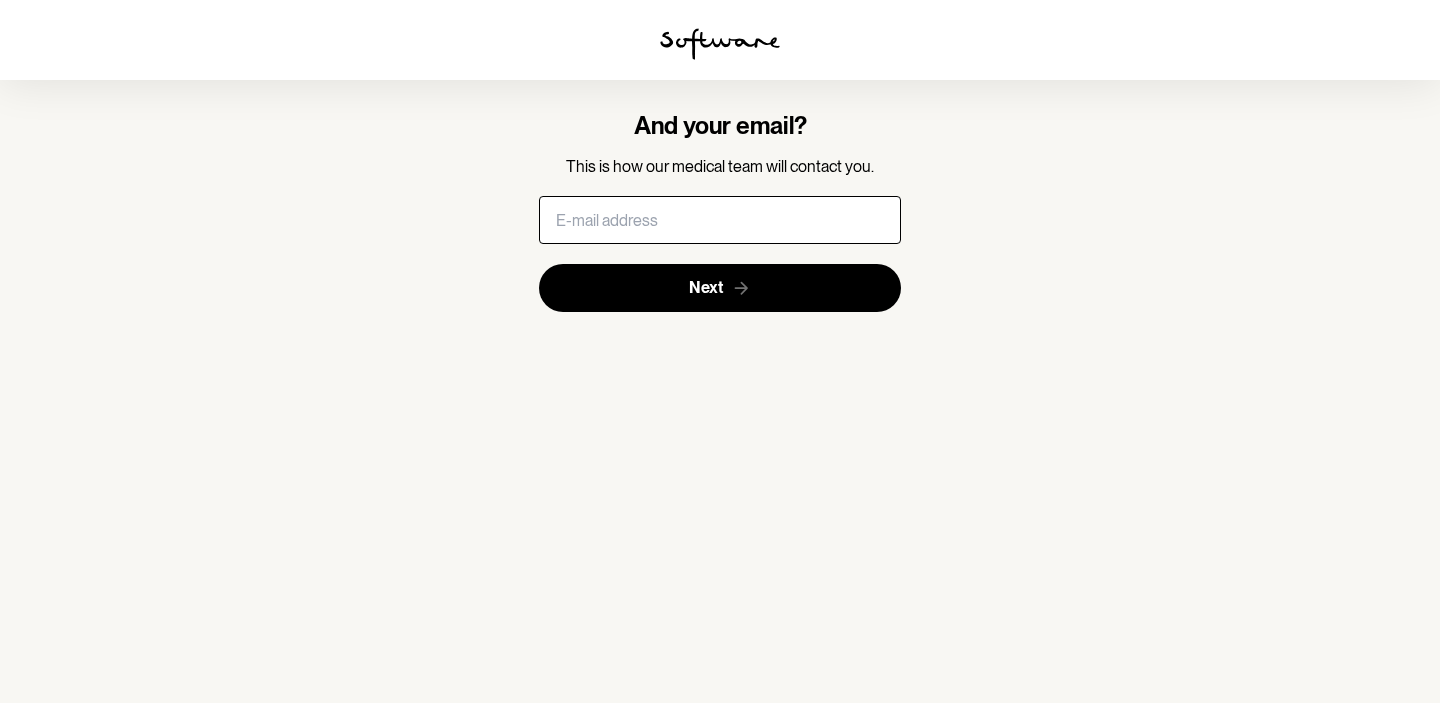 type on "[EMAIL_ADDRESS][DOMAIN_NAME]" 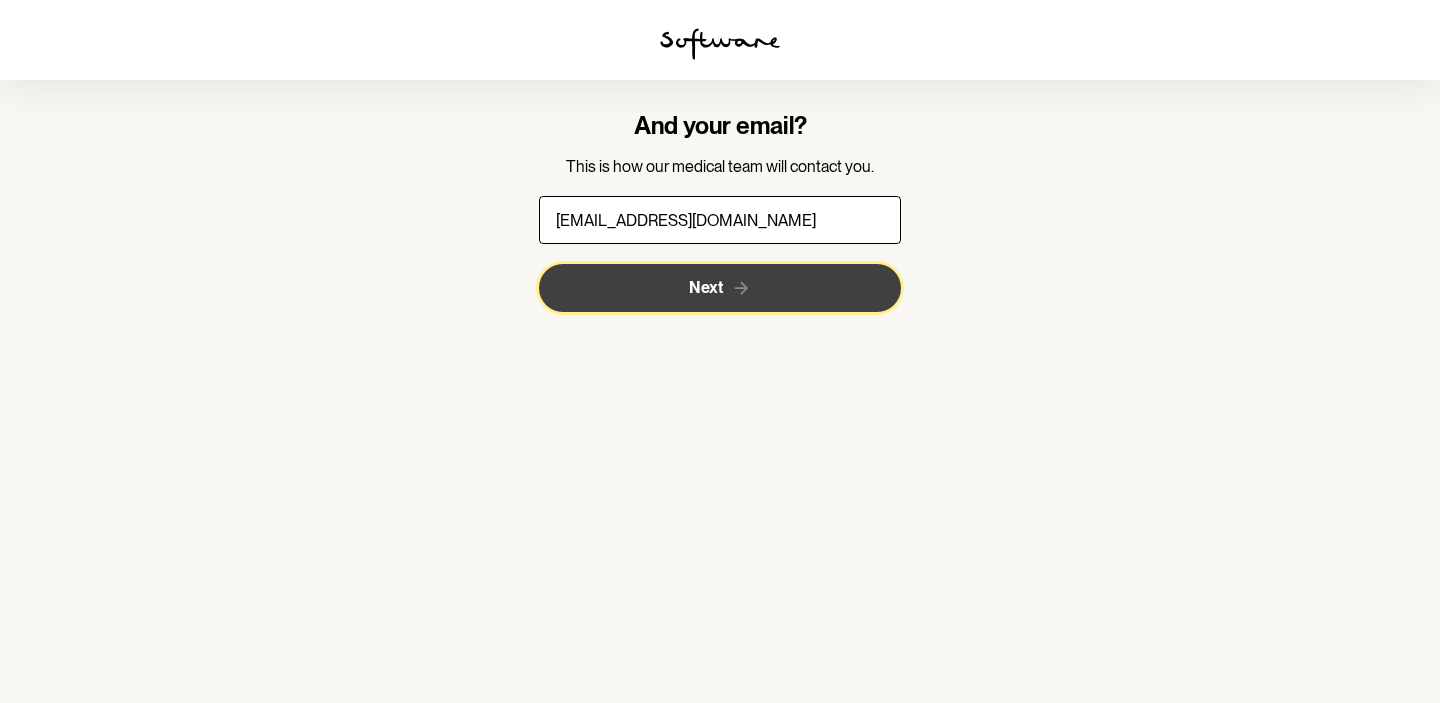 click on "Next" at bounding box center [706, 287] 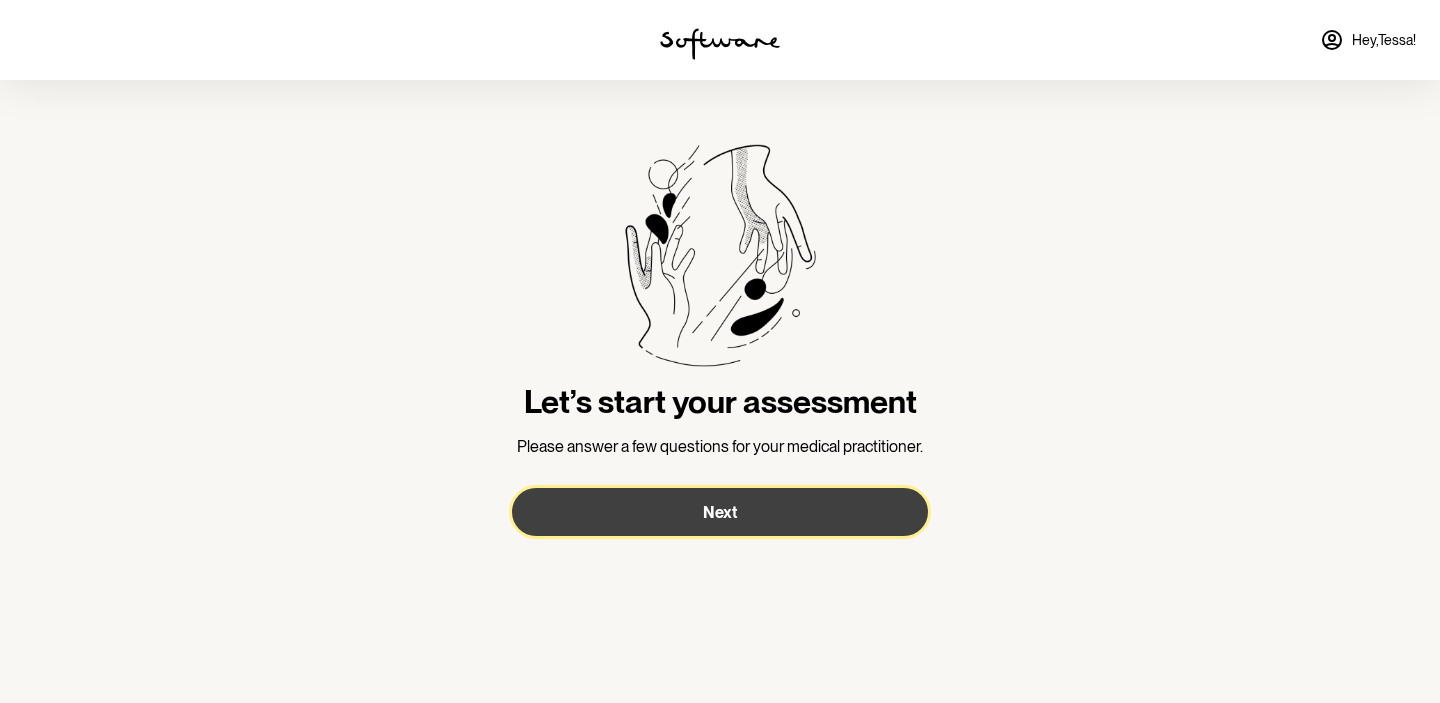 click on "Next" at bounding box center (720, 512) 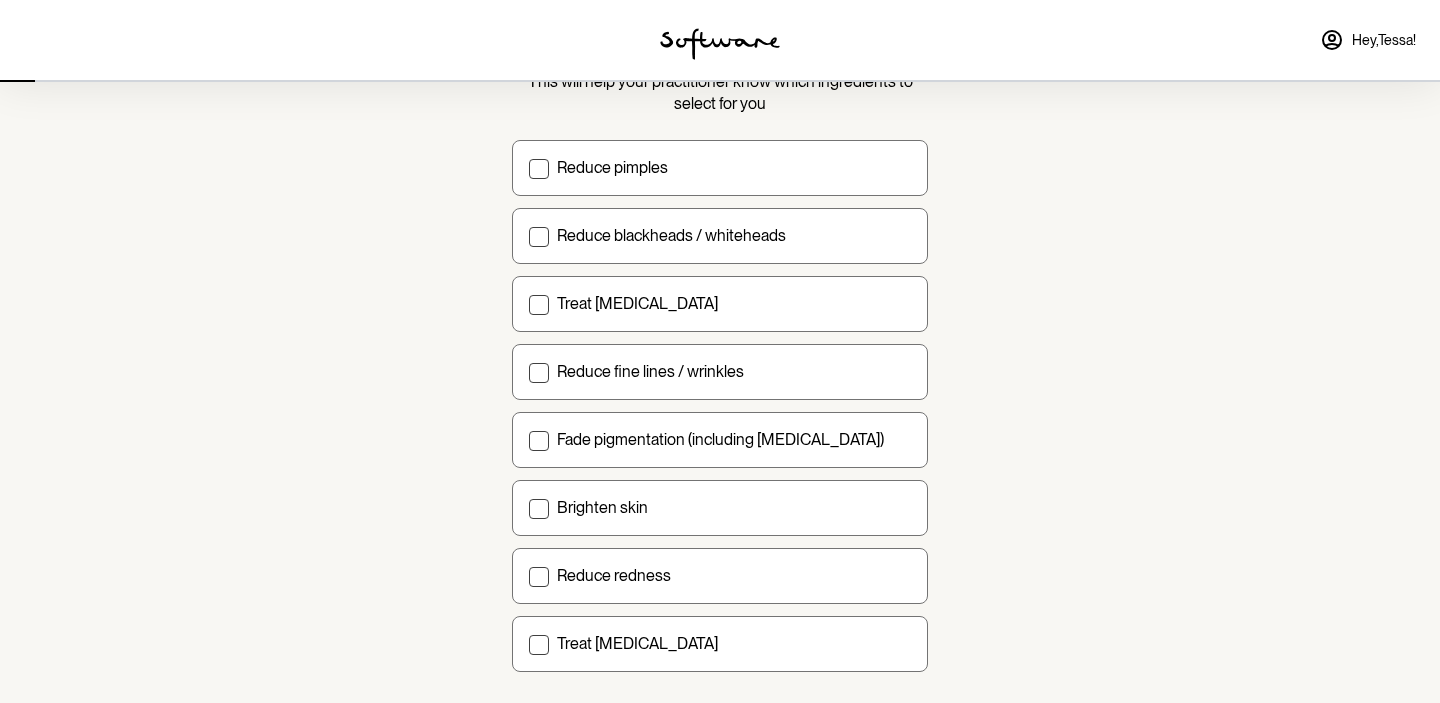 scroll, scrollTop: 180, scrollLeft: 0, axis: vertical 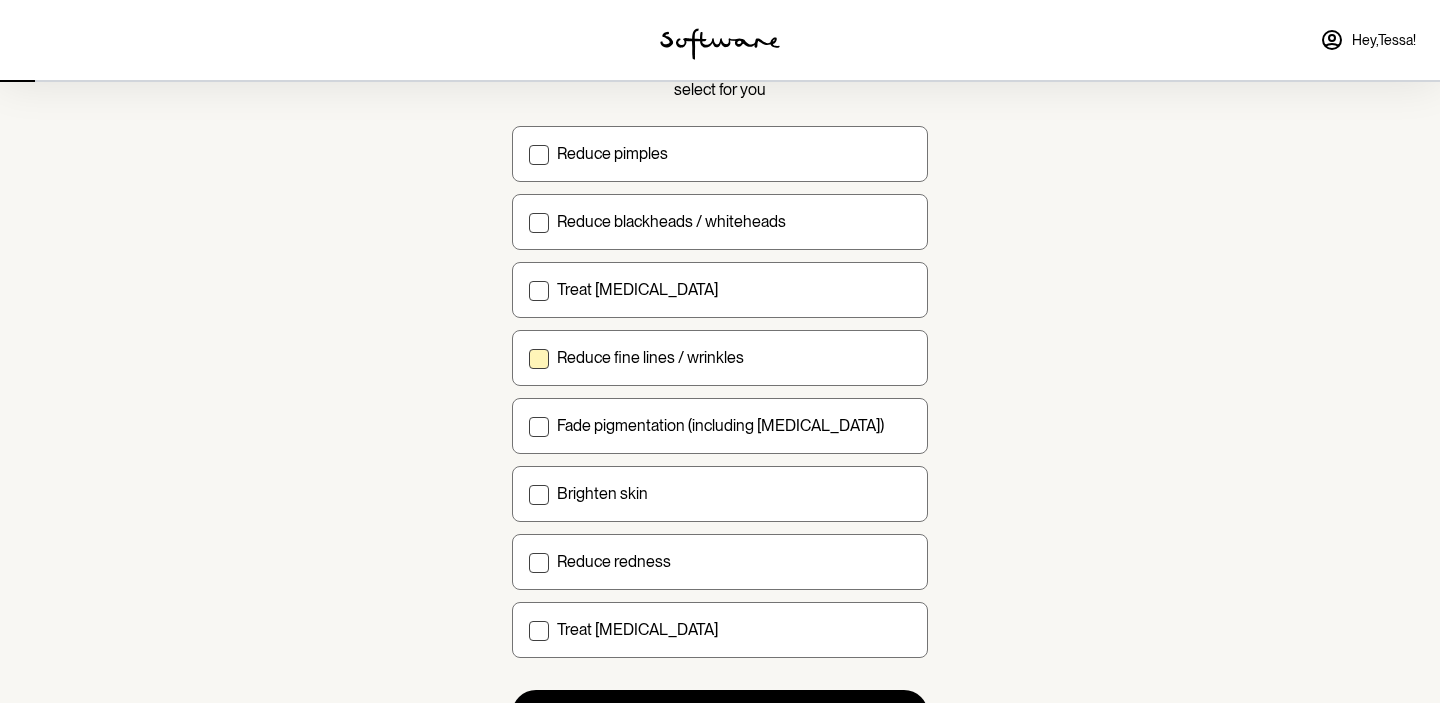 click at bounding box center (539, 359) 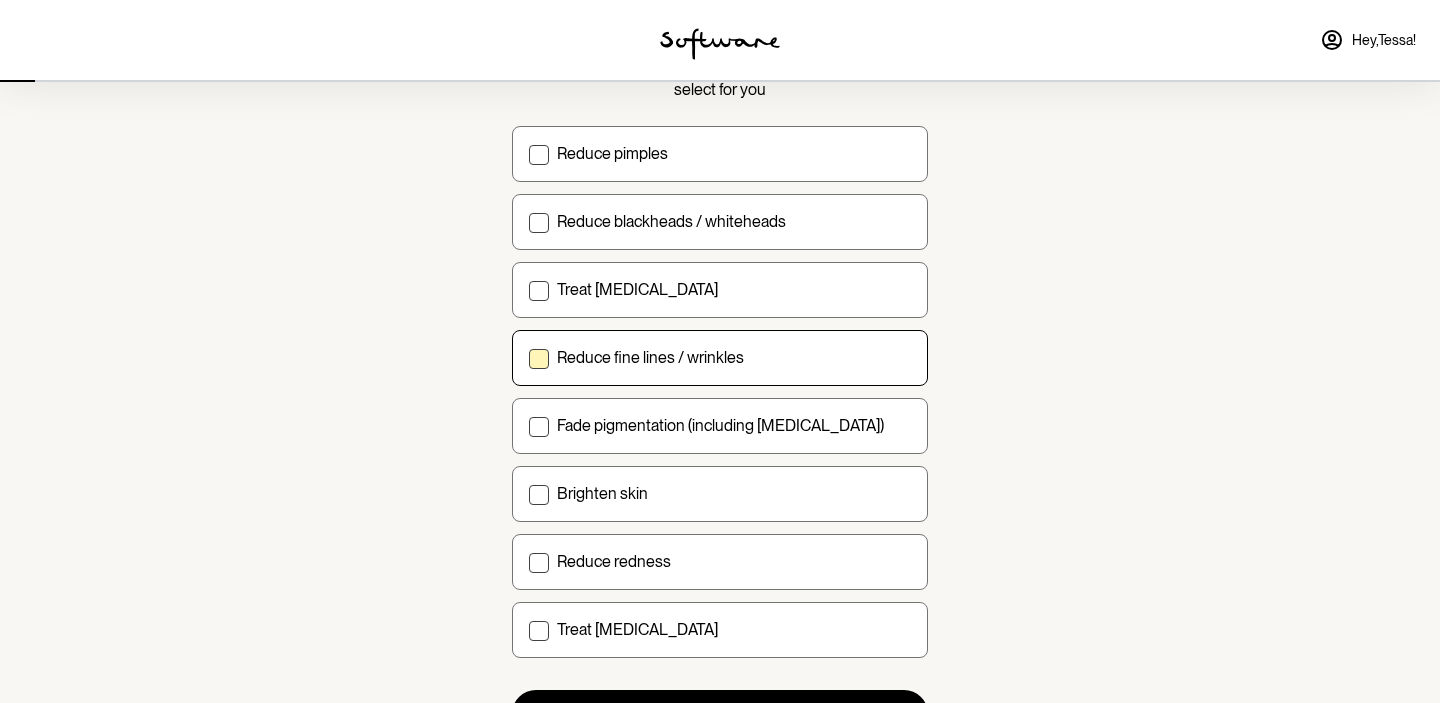 click on "Reduce fine lines / wrinkles" at bounding box center (528, 357) 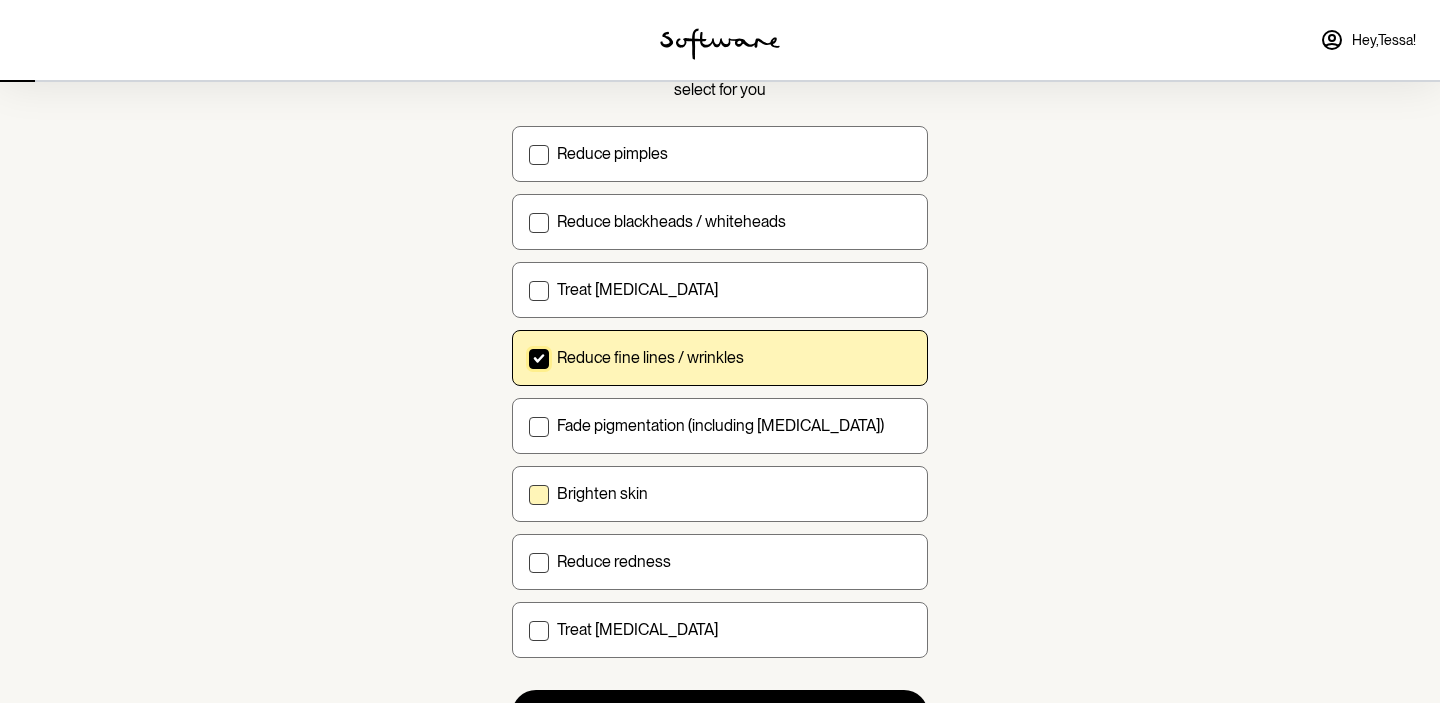 click at bounding box center (539, 495) 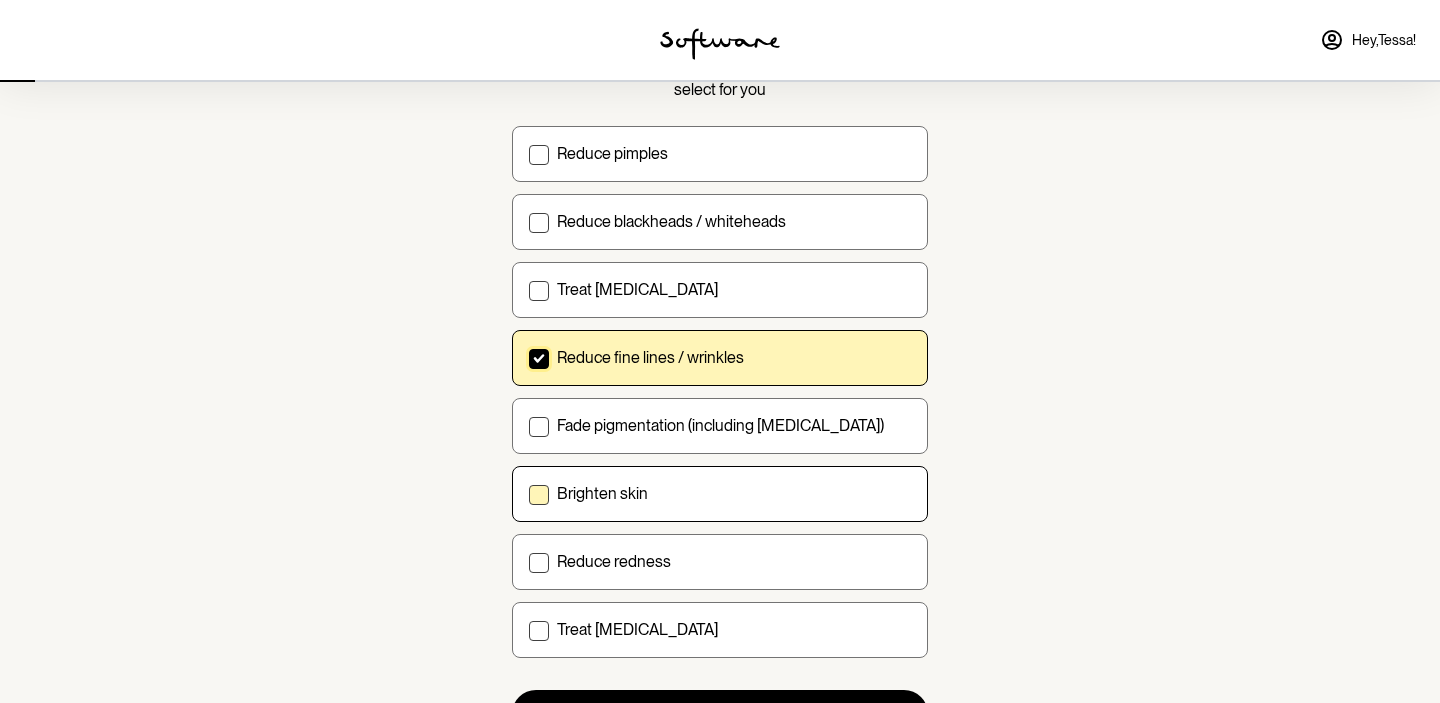 click on "Brighten skin" at bounding box center (528, 493) 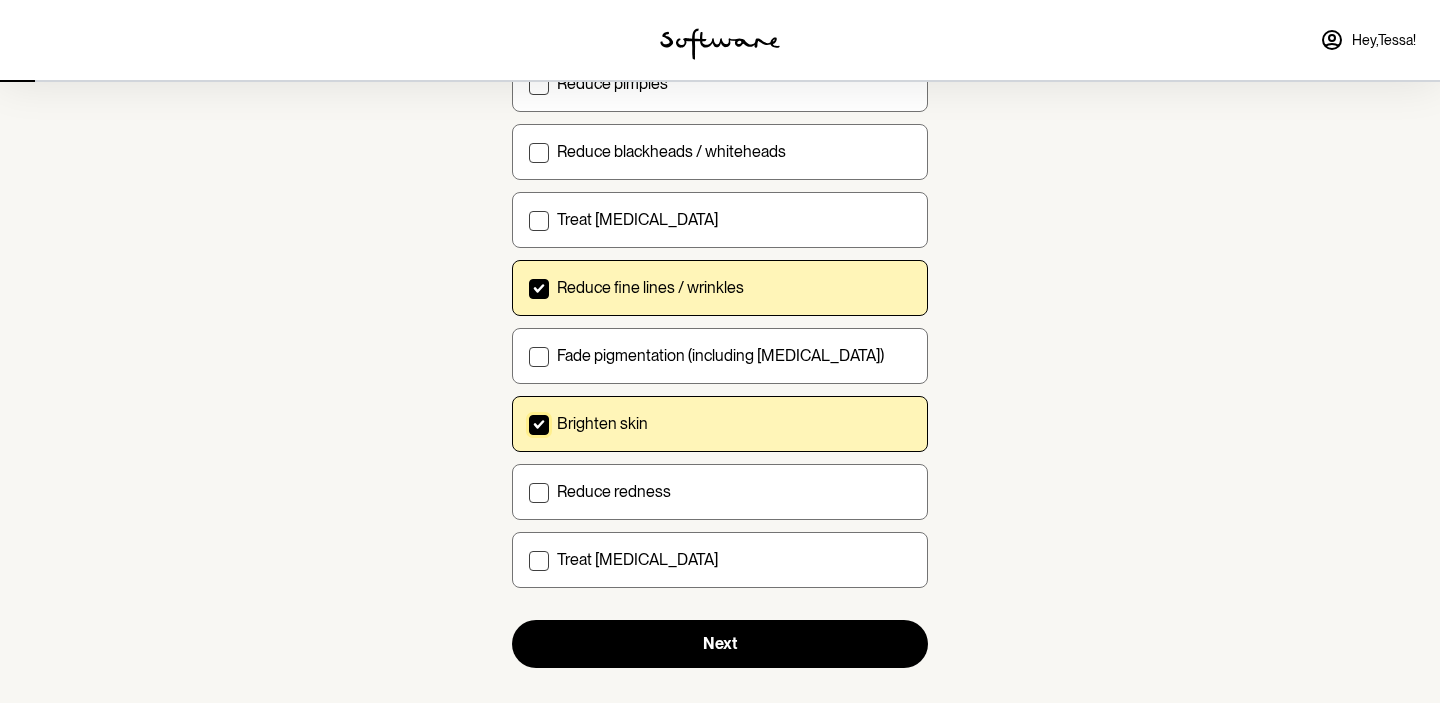scroll, scrollTop: 254, scrollLeft: 0, axis: vertical 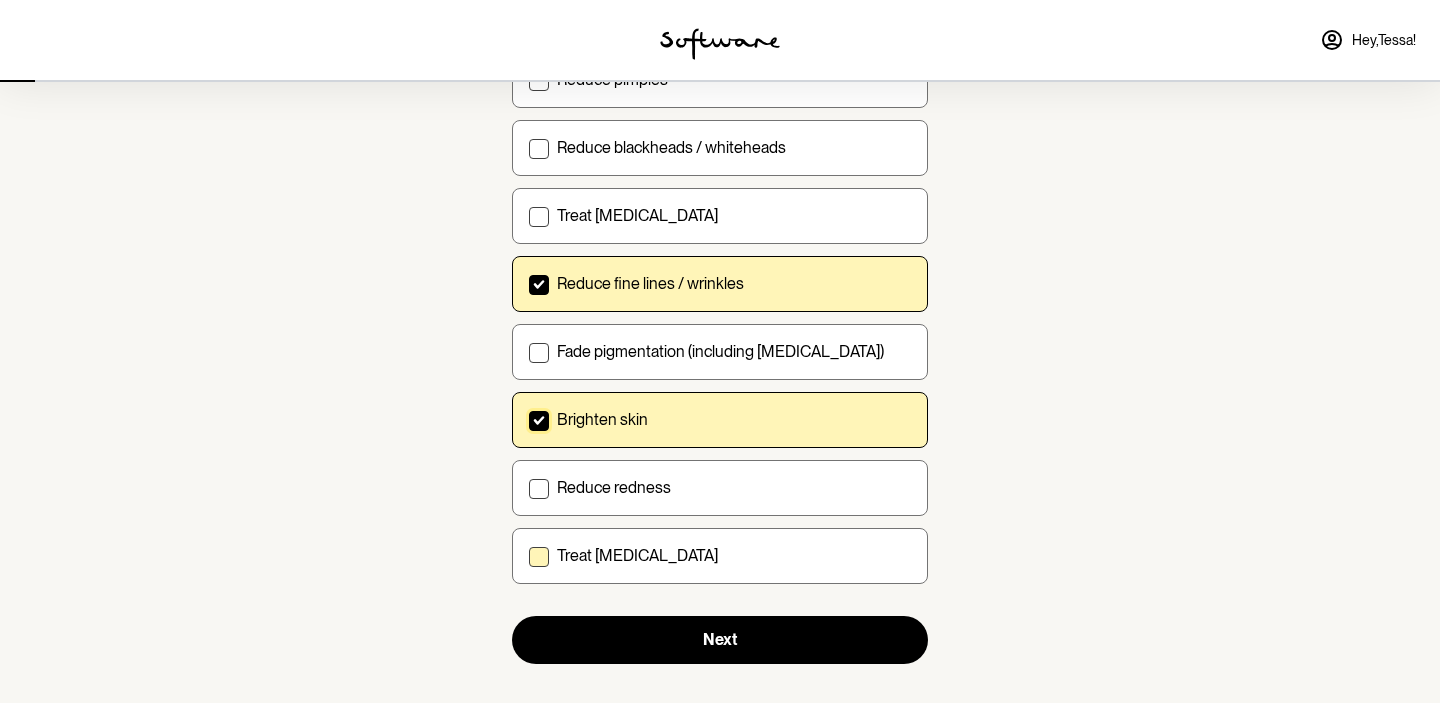 click at bounding box center (539, 557) 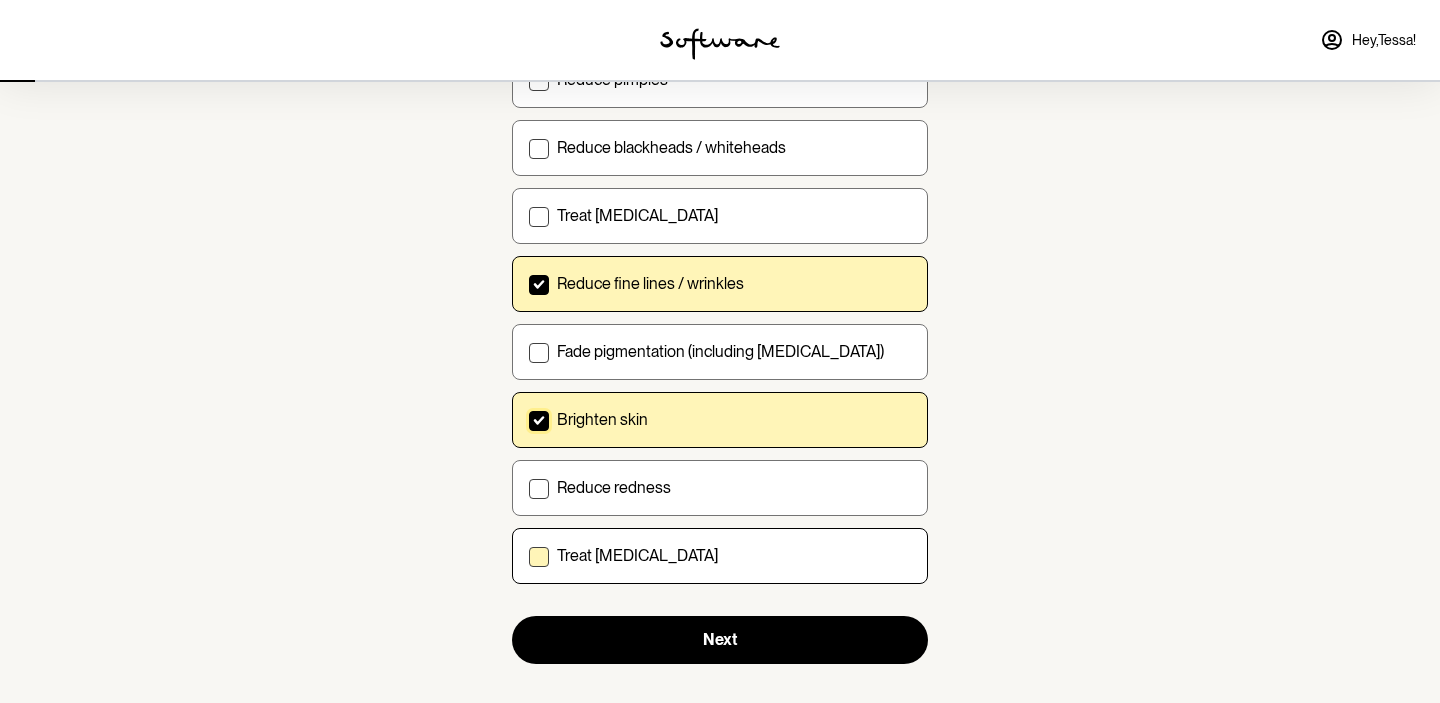 click on "Treat dry skin" at bounding box center (528, 555) 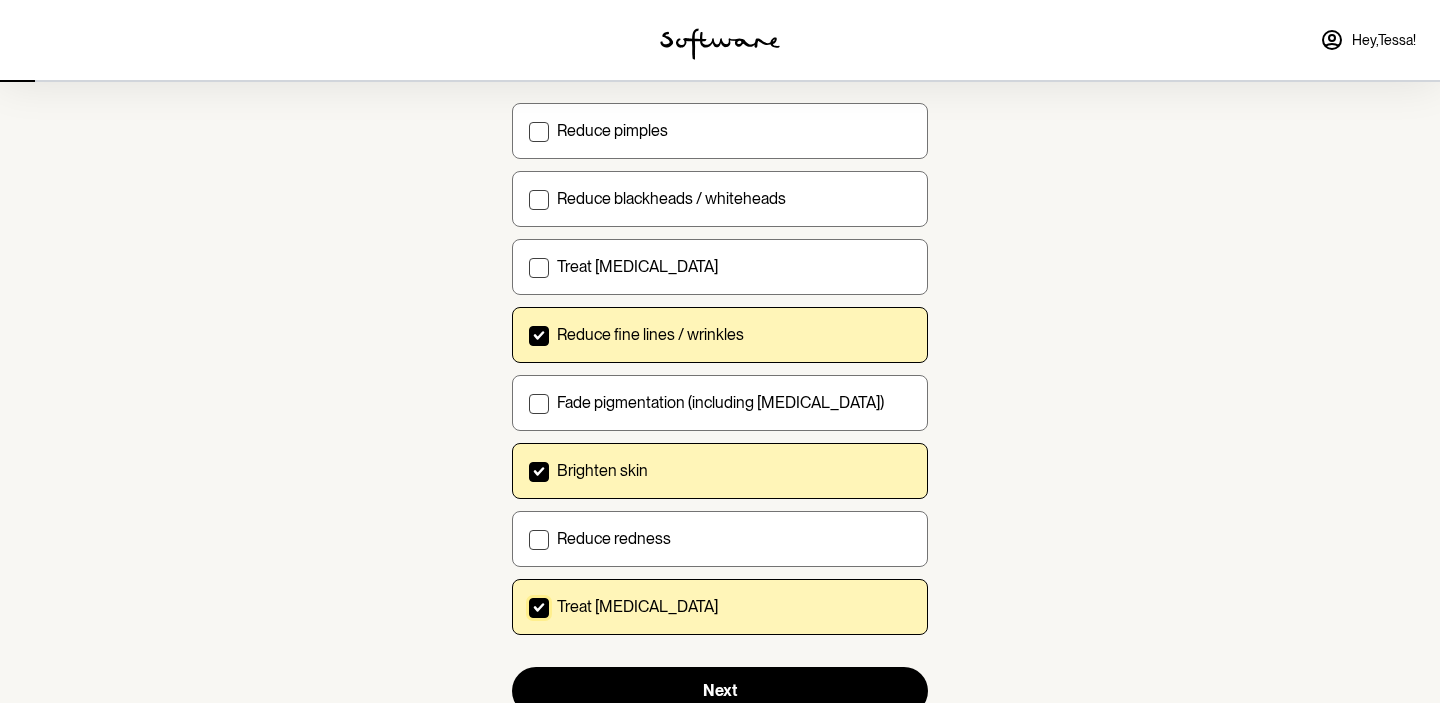scroll, scrollTop: 214, scrollLeft: 0, axis: vertical 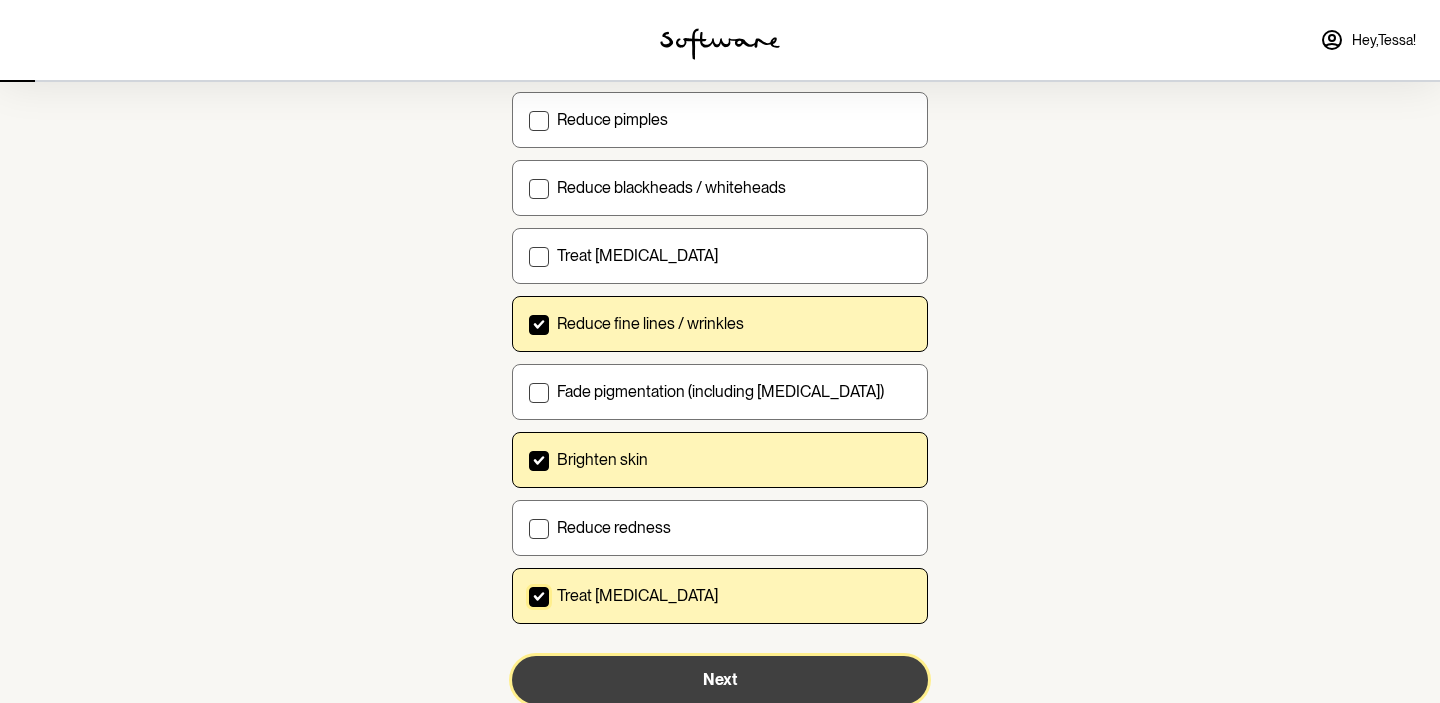 click on "Next" at bounding box center [720, 679] 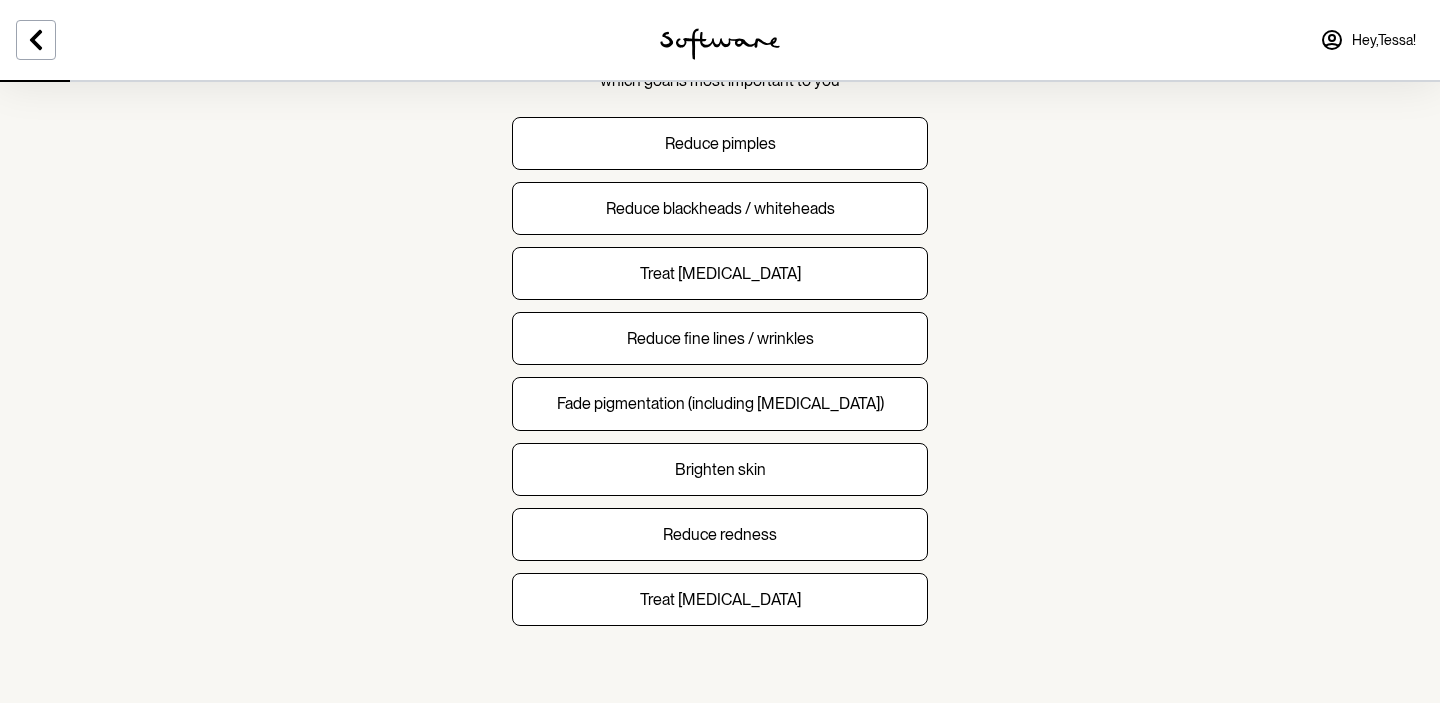 scroll, scrollTop: 197, scrollLeft: 0, axis: vertical 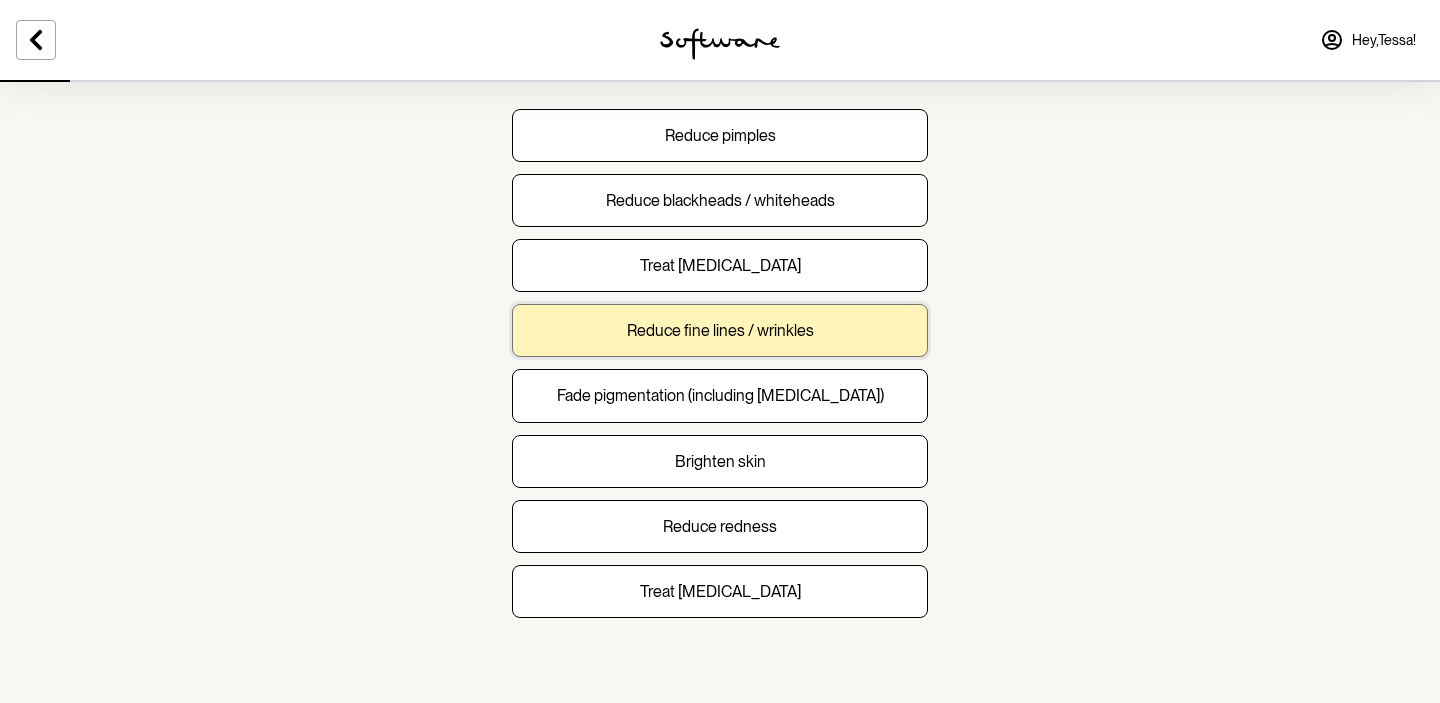 click on "Reduce fine lines / wrinkles" at bounding box center (720, 330) 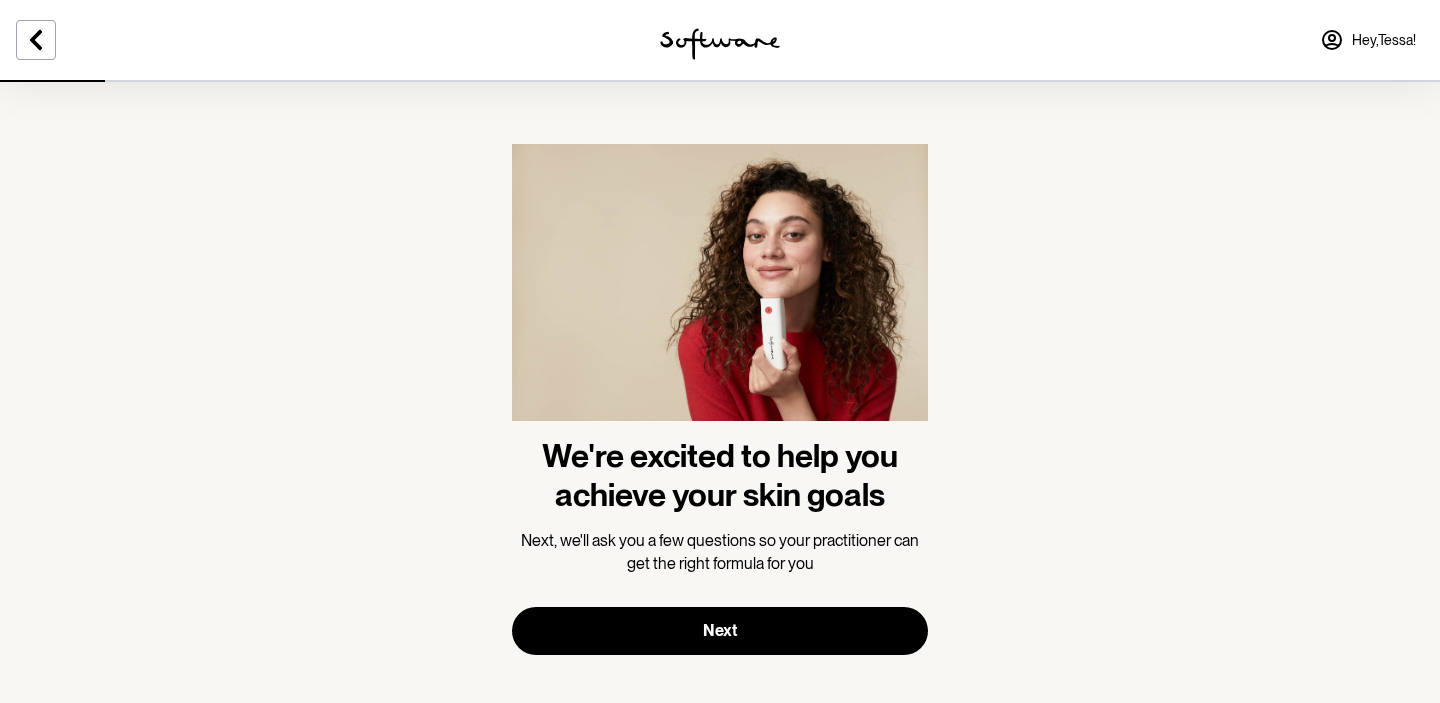 scroll, scrollTop: 16, scrollLeft: 0, axis: vertical 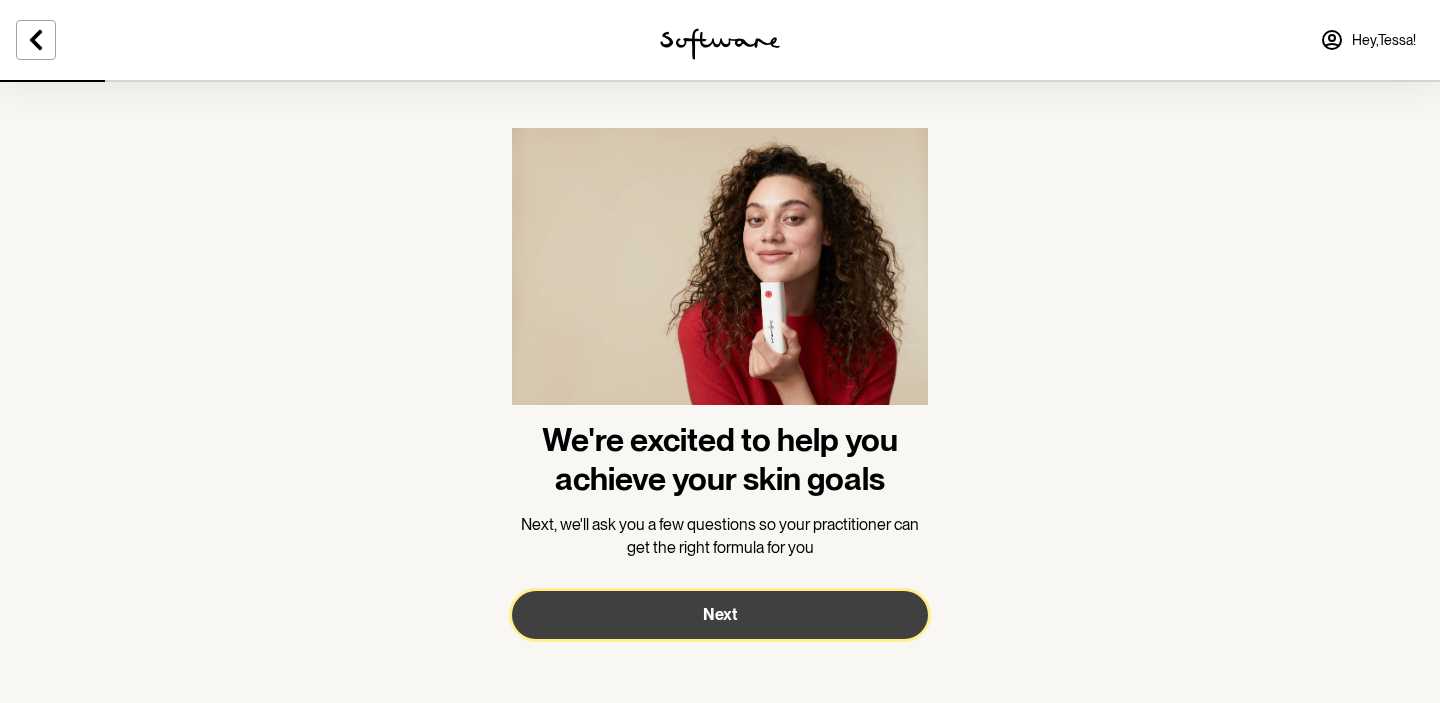 click on "Next" at bounding box center [720, 614] 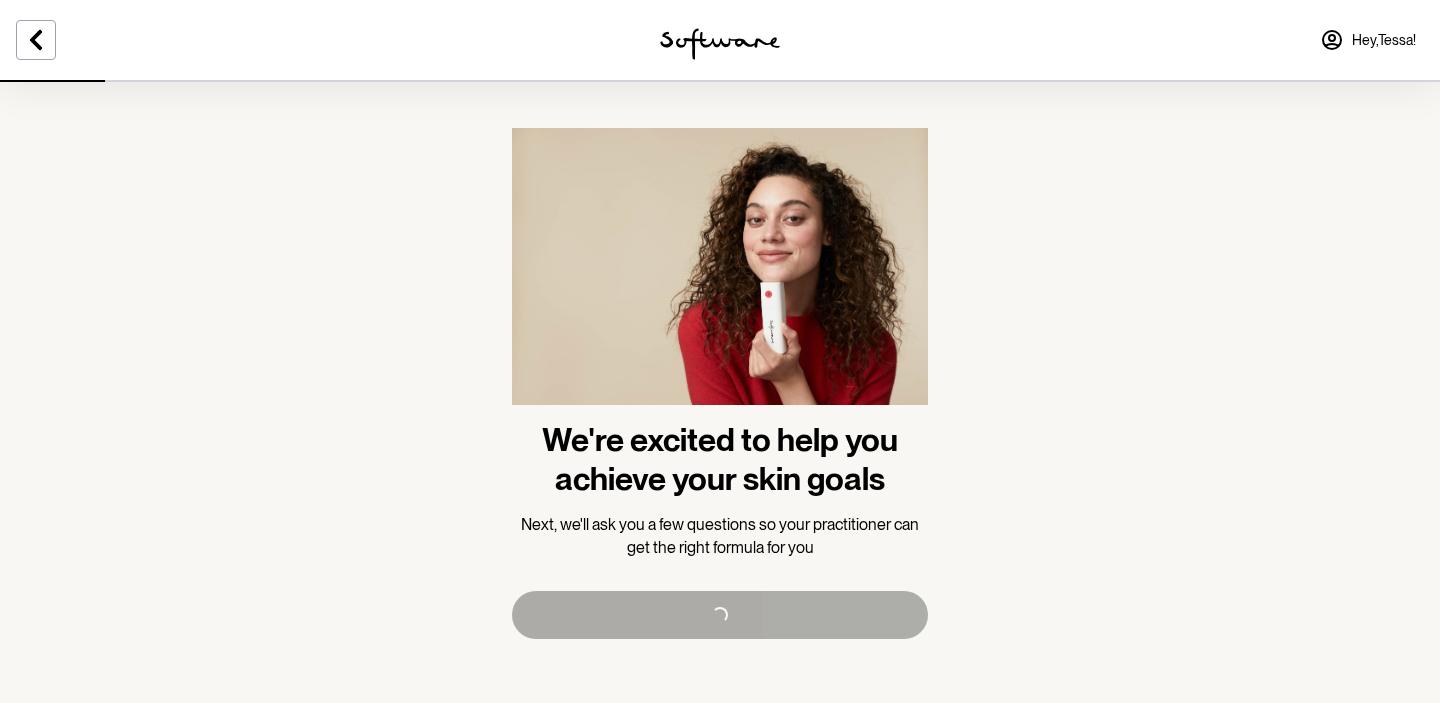 scroll, scrollTop: 0, scrollLeft: 0, axis: both 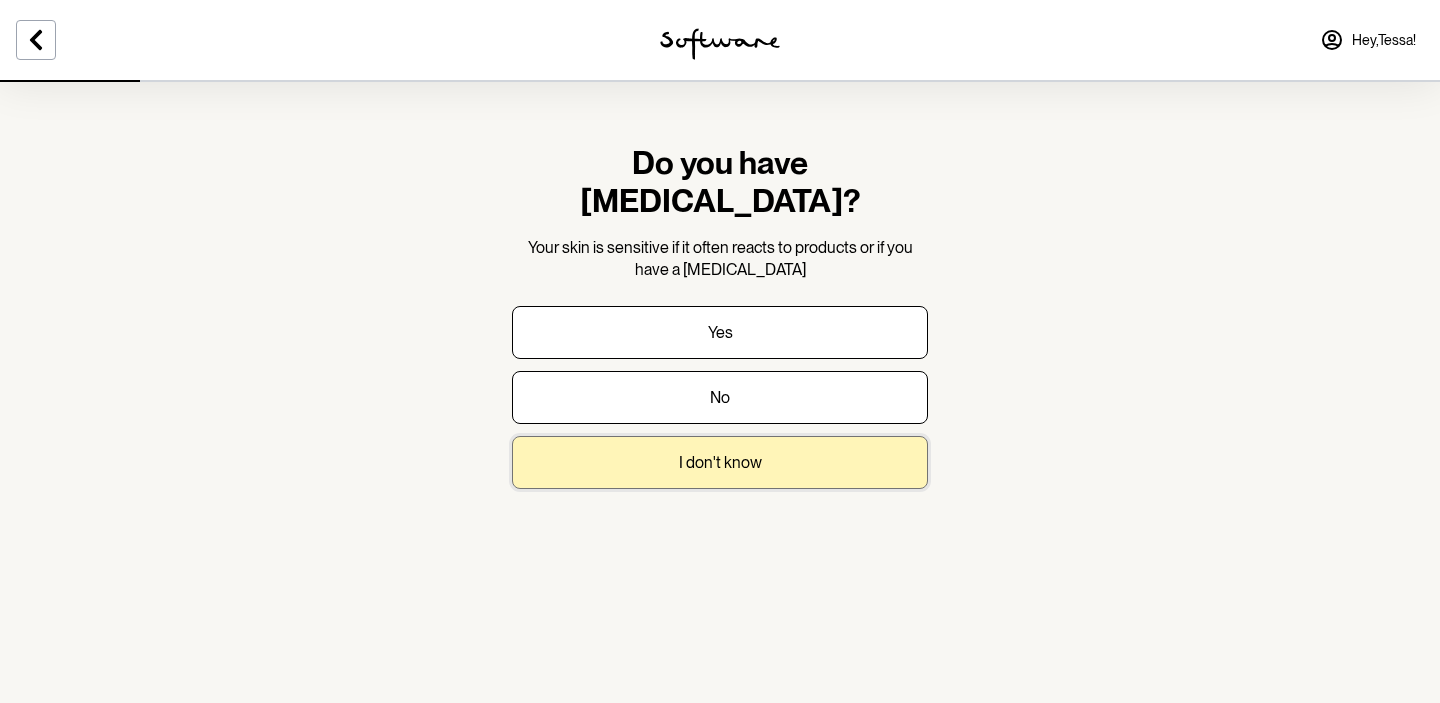 click on "I don't know" at bounding box center [720, 462] 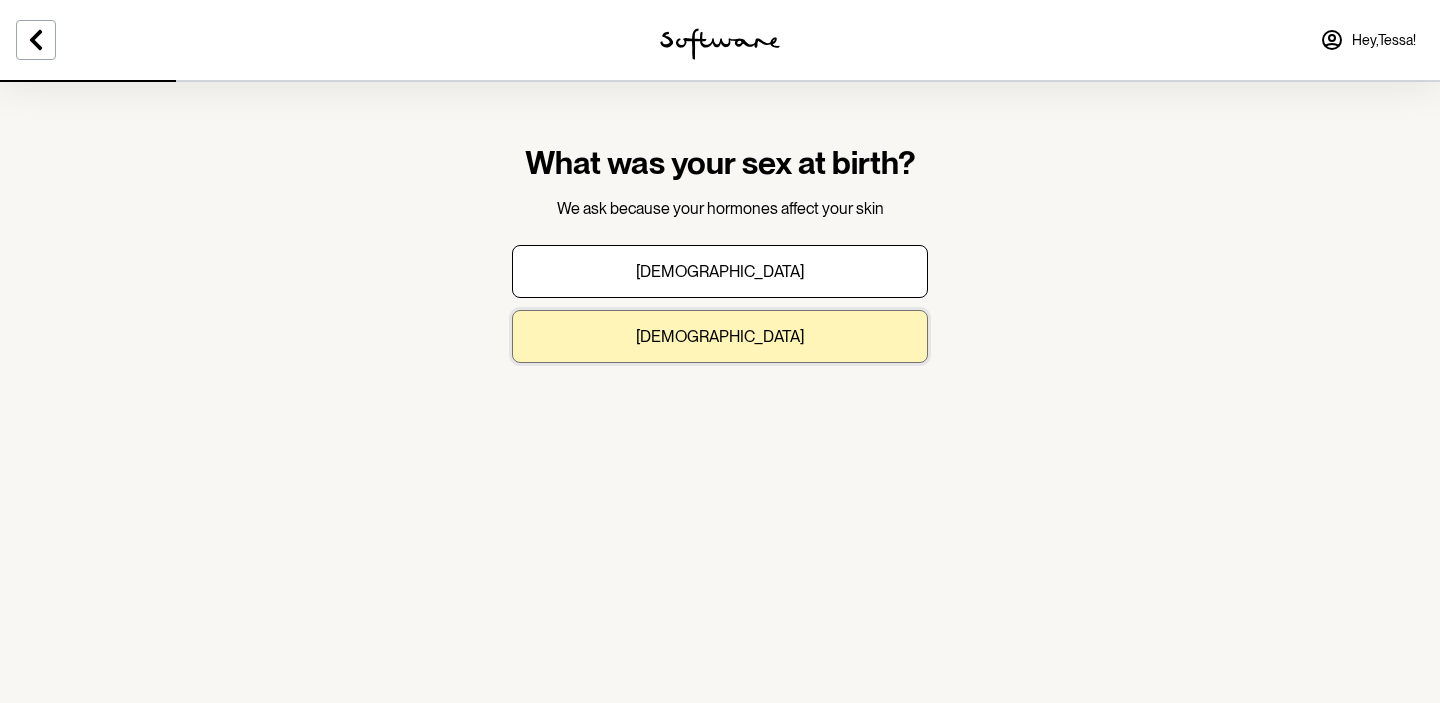 click on "Female" at bounding box center [720, 336] 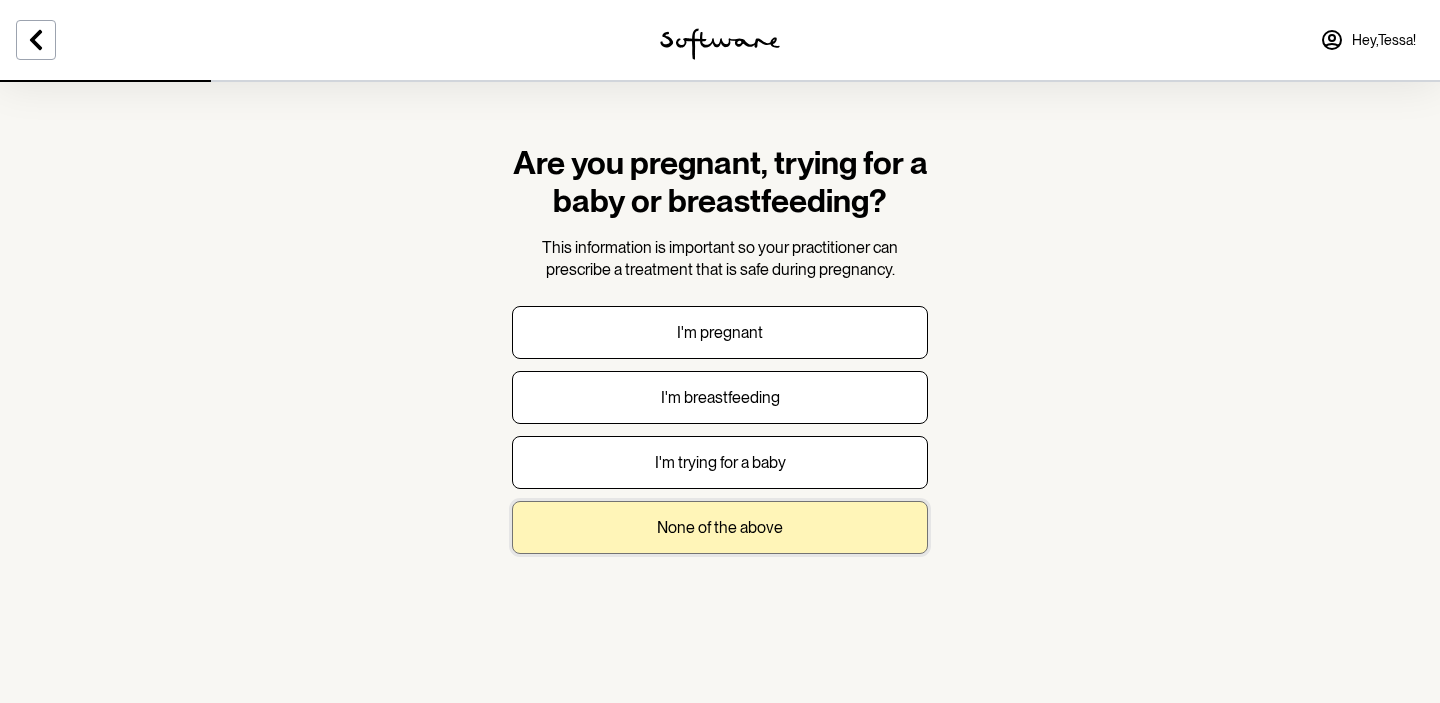 click on "None of the above" at bounding box center (720, 527) 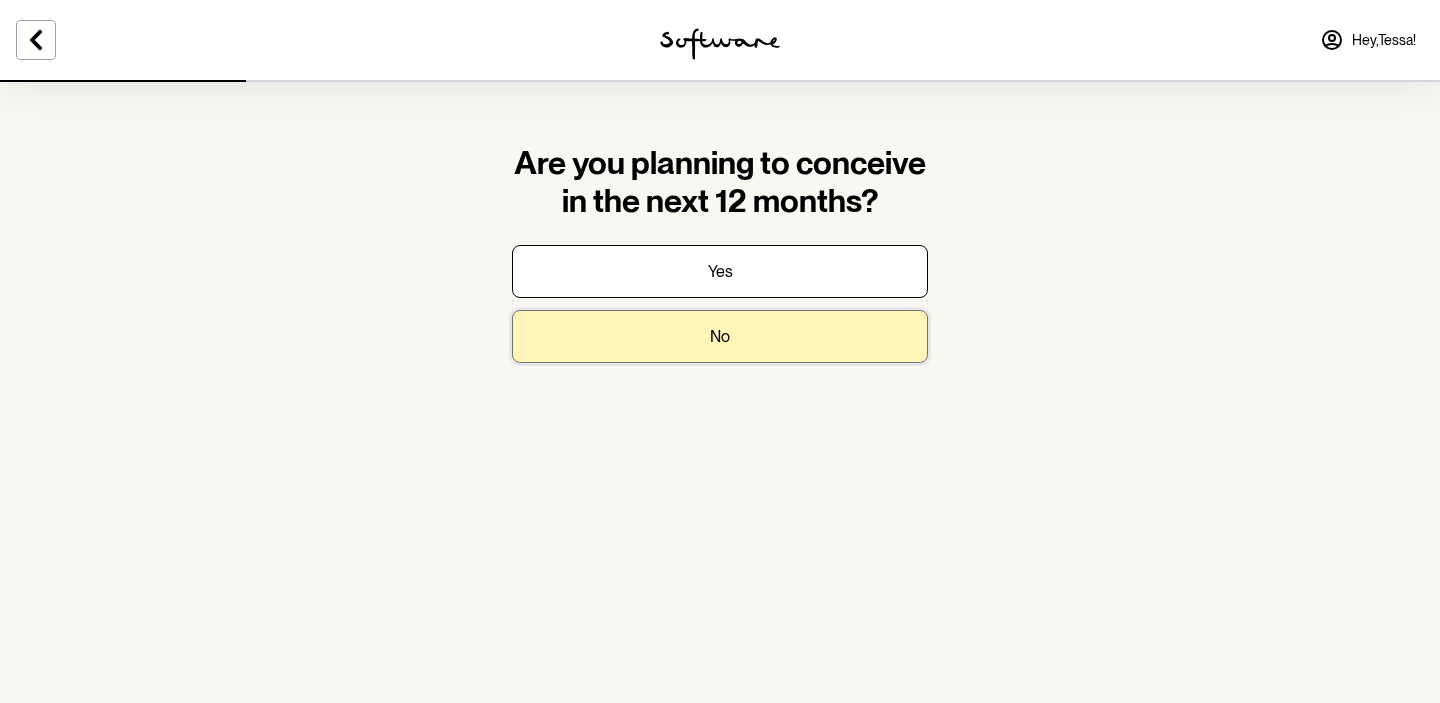 click on "No" at bounding box center [720, 336] 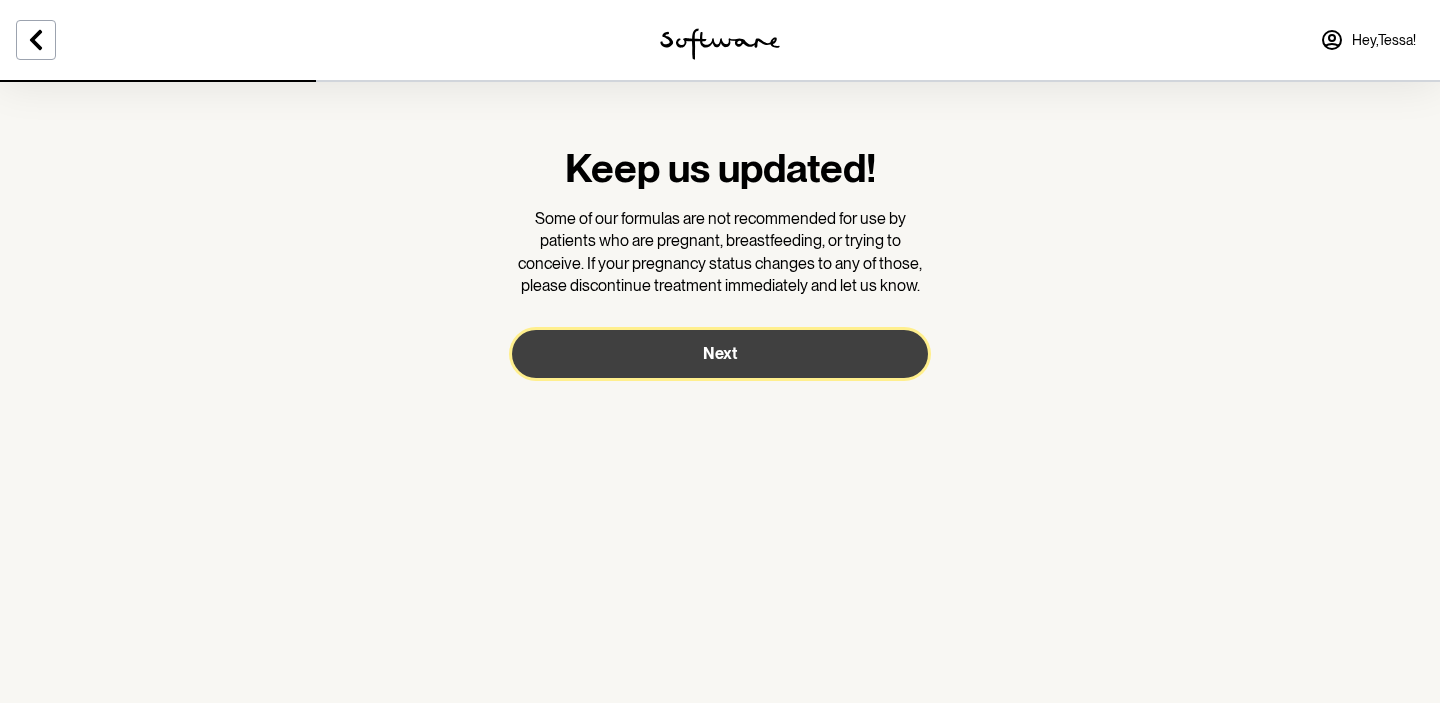 click on "Next" at bounding box center [720, 353] 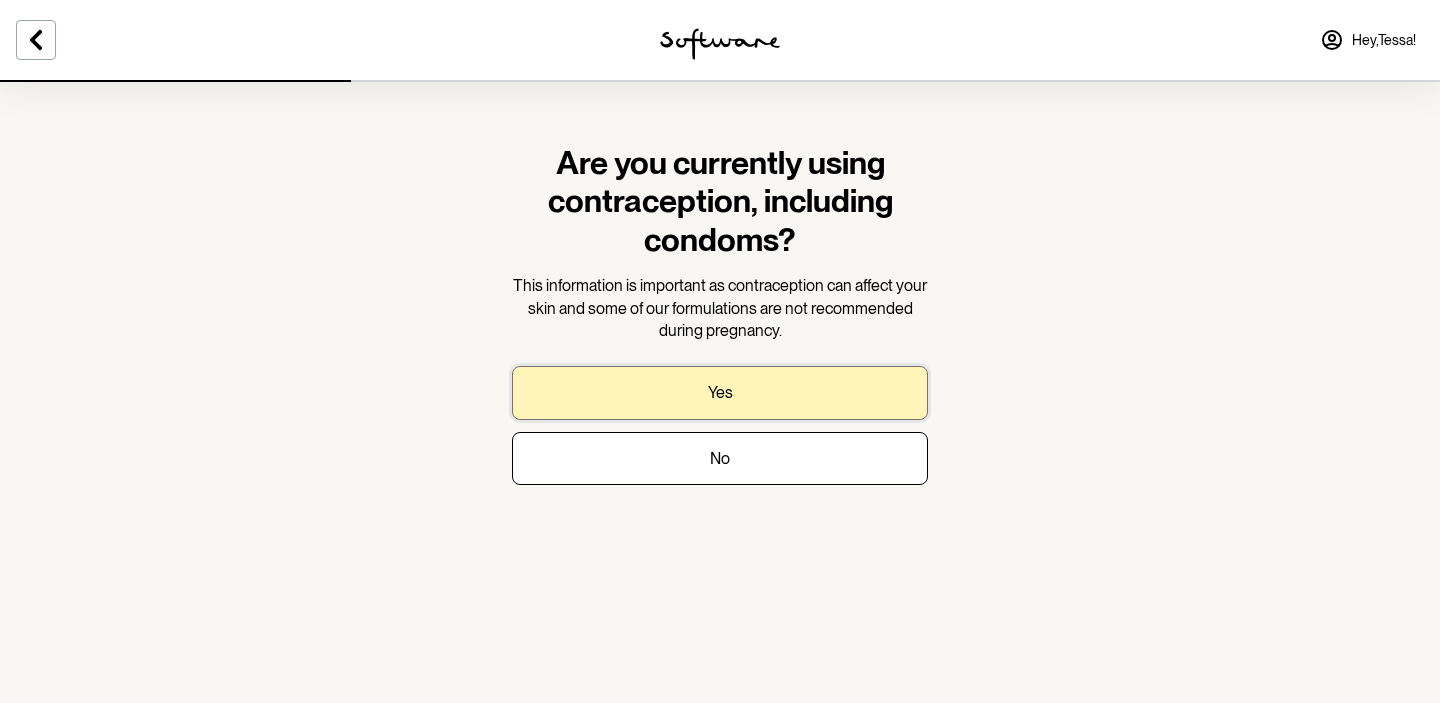 click on "Yes" at bounding box center (720, 392) 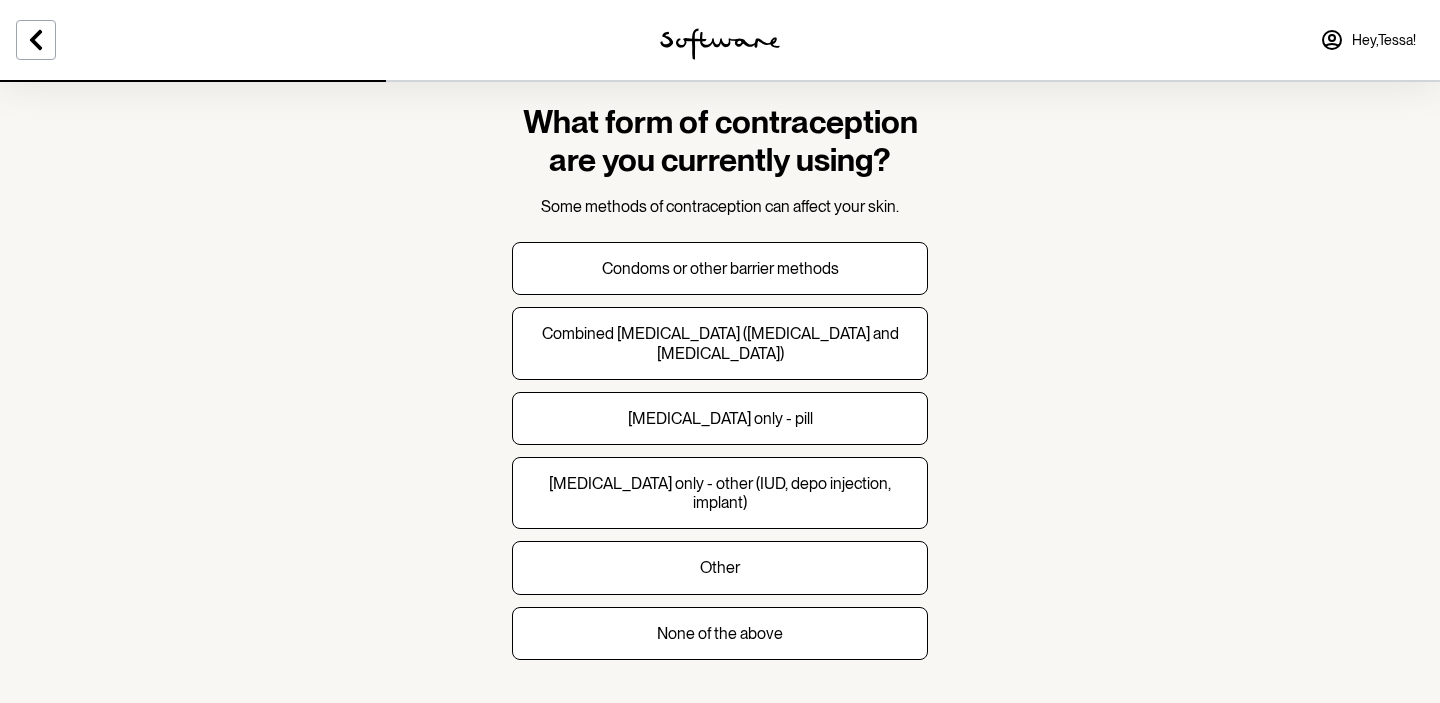 scroll, scrollTop: 43, scrollLeft: 0, axis: vertical 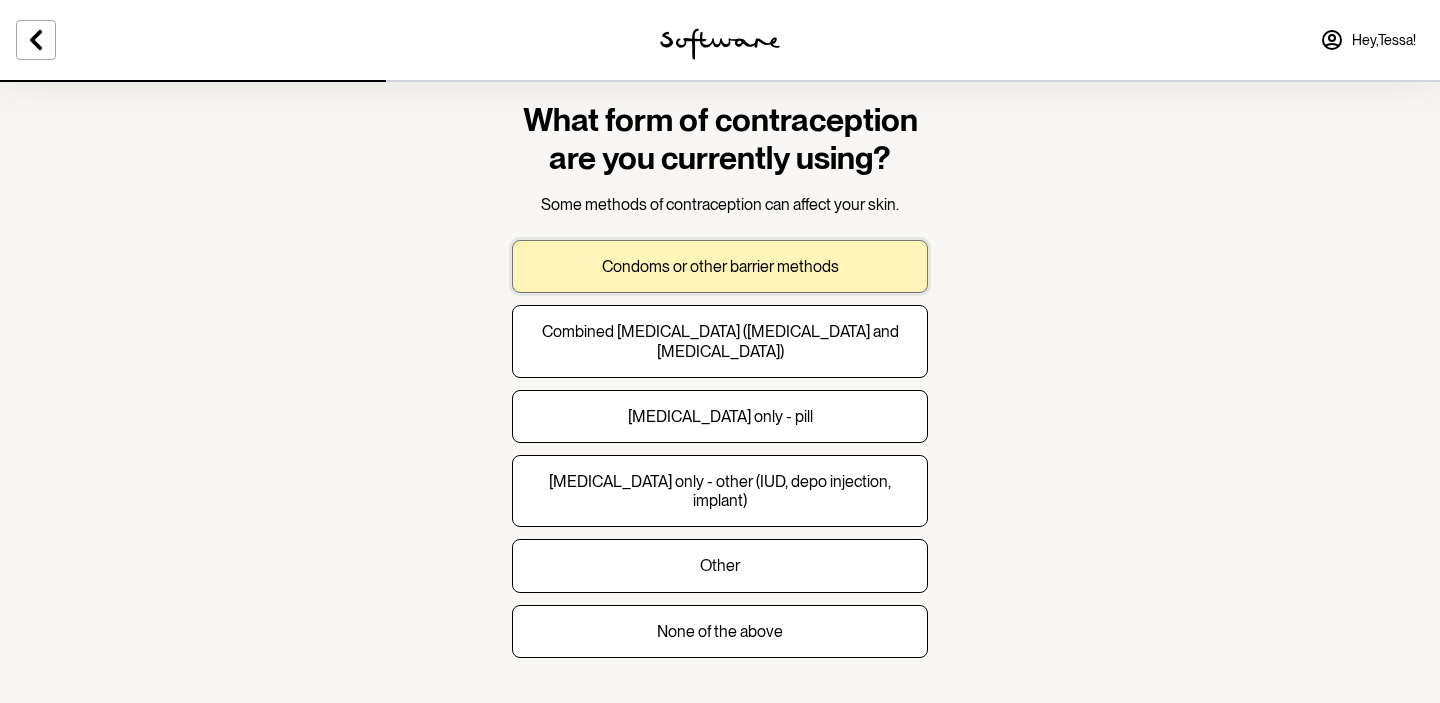 click on "Condoms or other barrier methods" at bounding box center [720, 266] 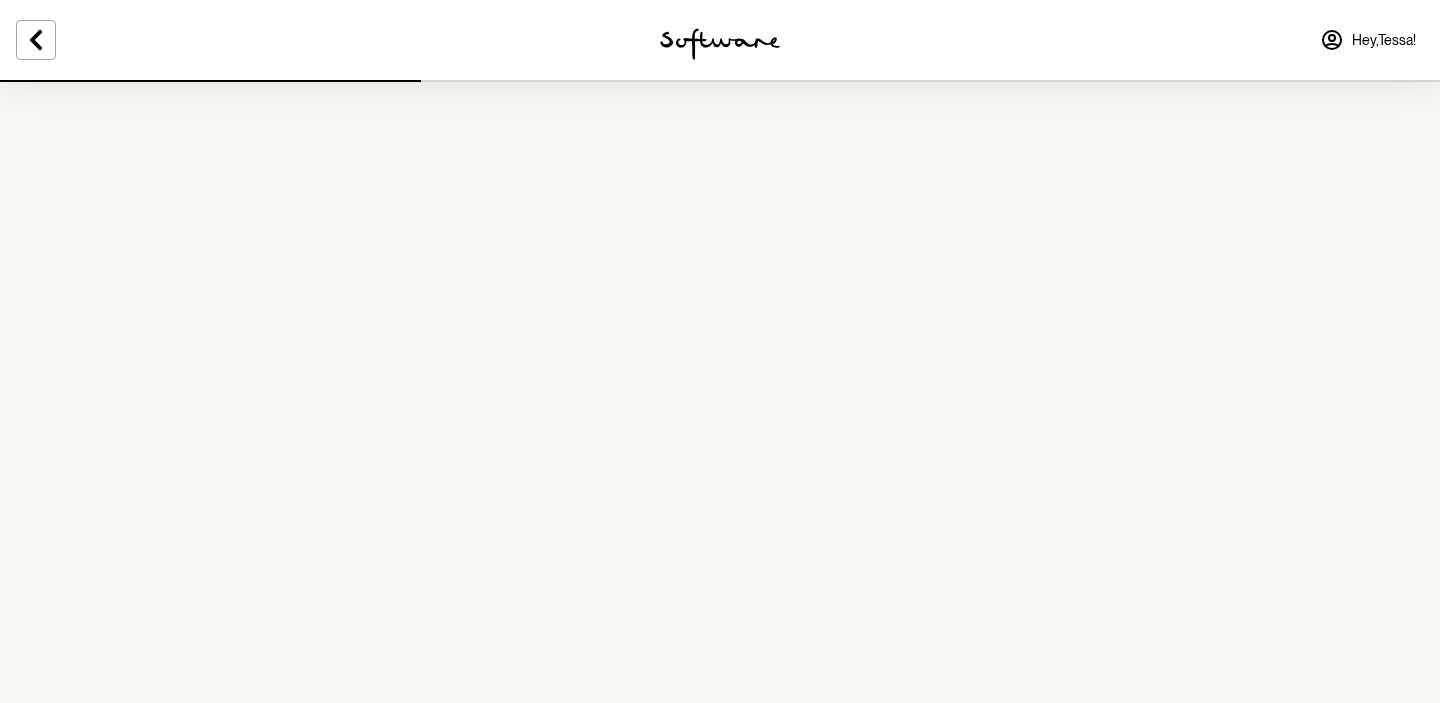 scroll, scrollTop: 0, scrollLeft: 0, axis: both 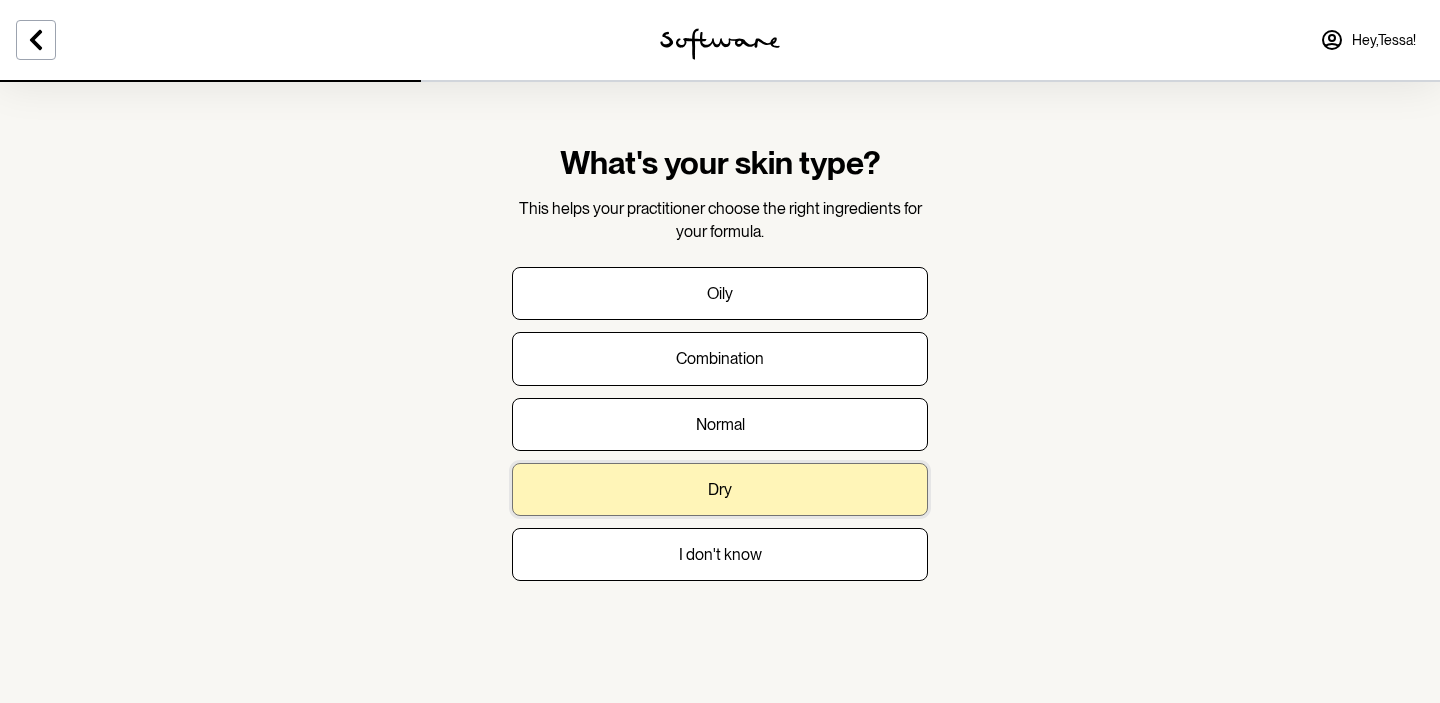 click on "Dry" at bounding box center [720, 489] 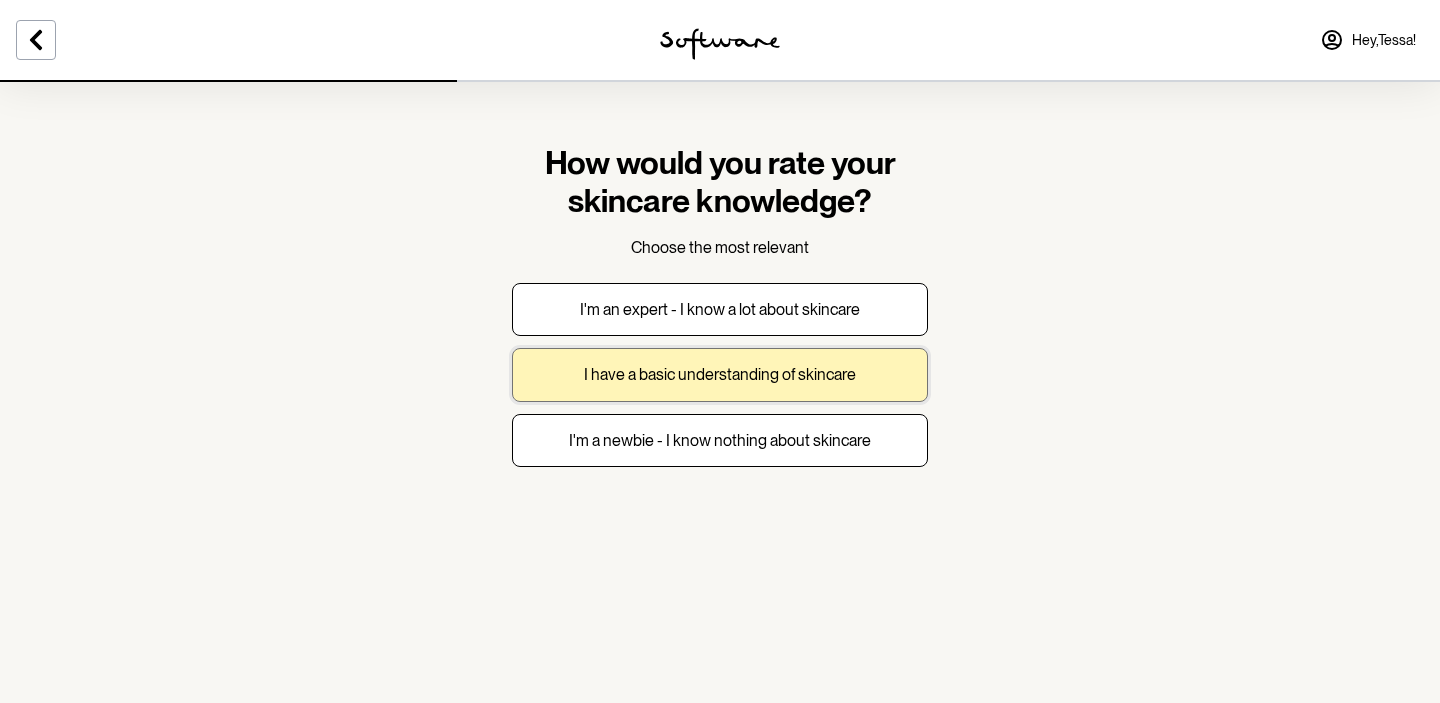 click on "I have a basic understanding of skincare" at bounding box center (720, 374) 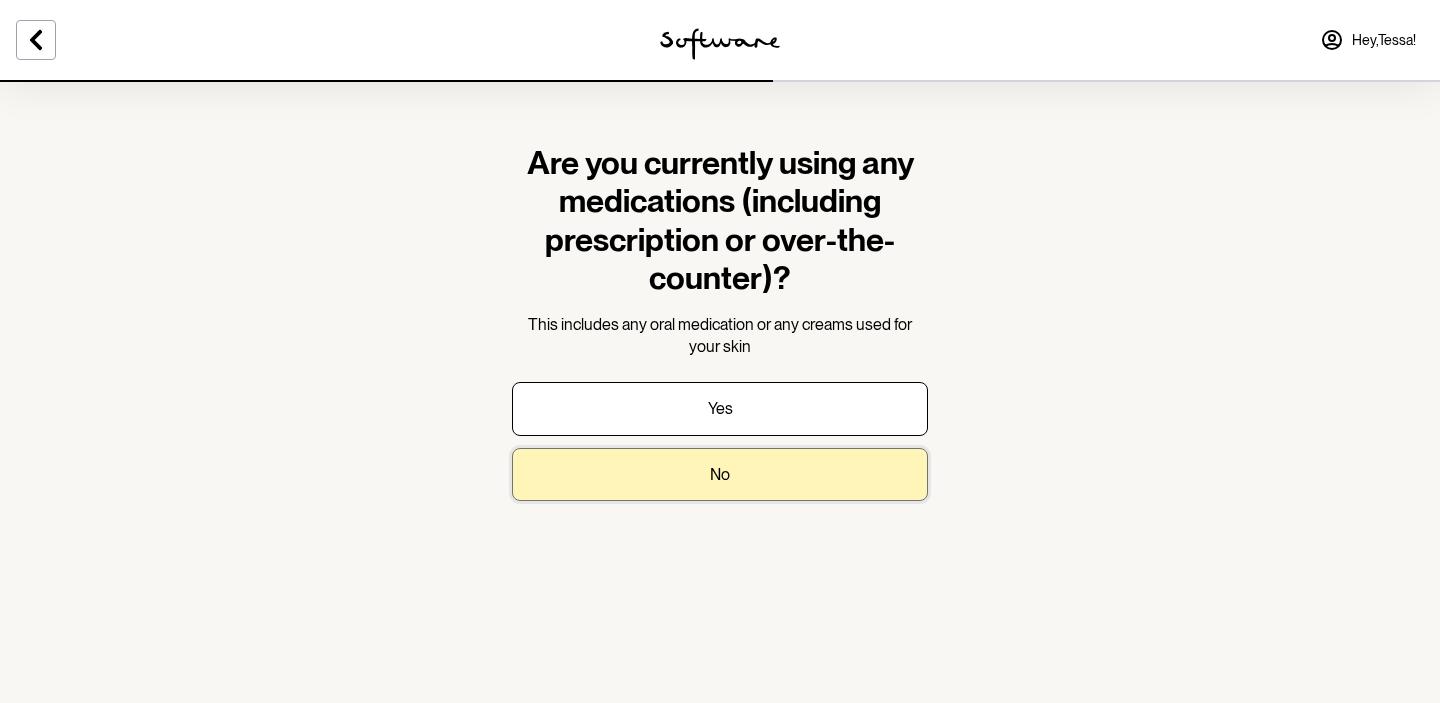 click on "No" at bounding box center (720, 474) 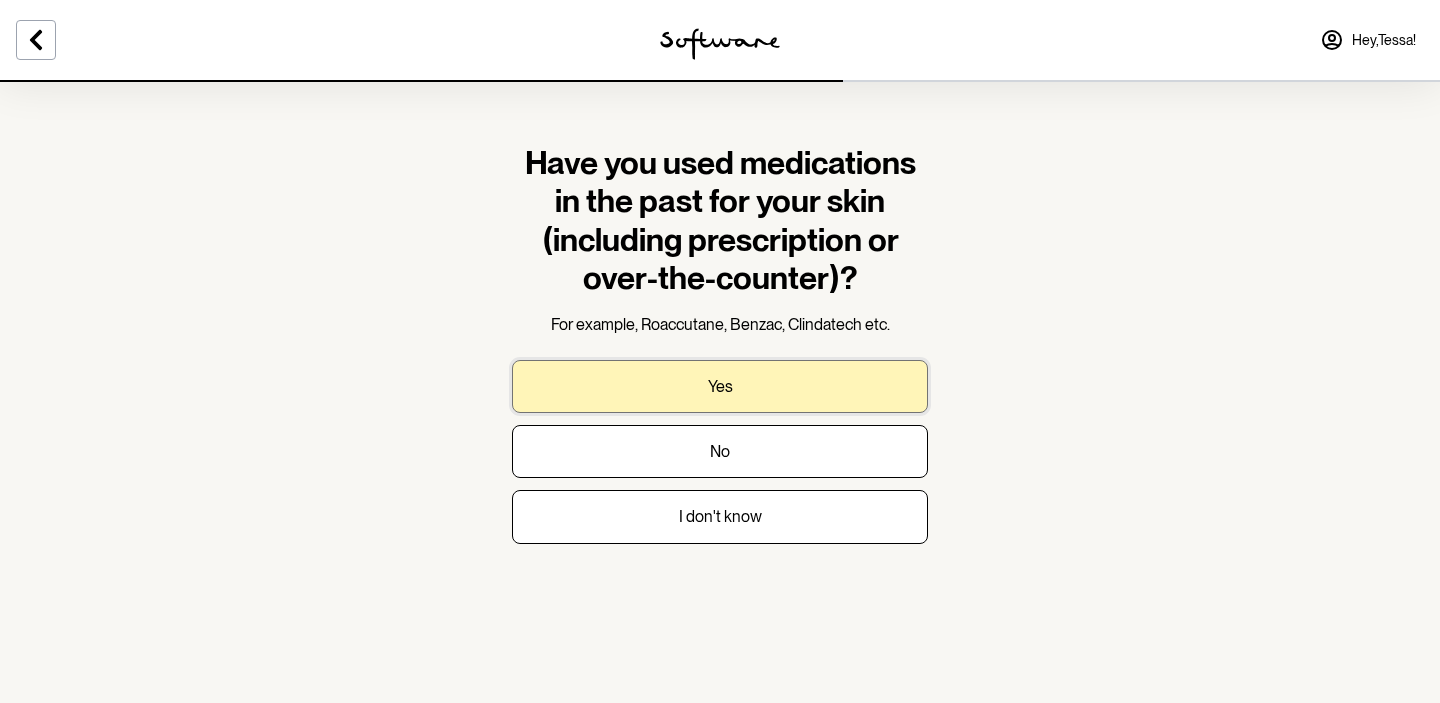 click on "Yes" at bounding box center [720, 386] 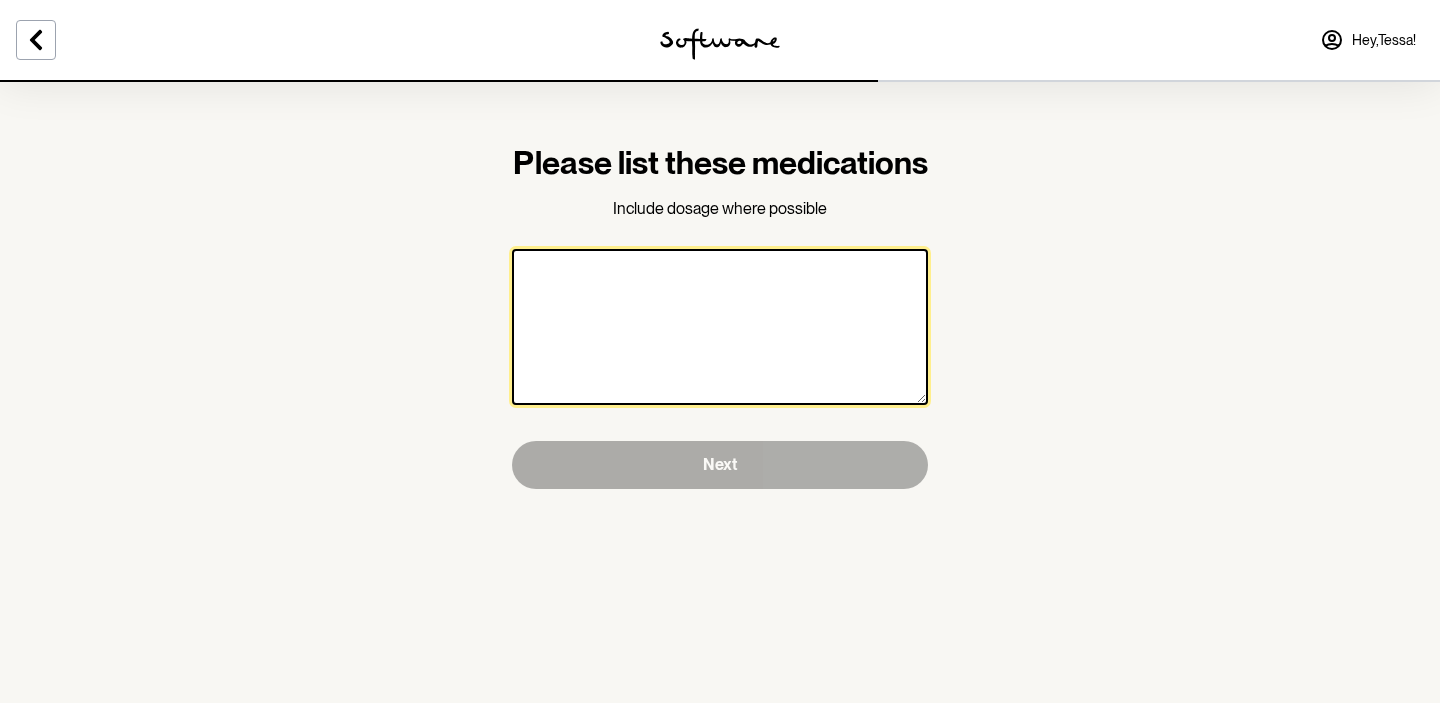 click at bounding box center [720, 327] 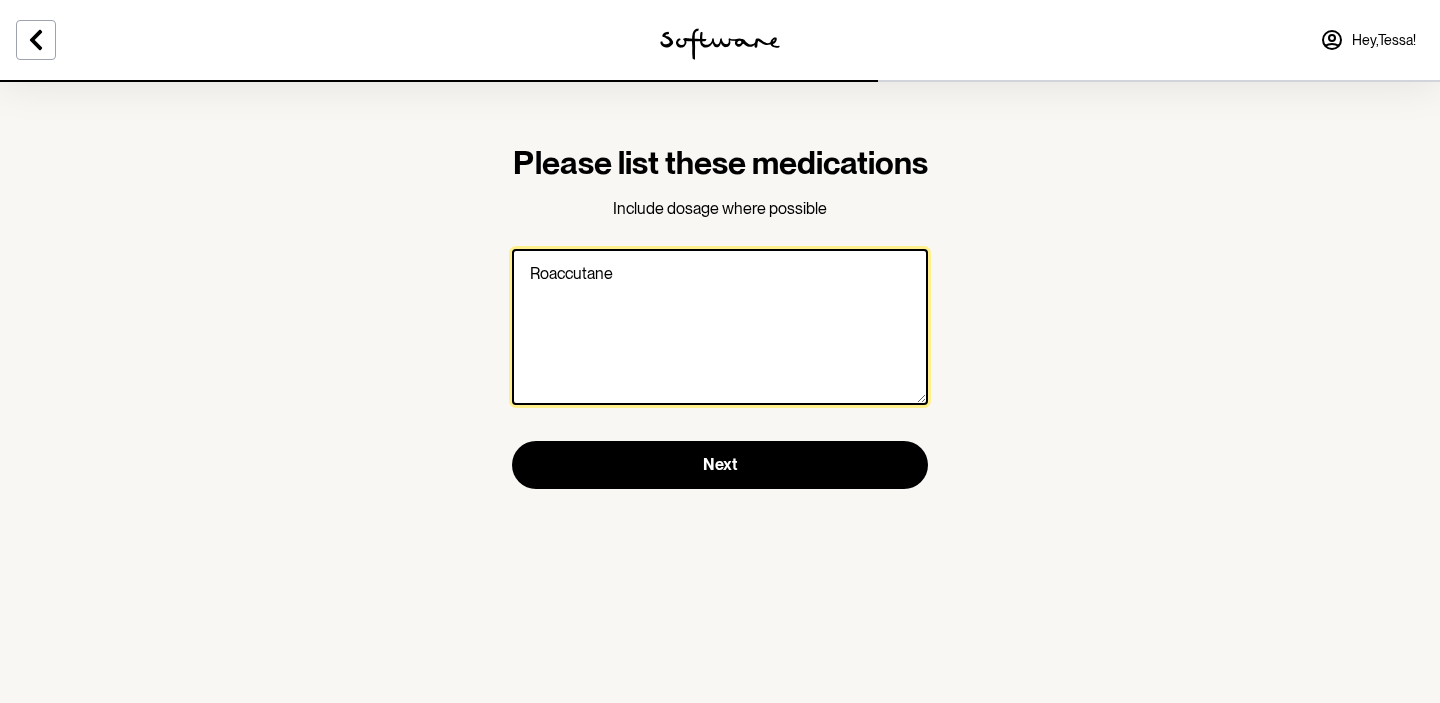 click on "Roaccutane" at bounding box center (720, 327) 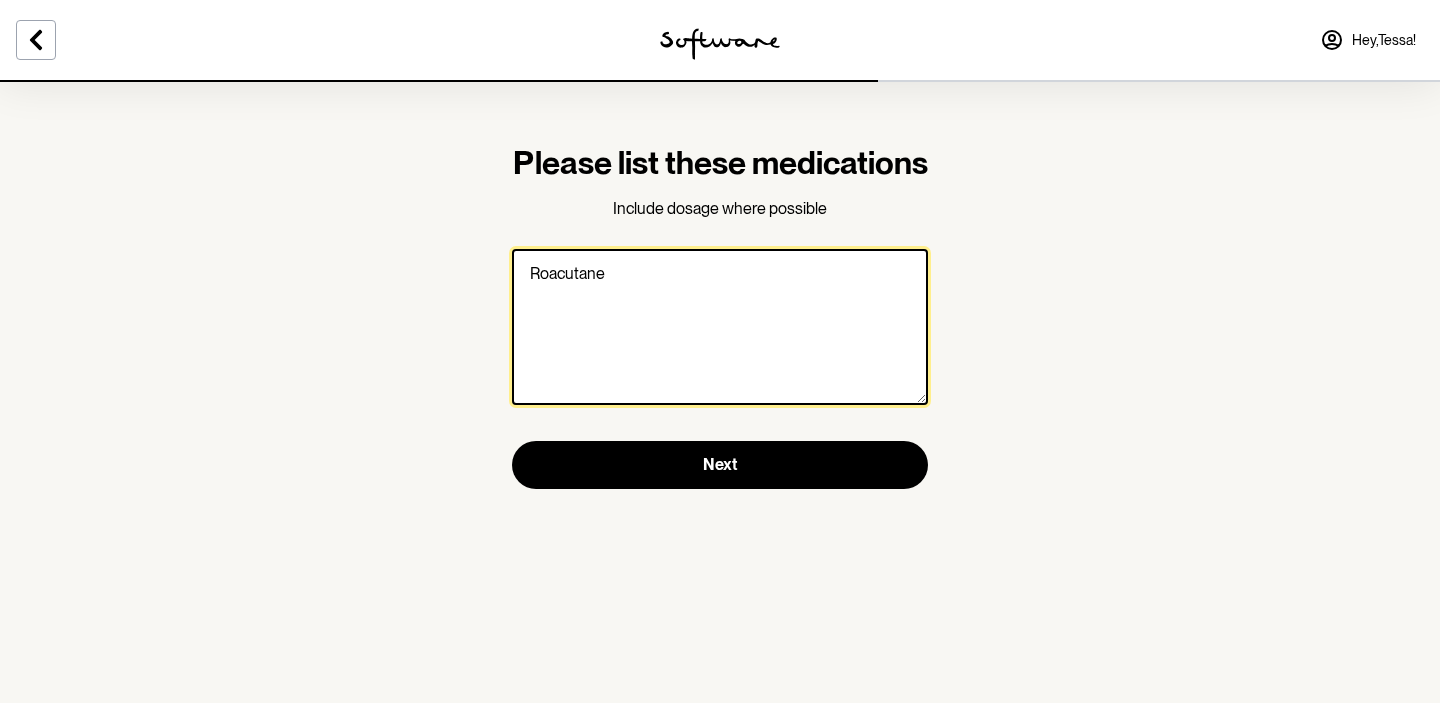 click on "Roacutane" at bounding box center [720, 327] 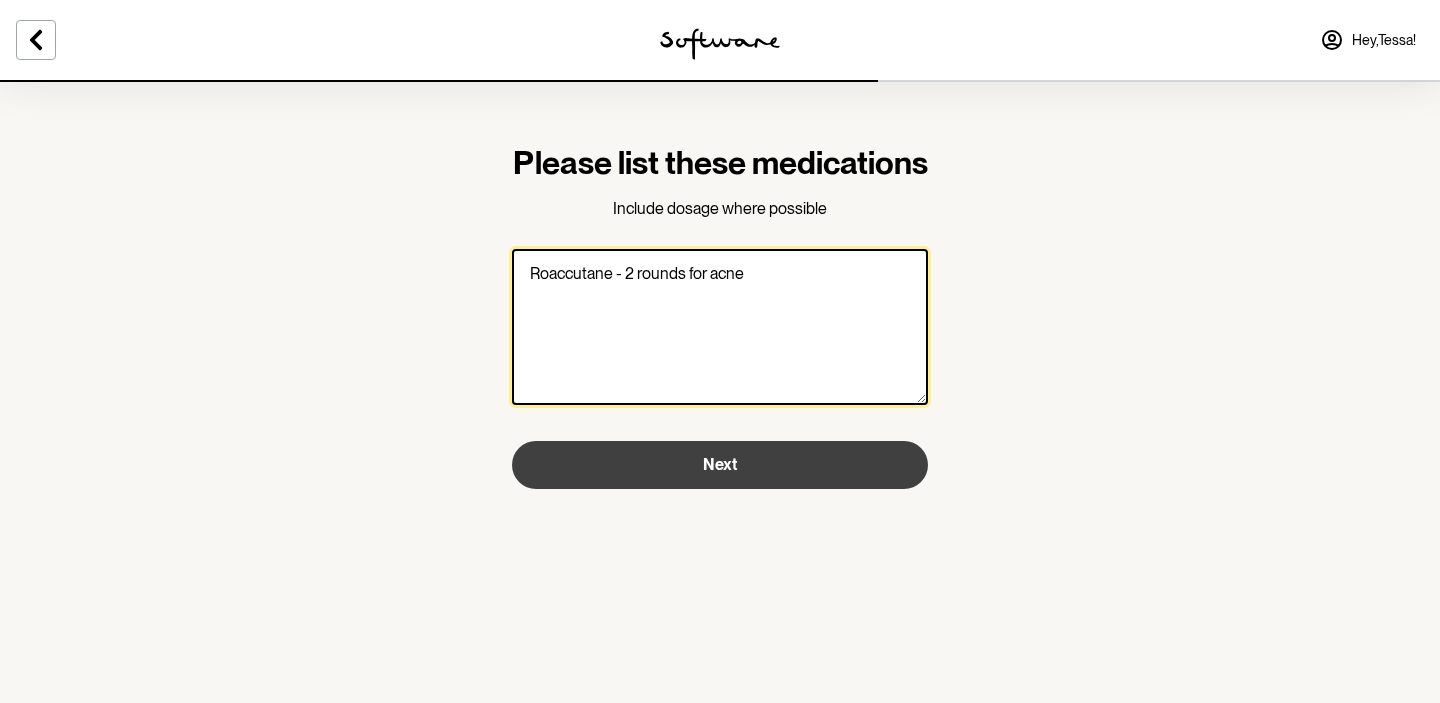 type on "Roaccutane - 2 rounds for acne" 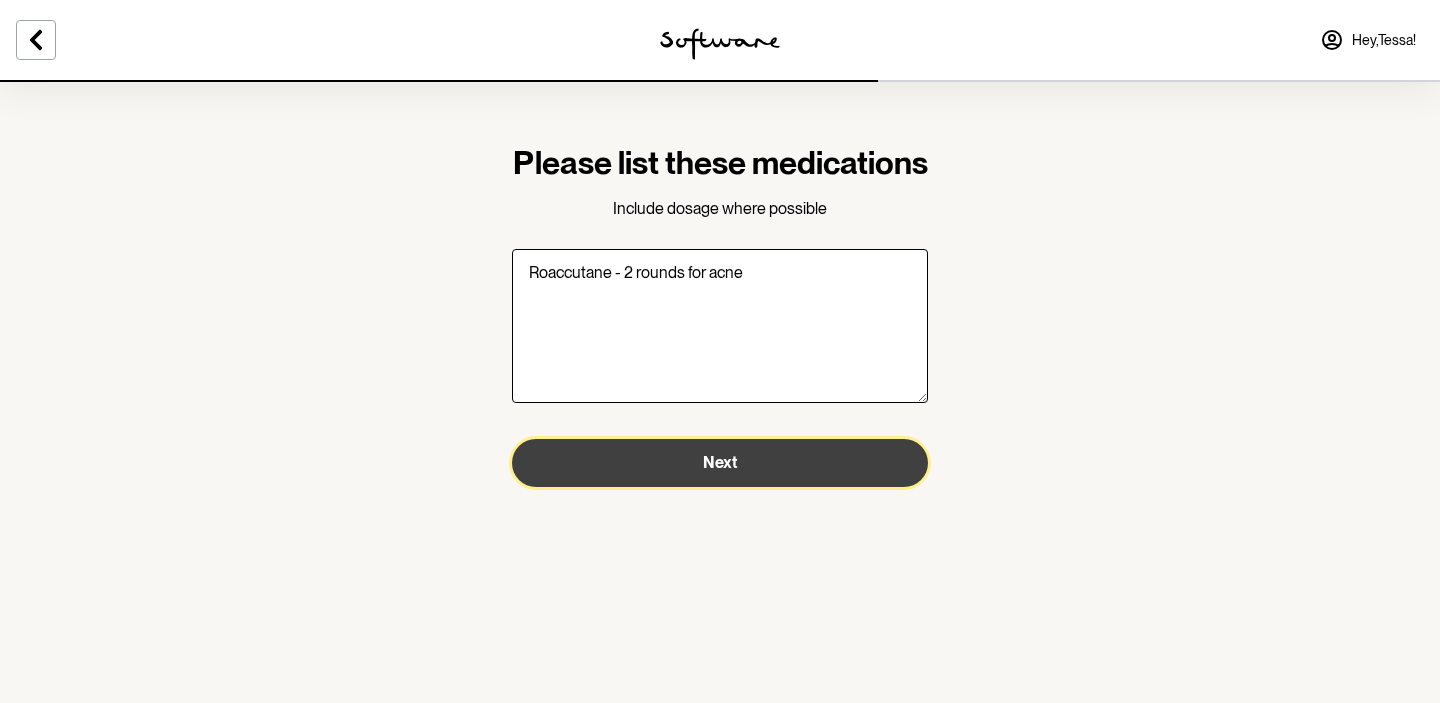click on "Next" at bounding box center (720, 462) 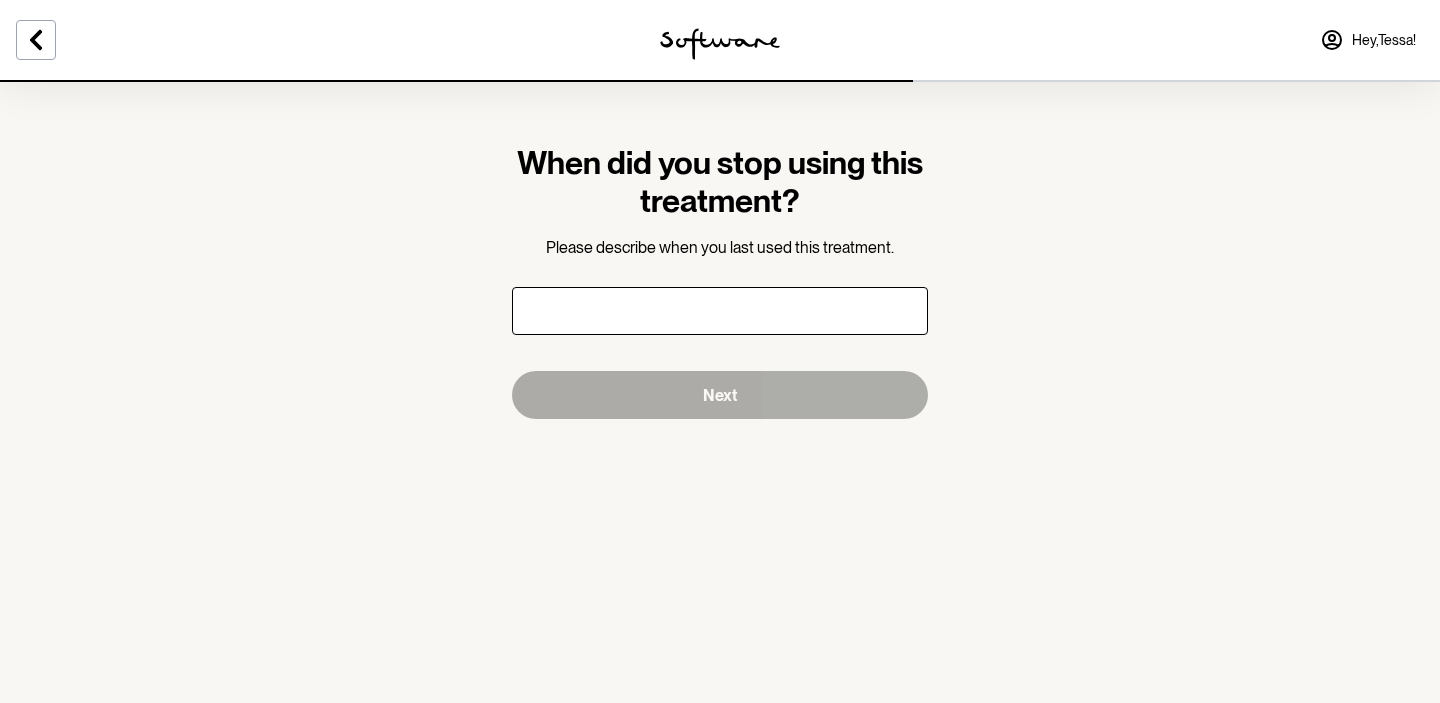 click at bounding box center [720, 311] 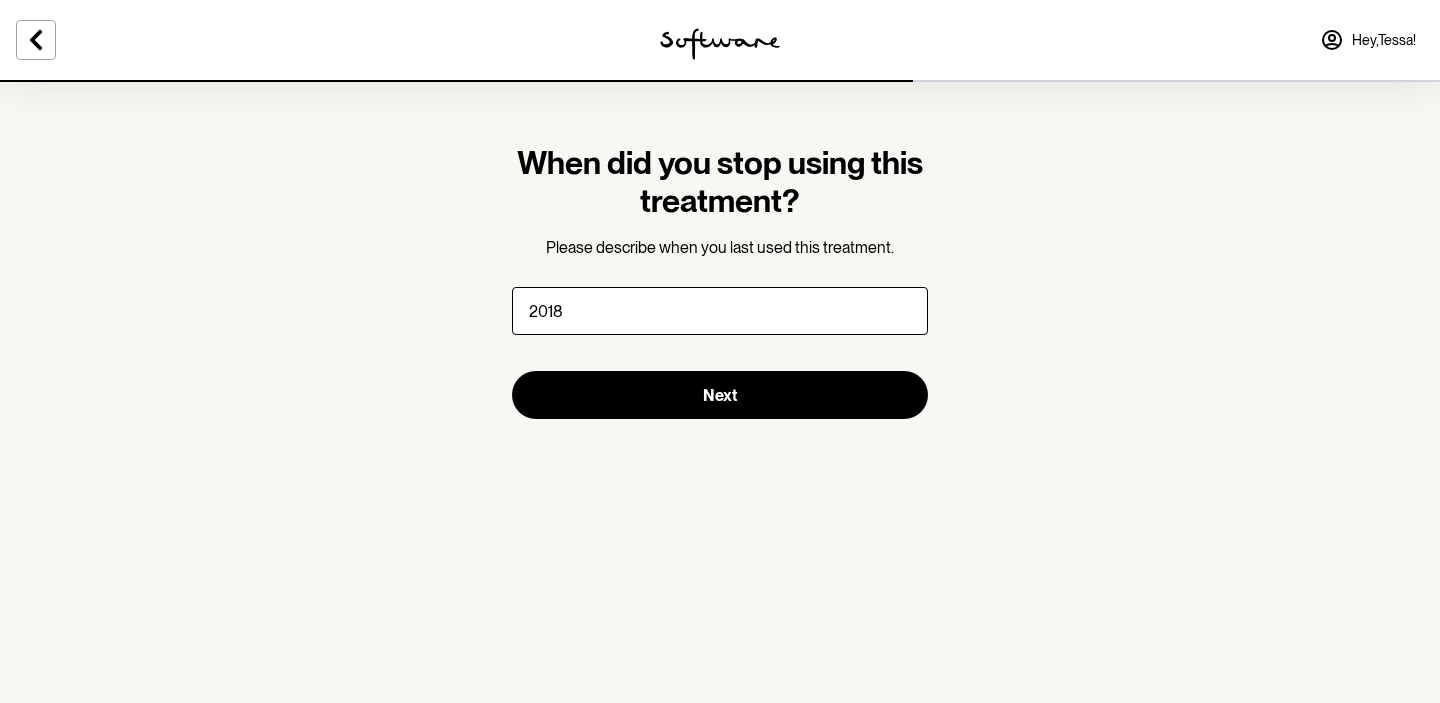 type on "2018" 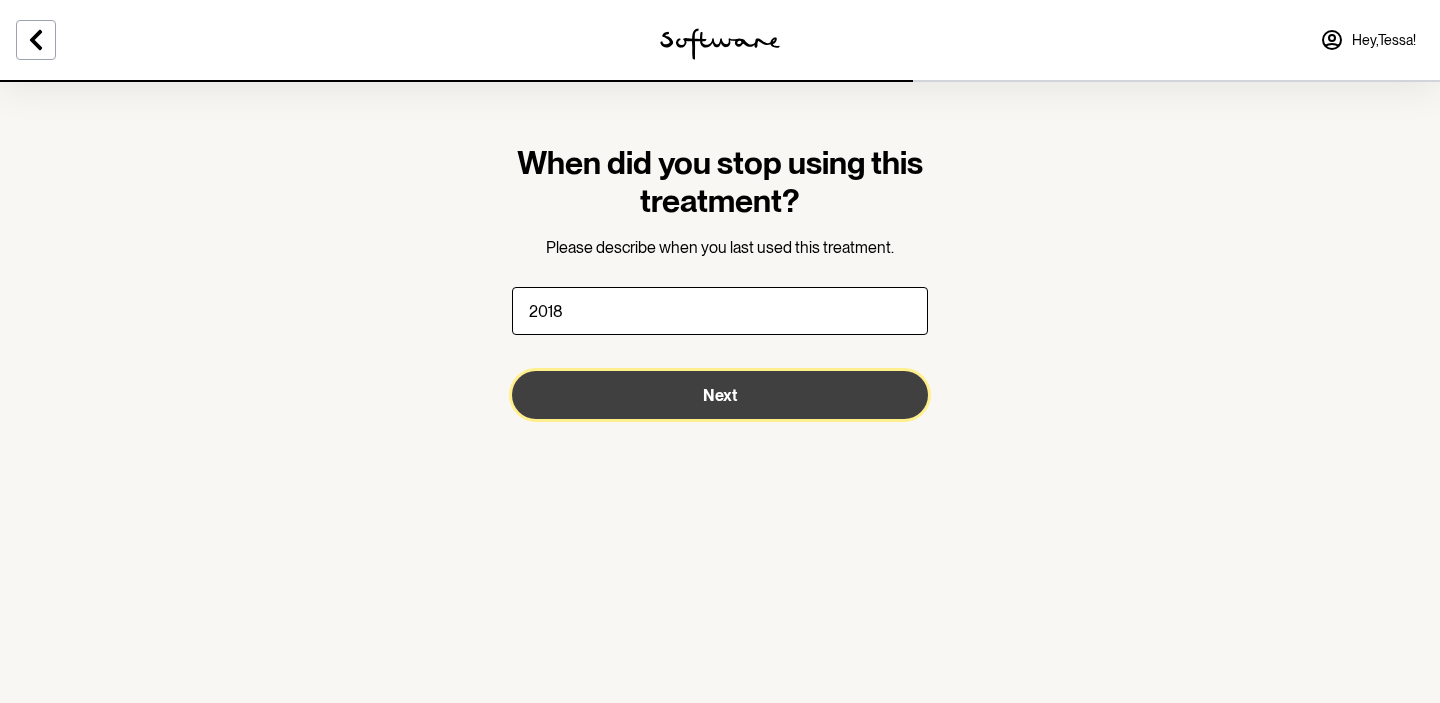 click on "Next" at bounding box center [720, 395] 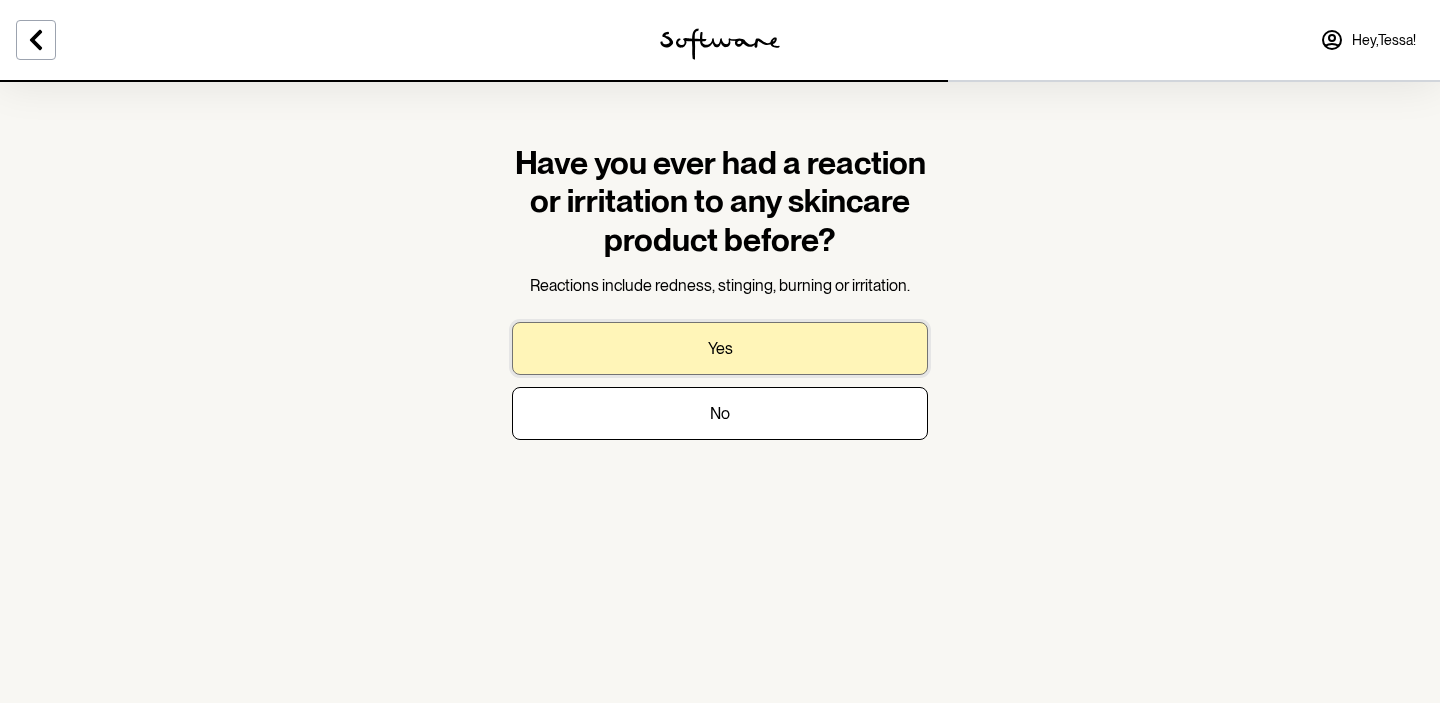 click on "Yes" at bounding box center [720, 348] 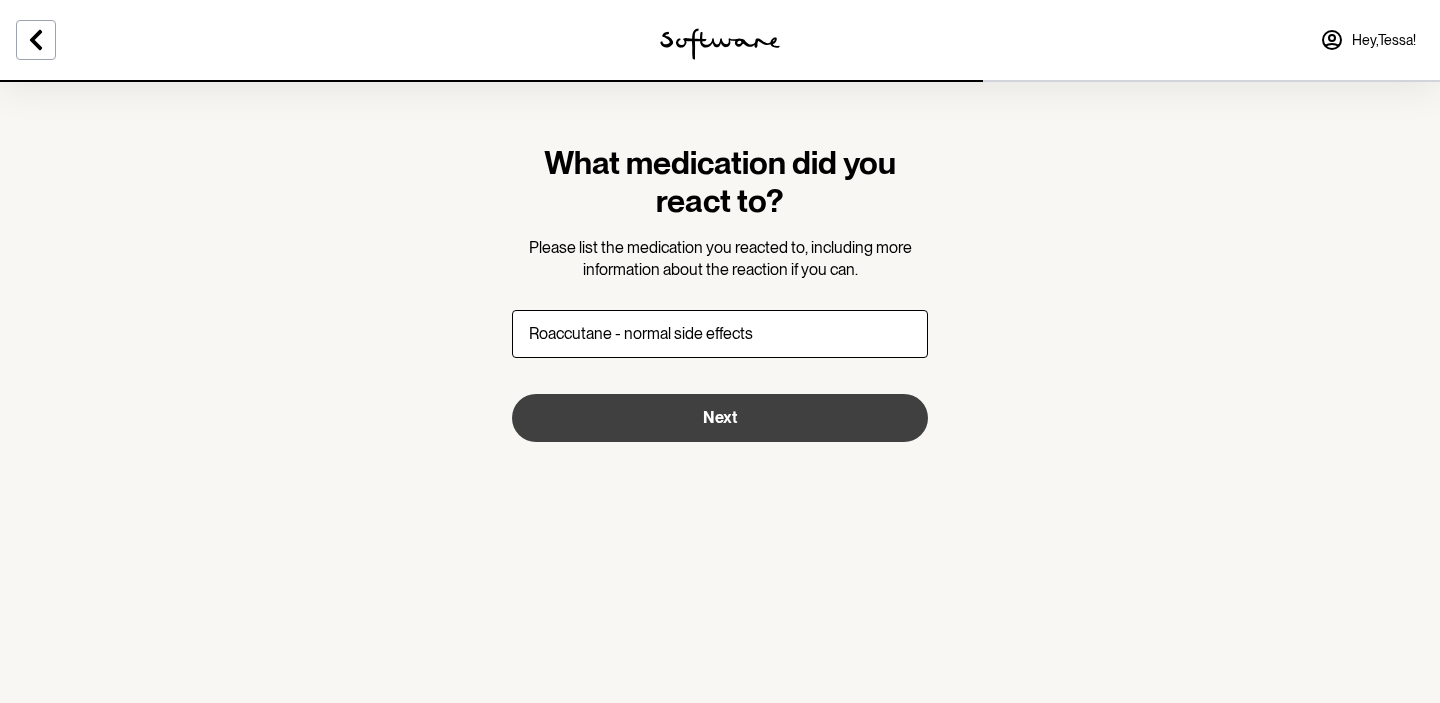 type on "Roaccutane - normal side effects" 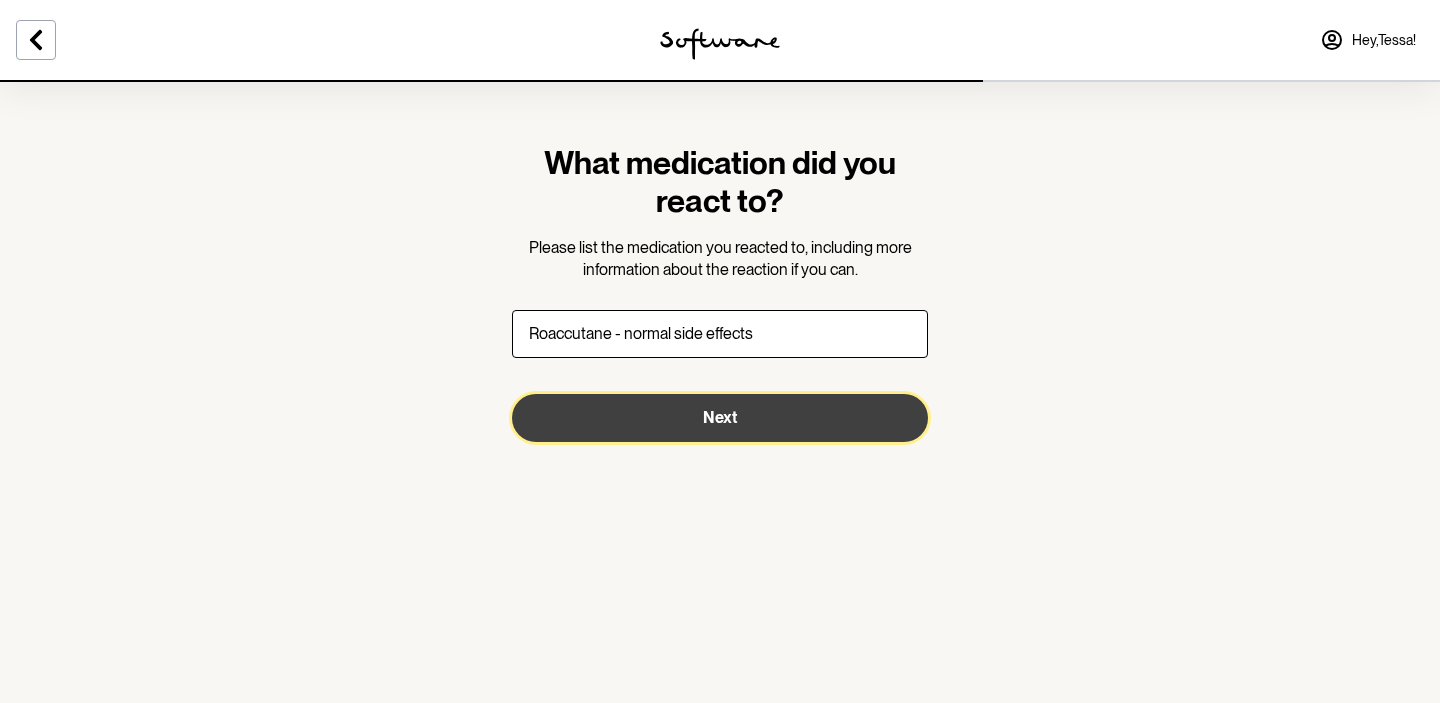click on "Next" at bounding box center [720, 417] 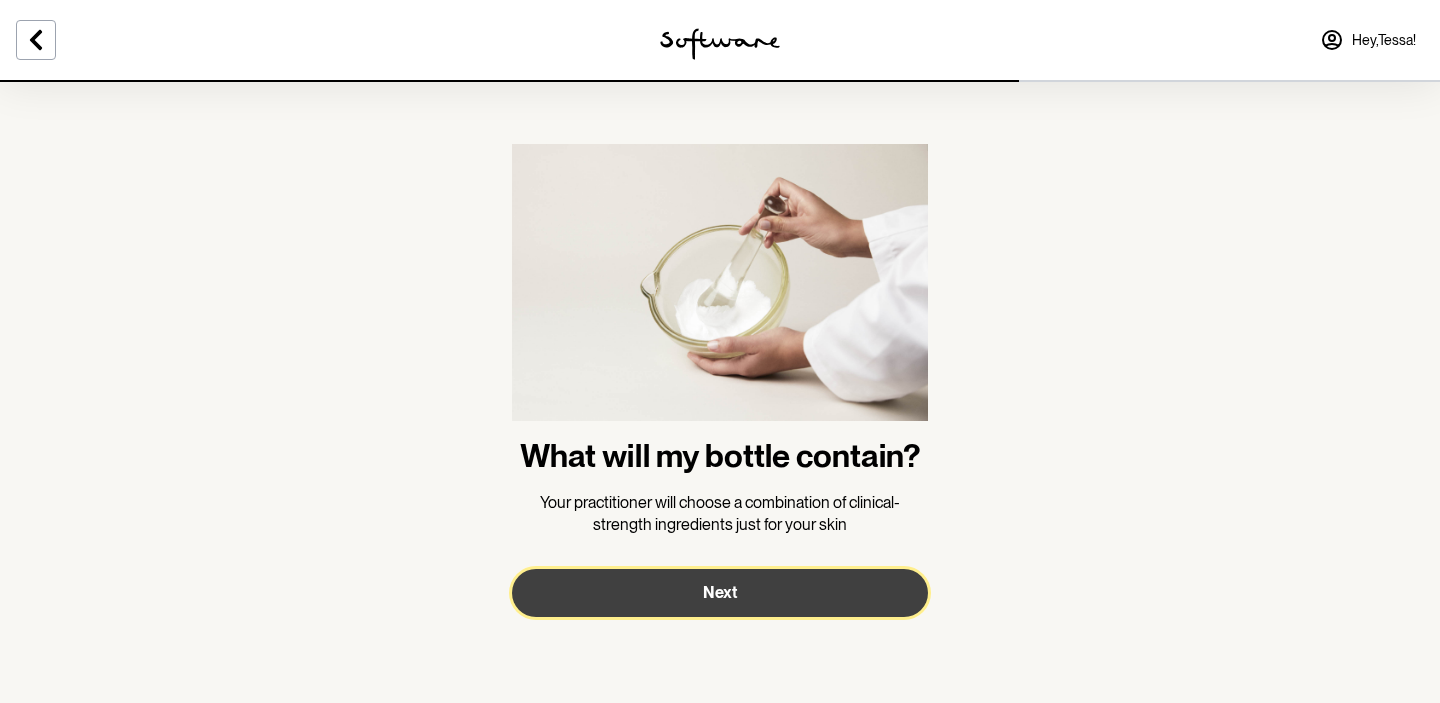 click on "Next" at bounding box center [720, 592] 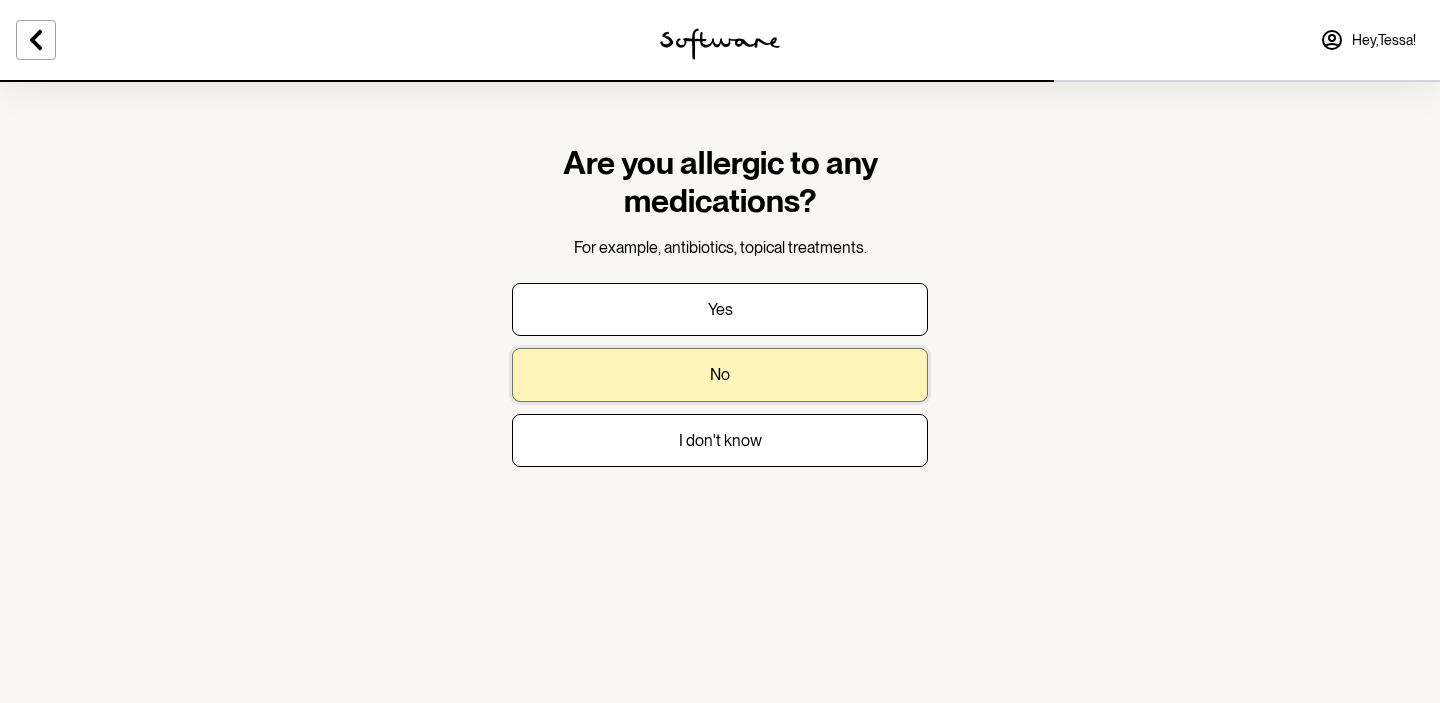 click on "No" at bounding box center (720, 374) 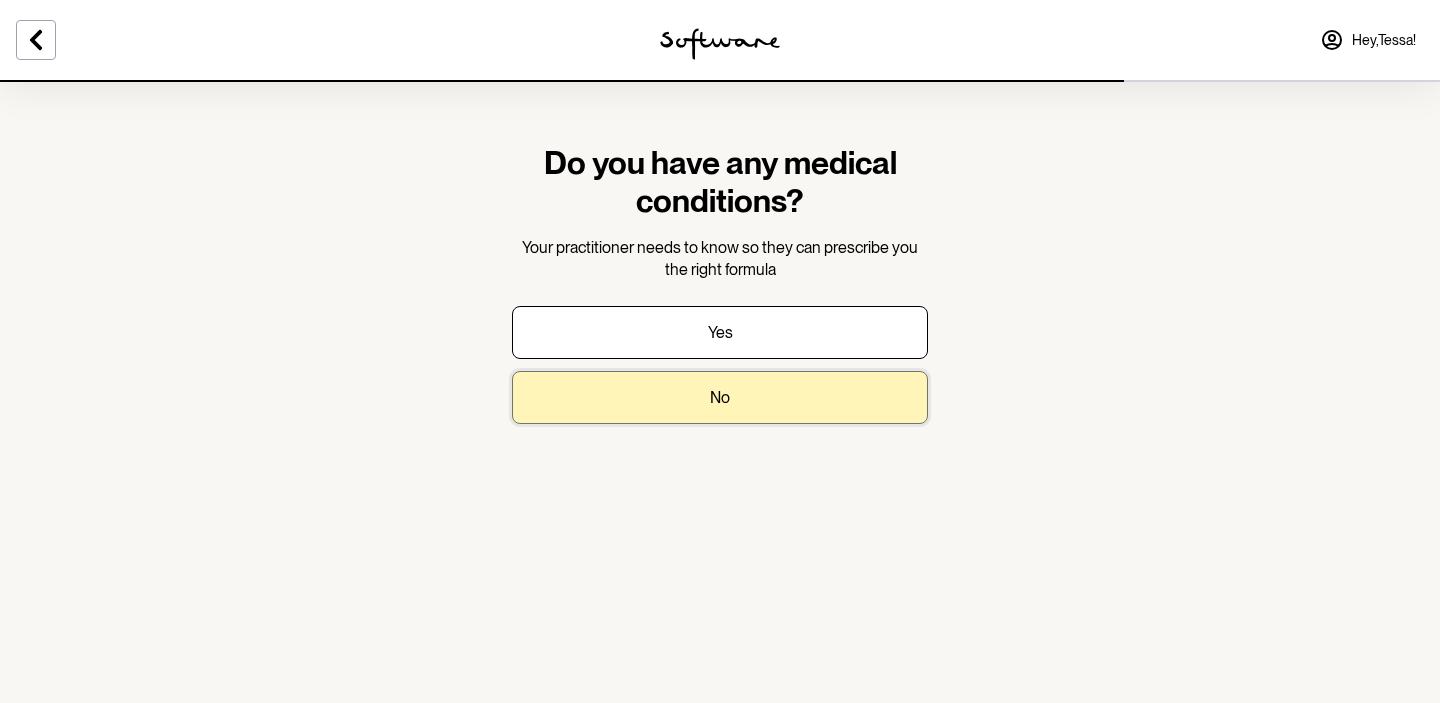 click on "No" at bounding box center [720, 397] 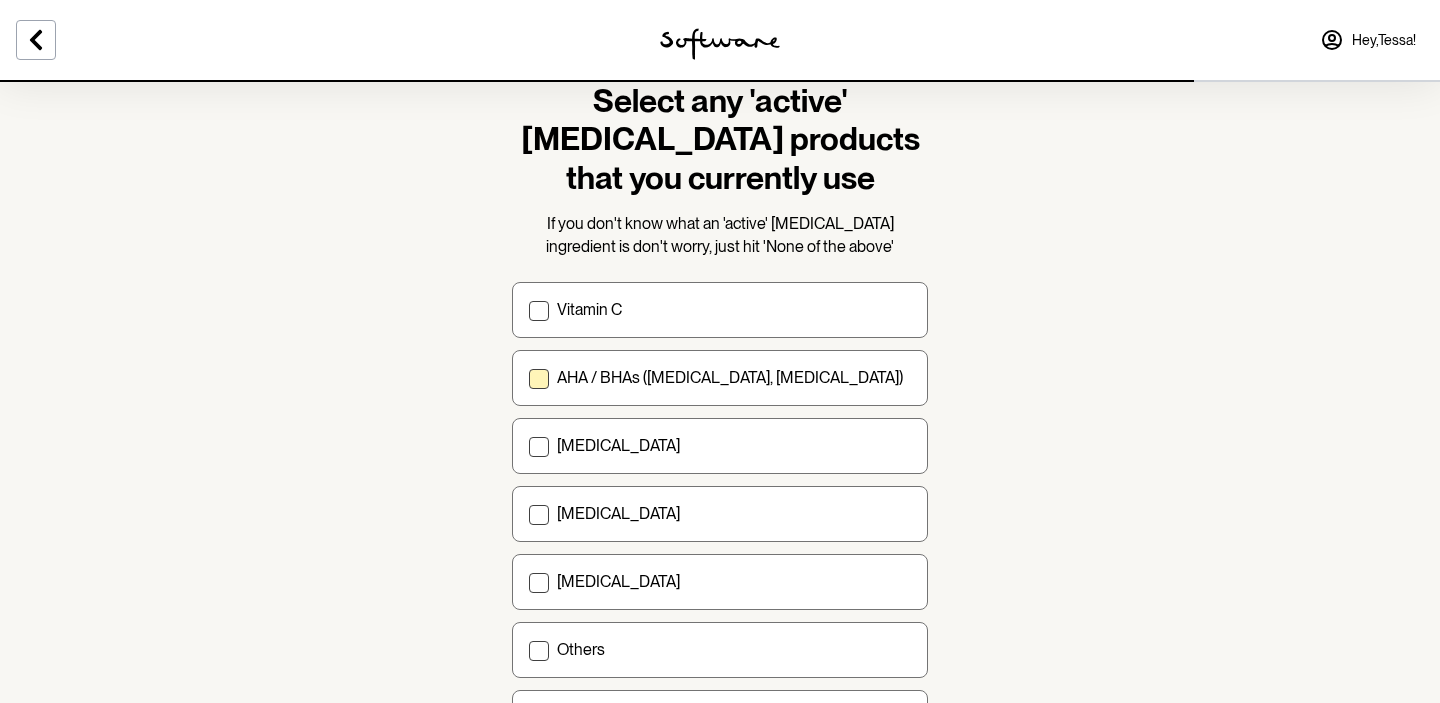 scroll, scrollTop: 80, scrollLeft: 0, axis: vertical 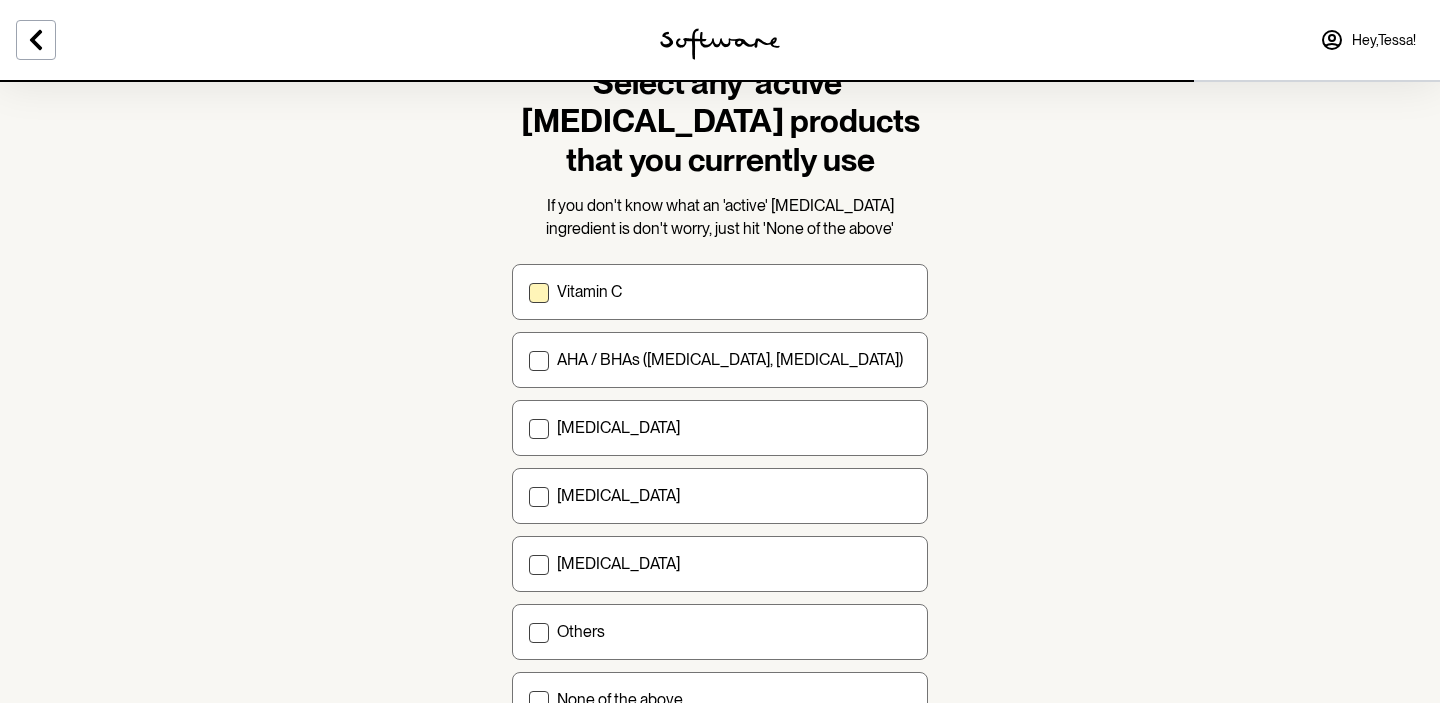 click at bounding box center [539, 293] 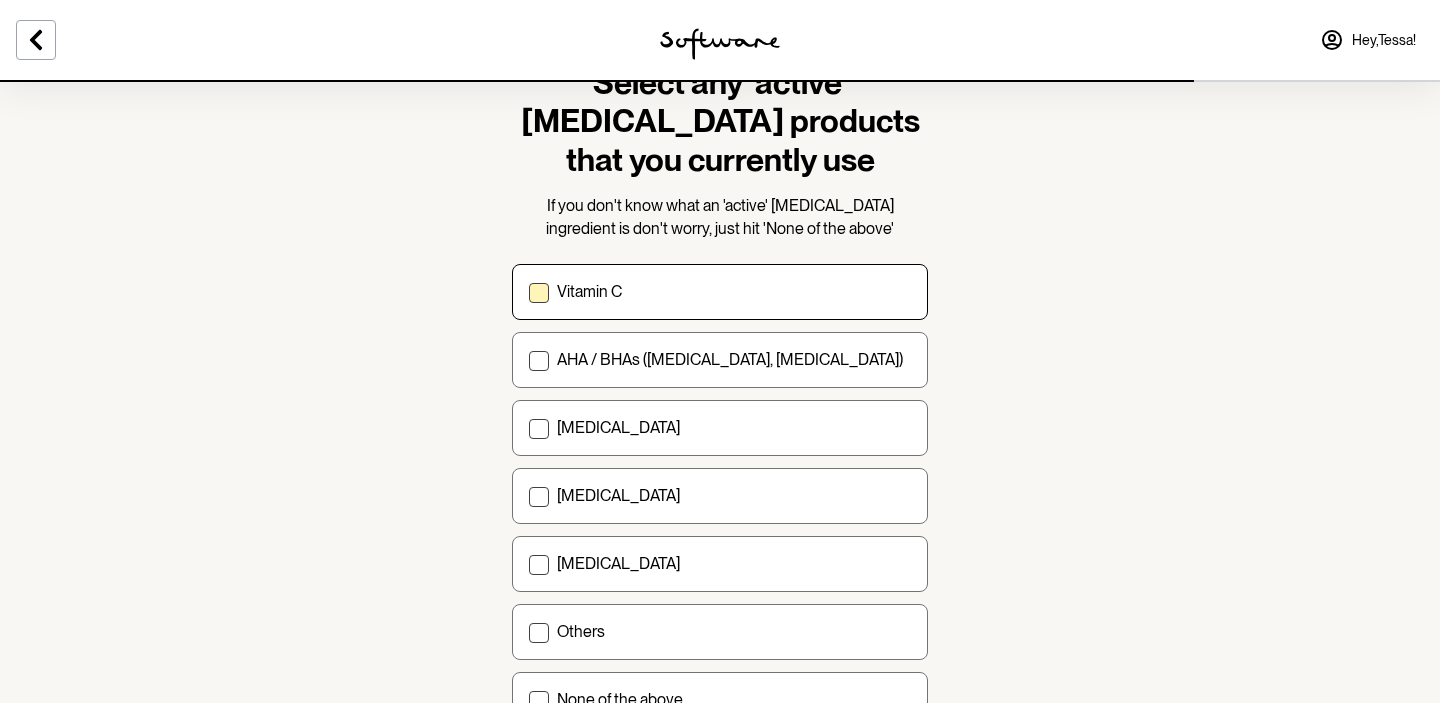 click on "Vitamin C" at bounding box center (528, 292) 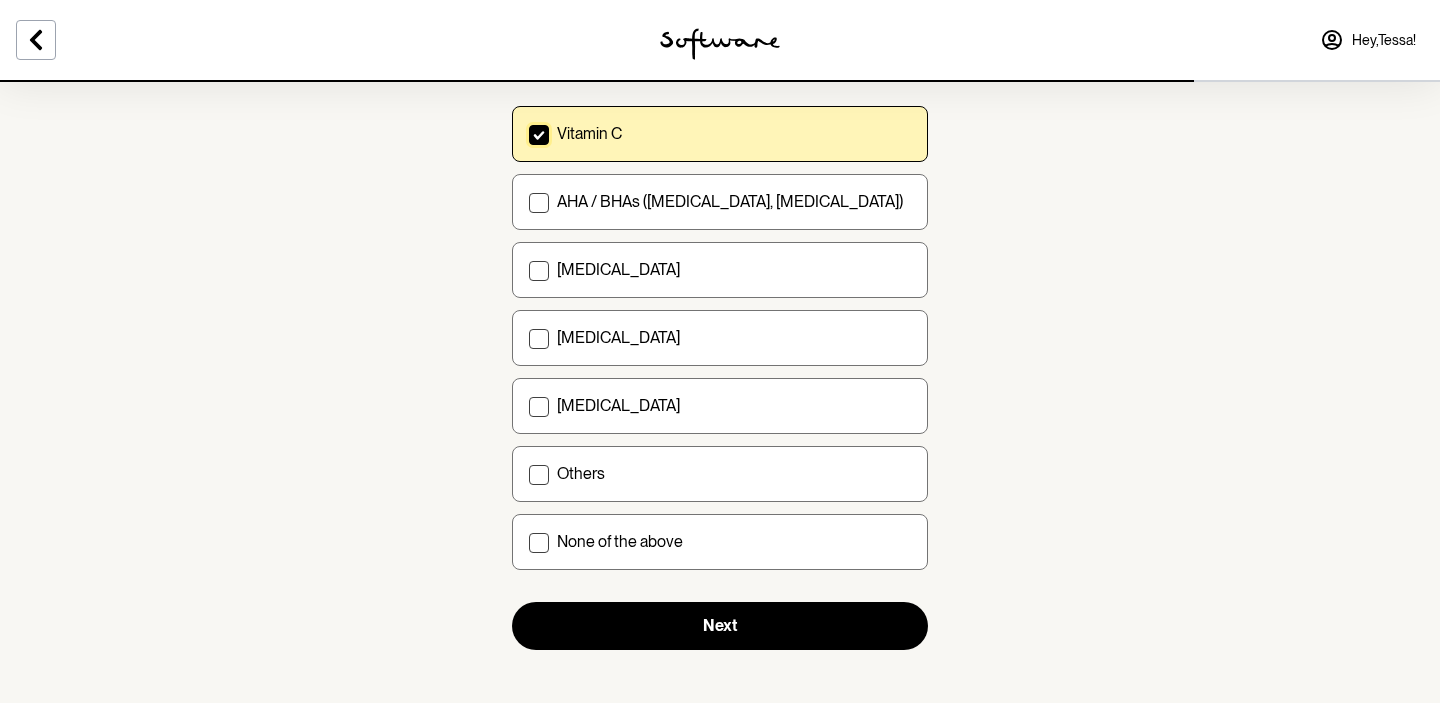 scroll, scrollTop: 243, scrollLeft: 0, axis: vertical 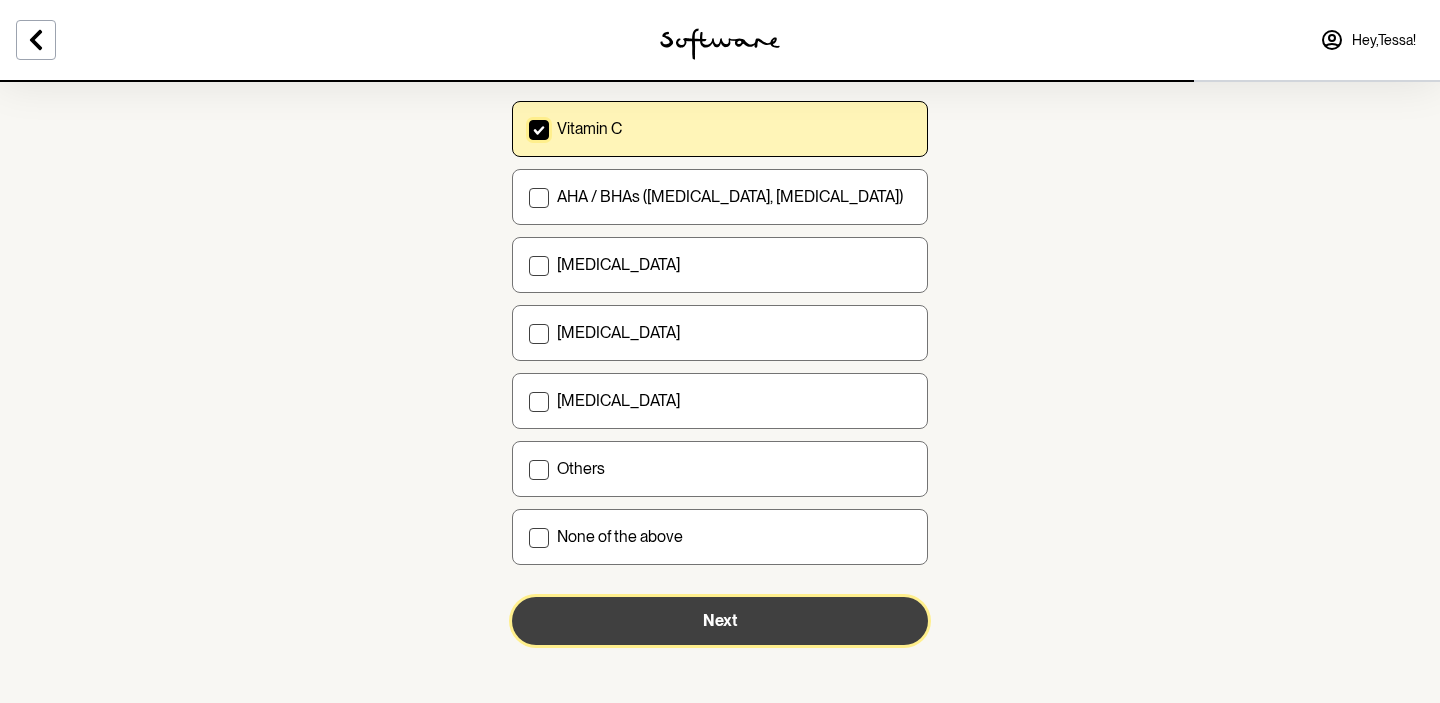 click on "Next" at bounding box center [720, 620] 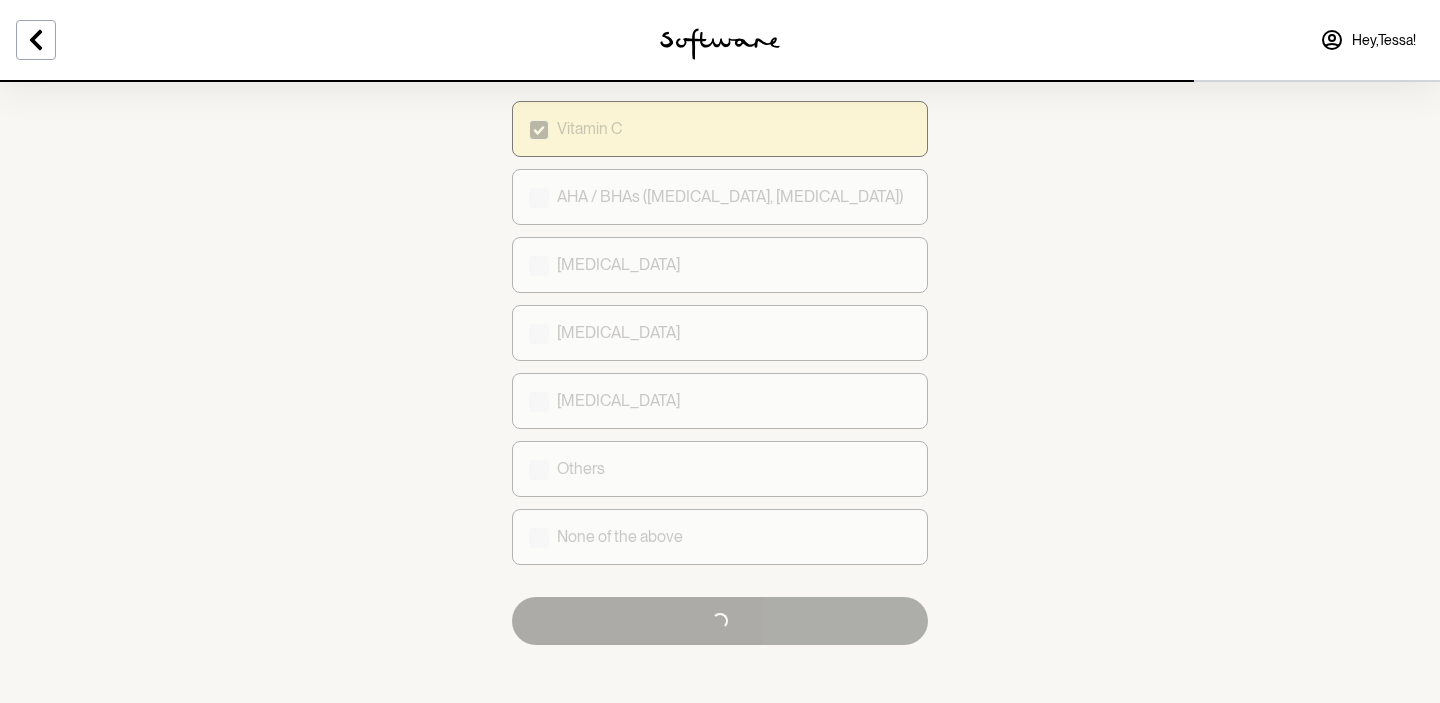 scroll, scrollTop: 0, scrollLeft: 0, axis: both 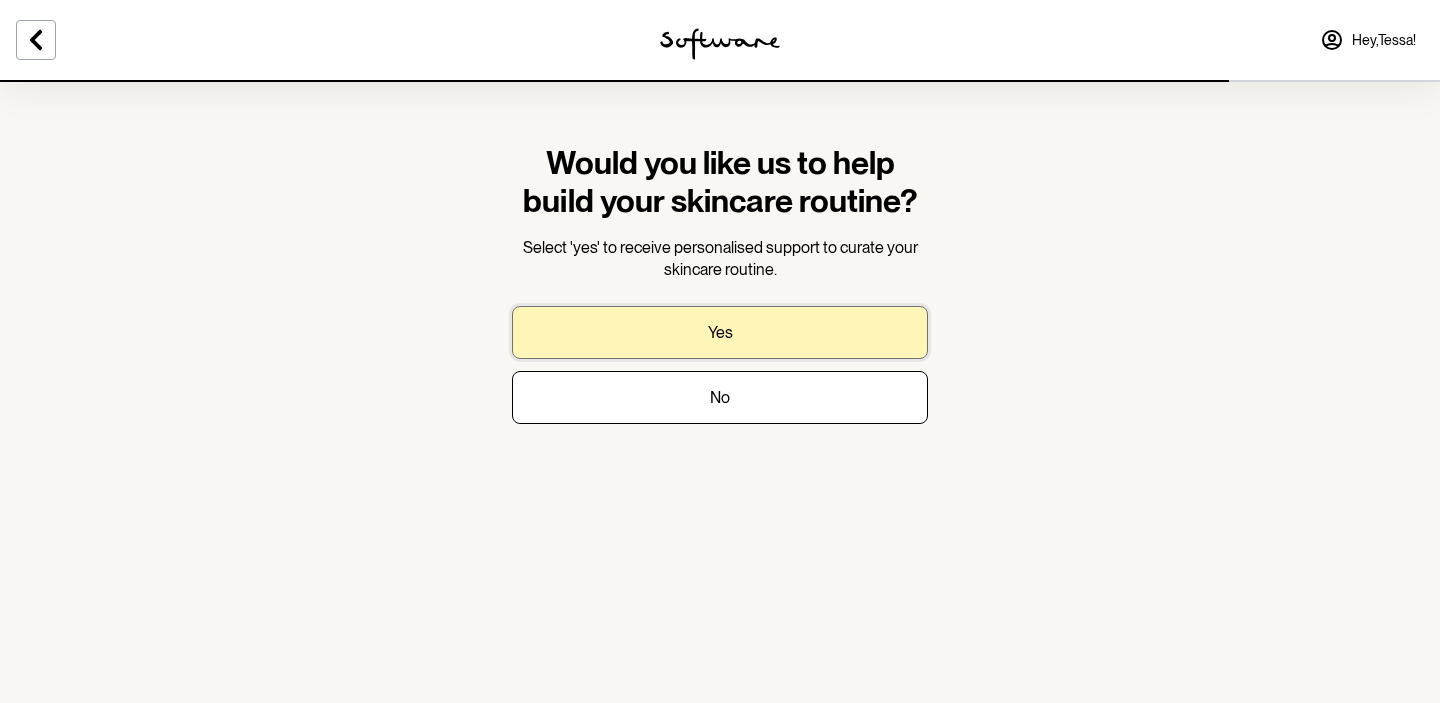 click on "Yes" at bounding box center [720, 332] 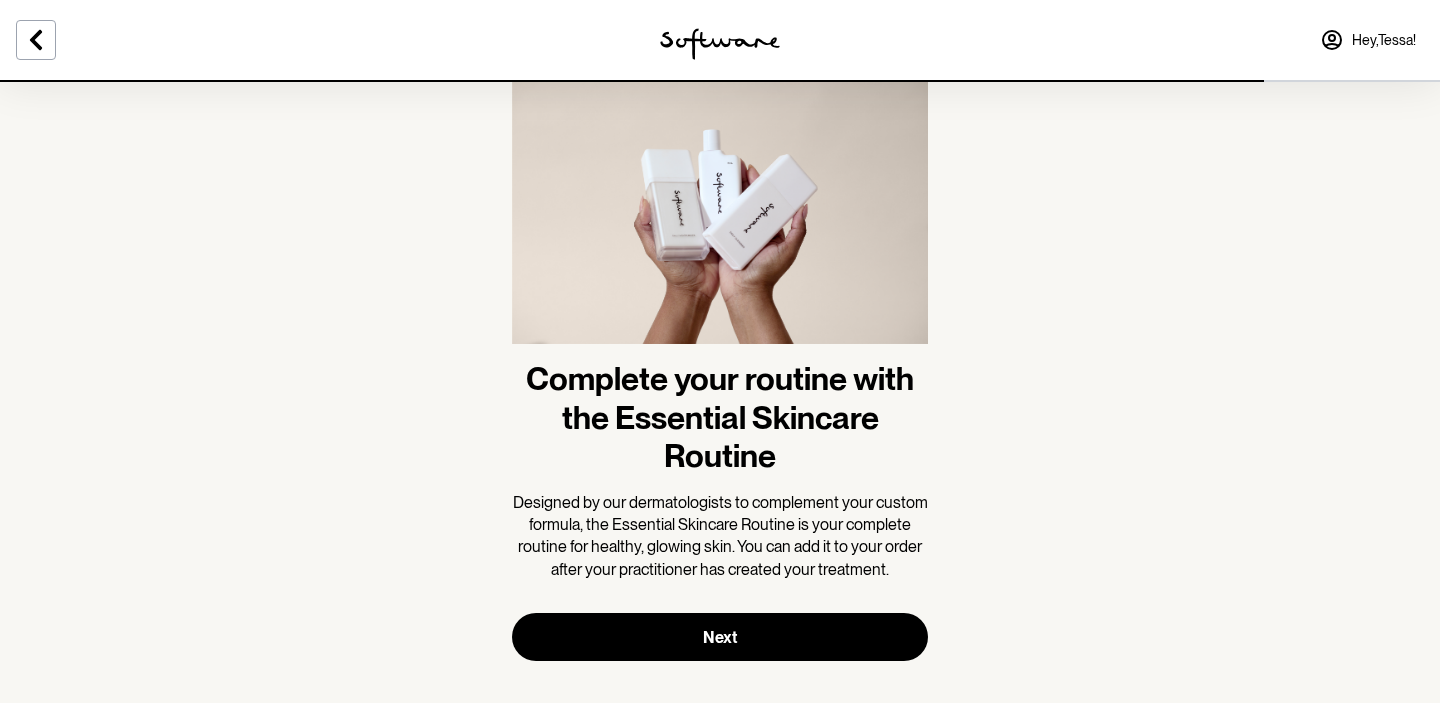 scroll, scrollTop: 99, scrollLeft: 0, axis: vertical 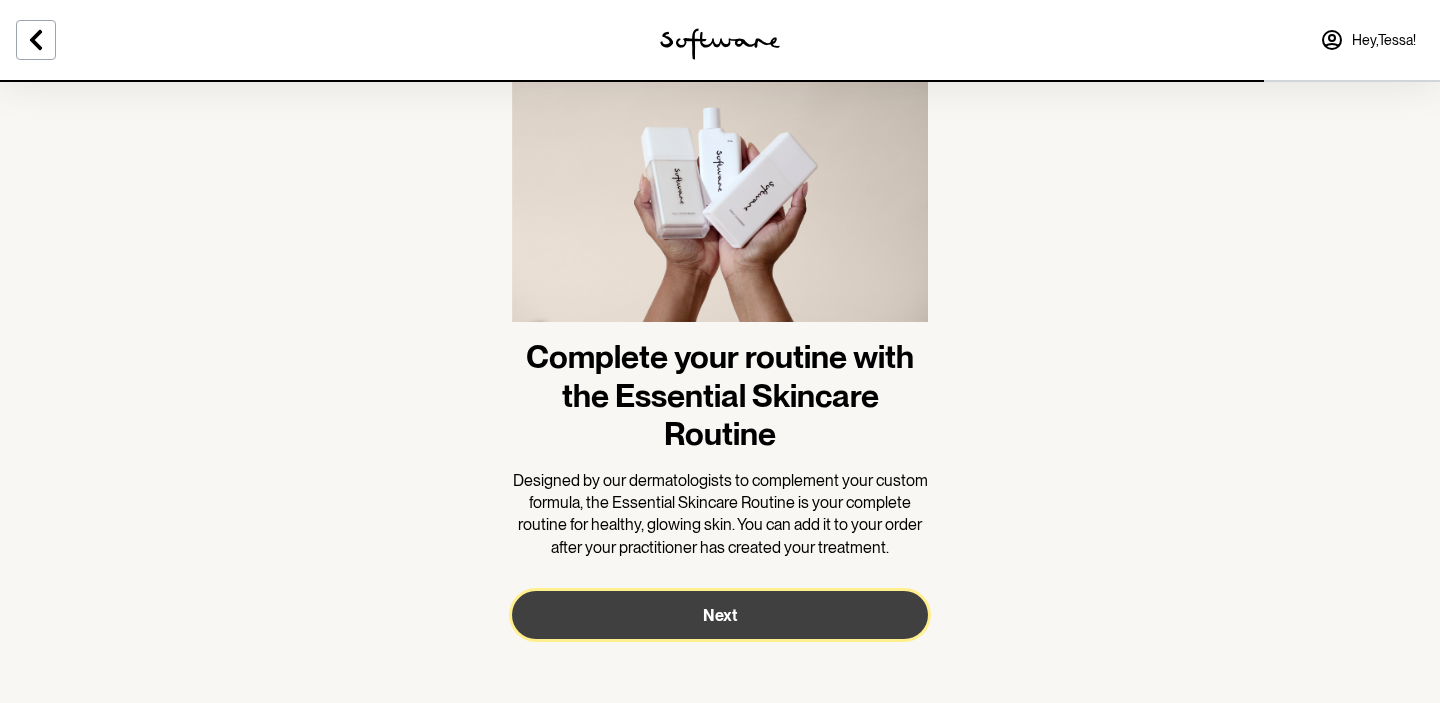 click on "Next" at bounding box center (720, 615) 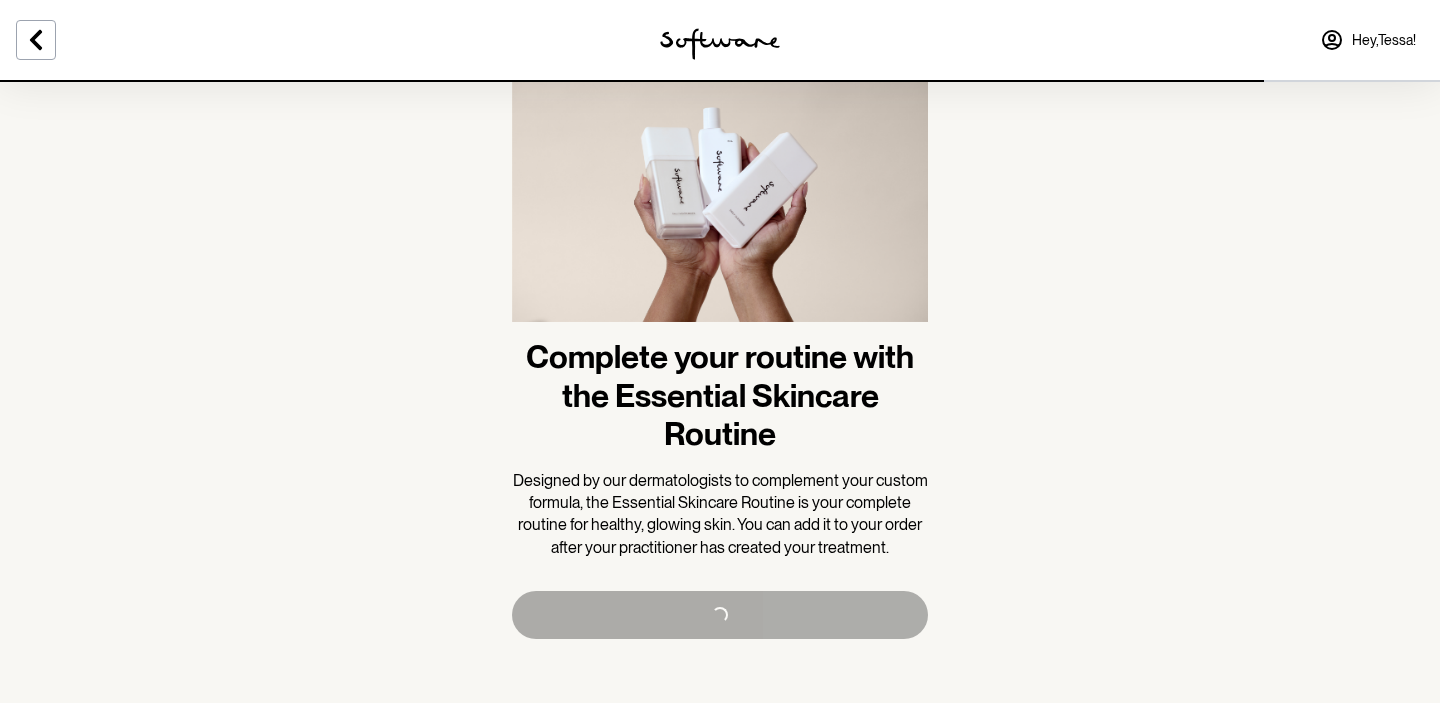 scroll, scrollTop: 0, scrollLeft: 0, axis: both 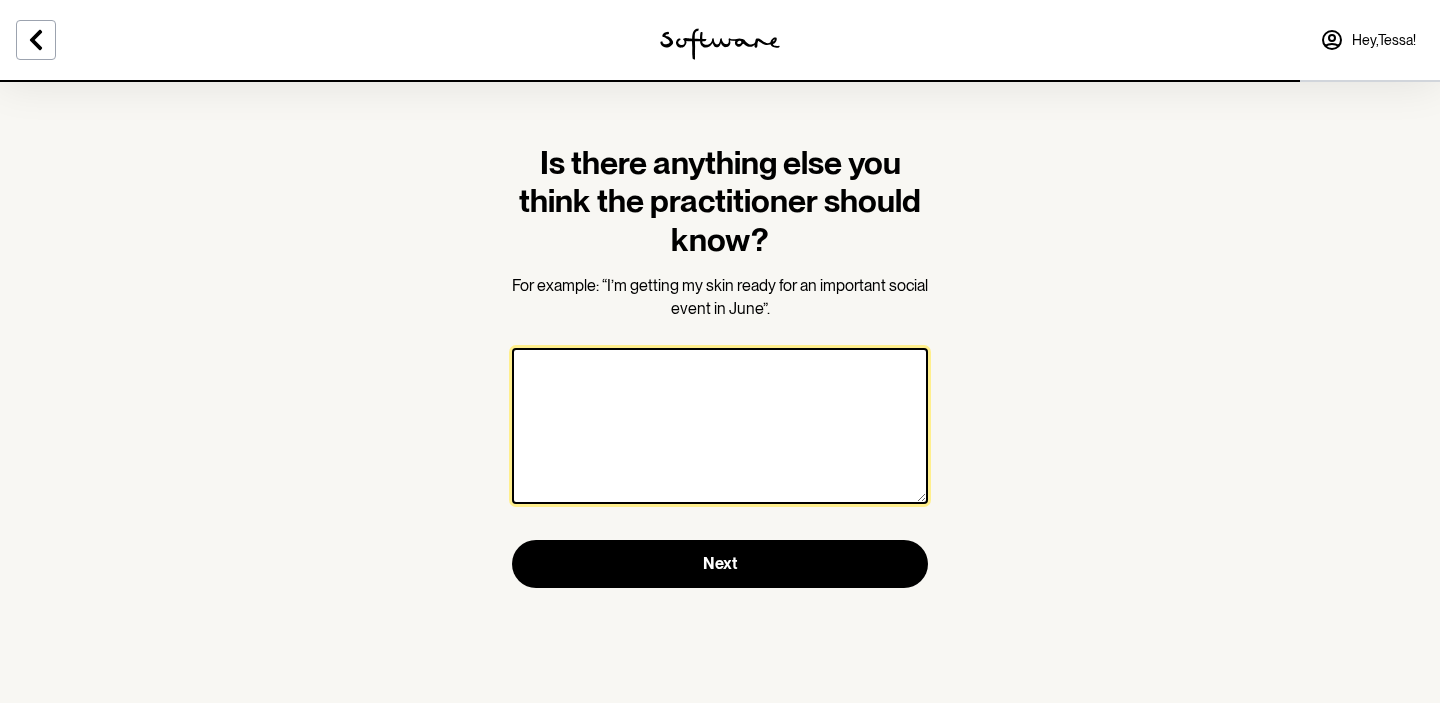 click at bounding box center (720, 426) 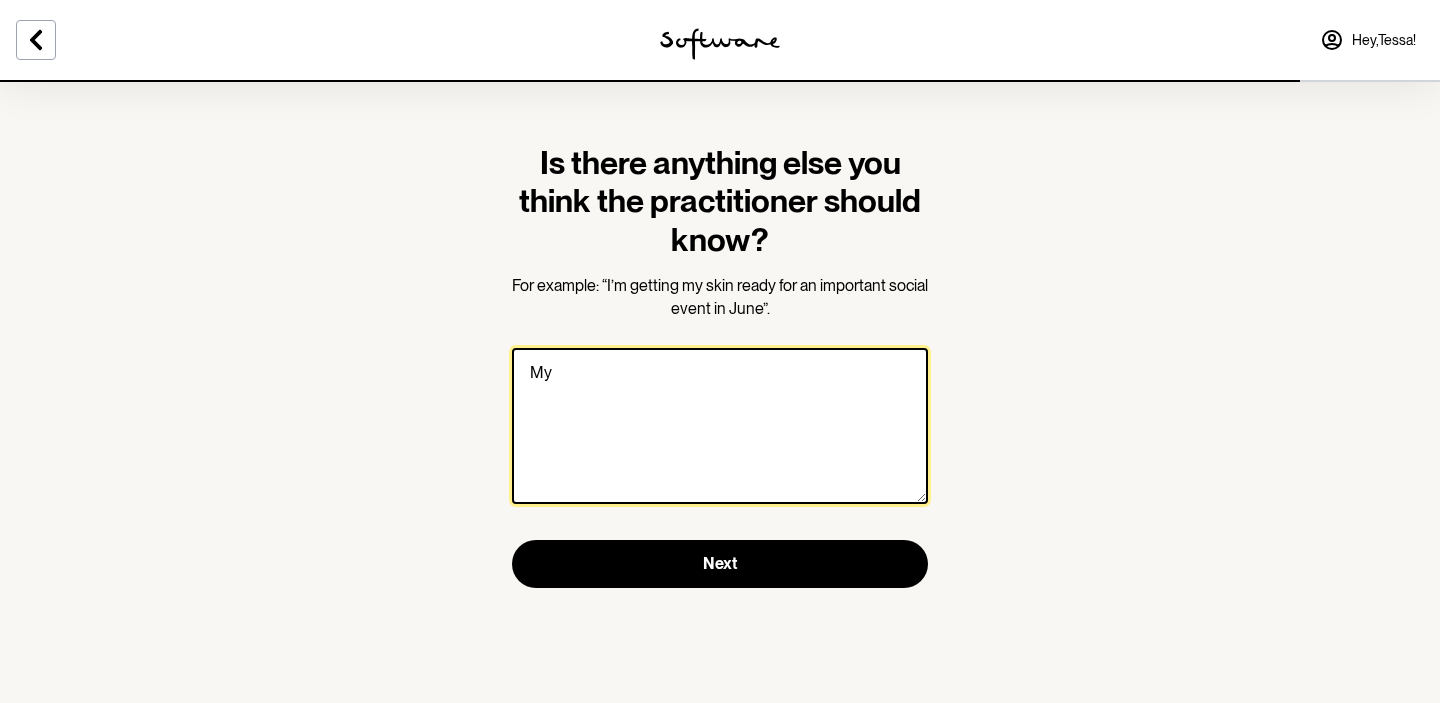 type on "M" 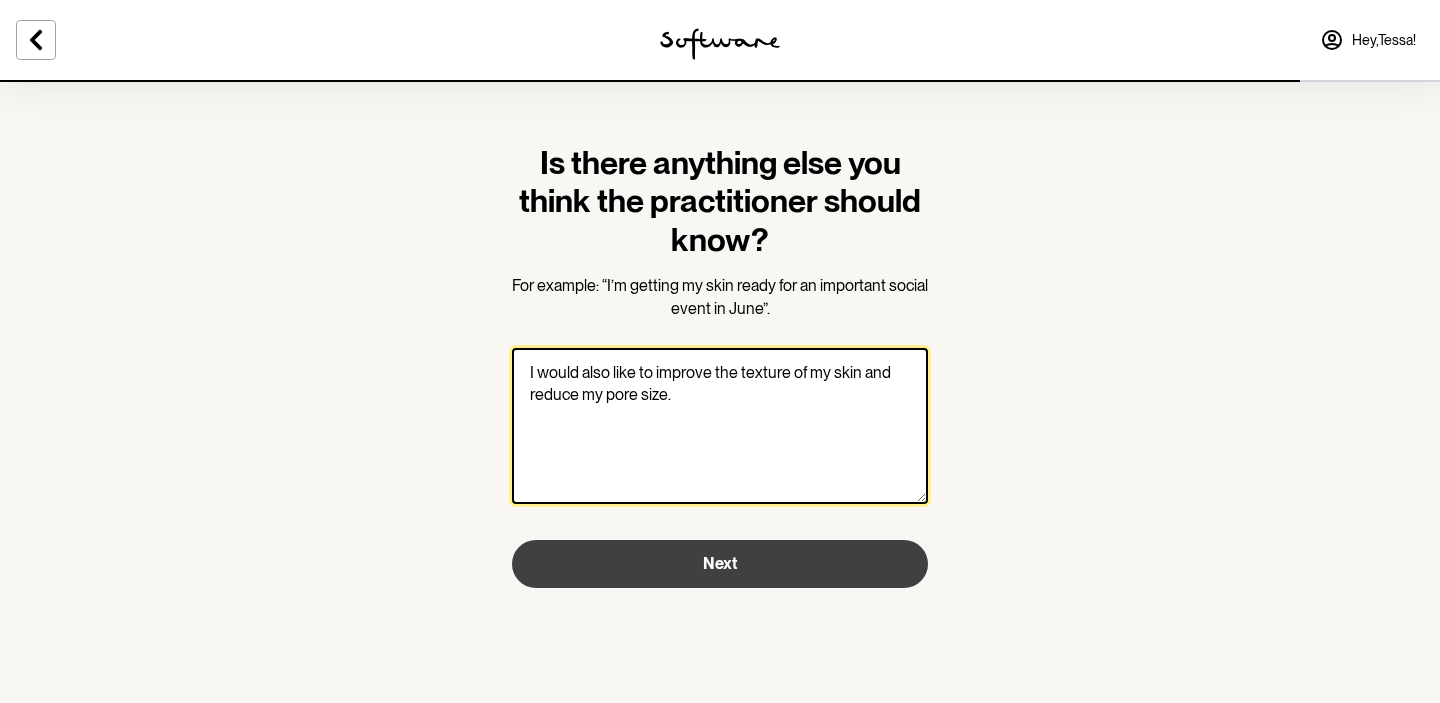 type on "I would also like to improve the texture of my skin and reduce my pore size." 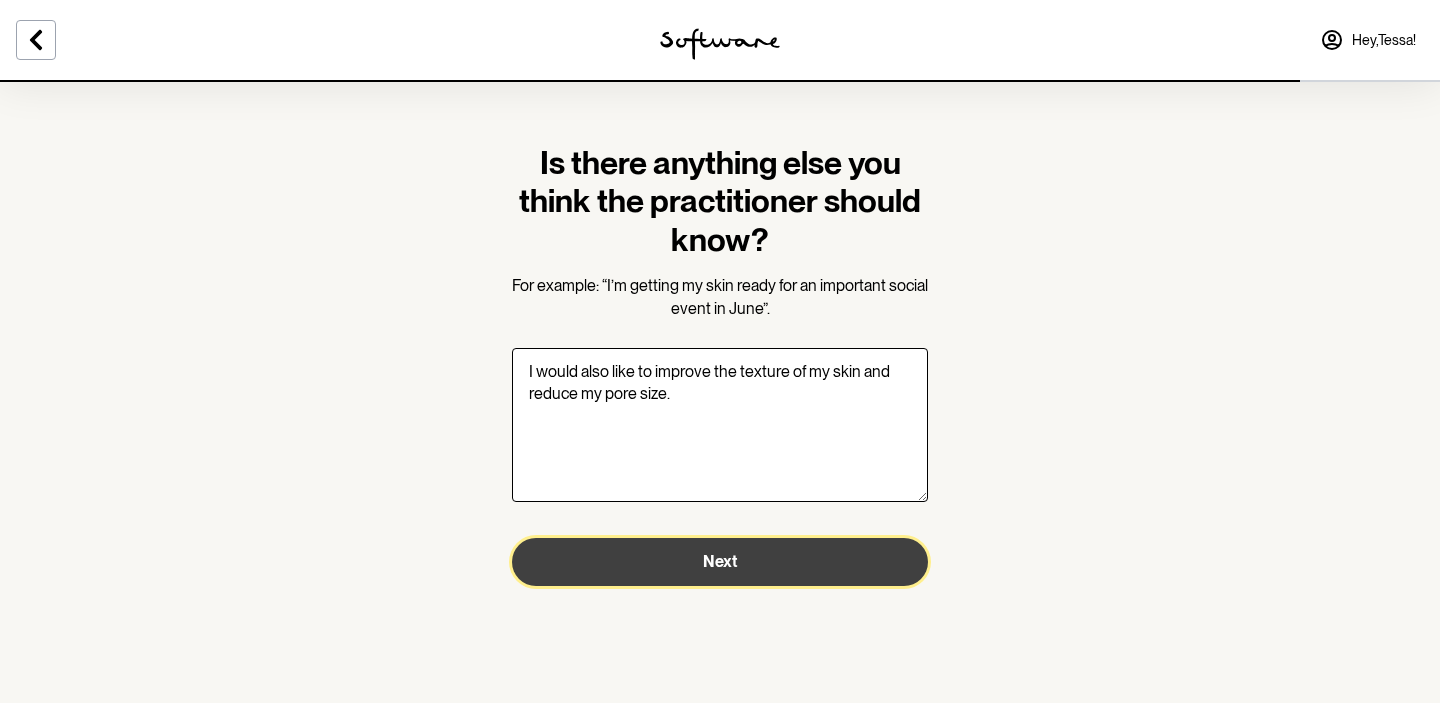 click on "Next" at bounding box center (720, 561) 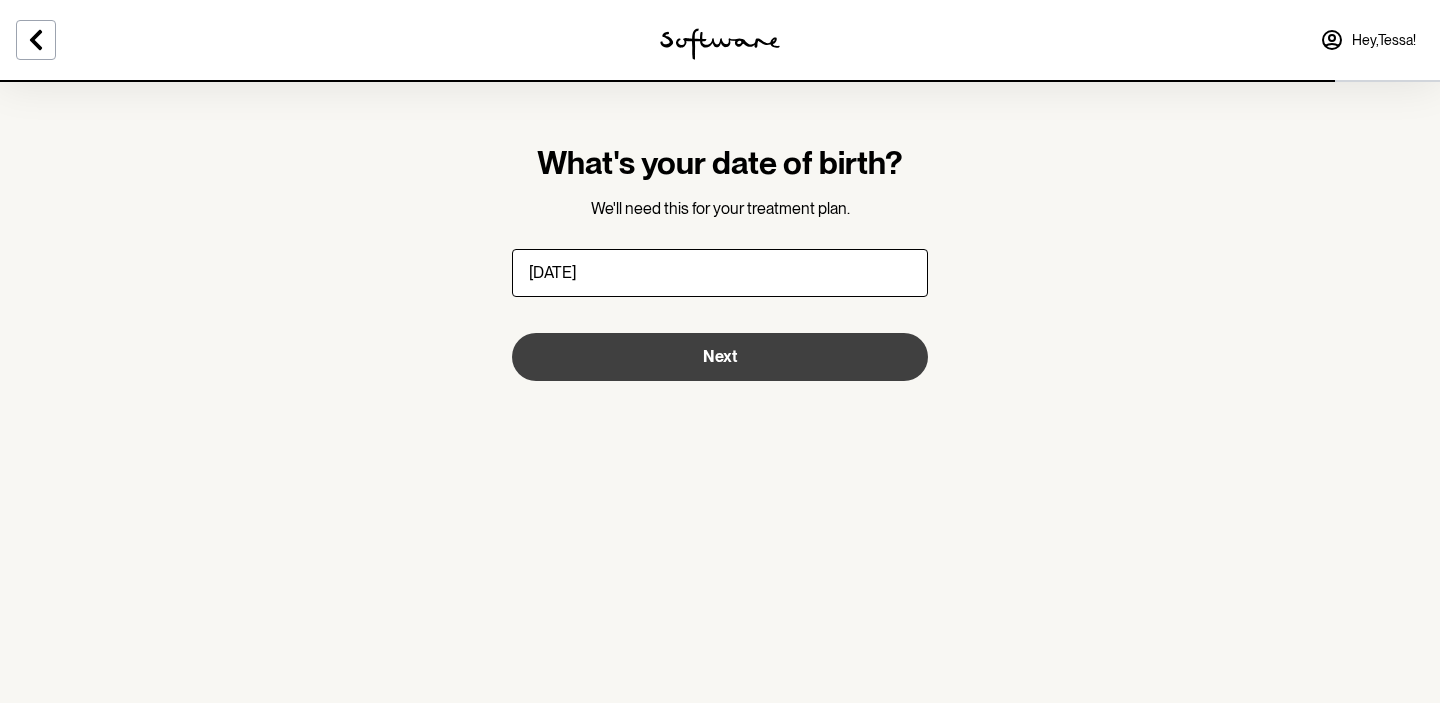 type on "28/04/1994" 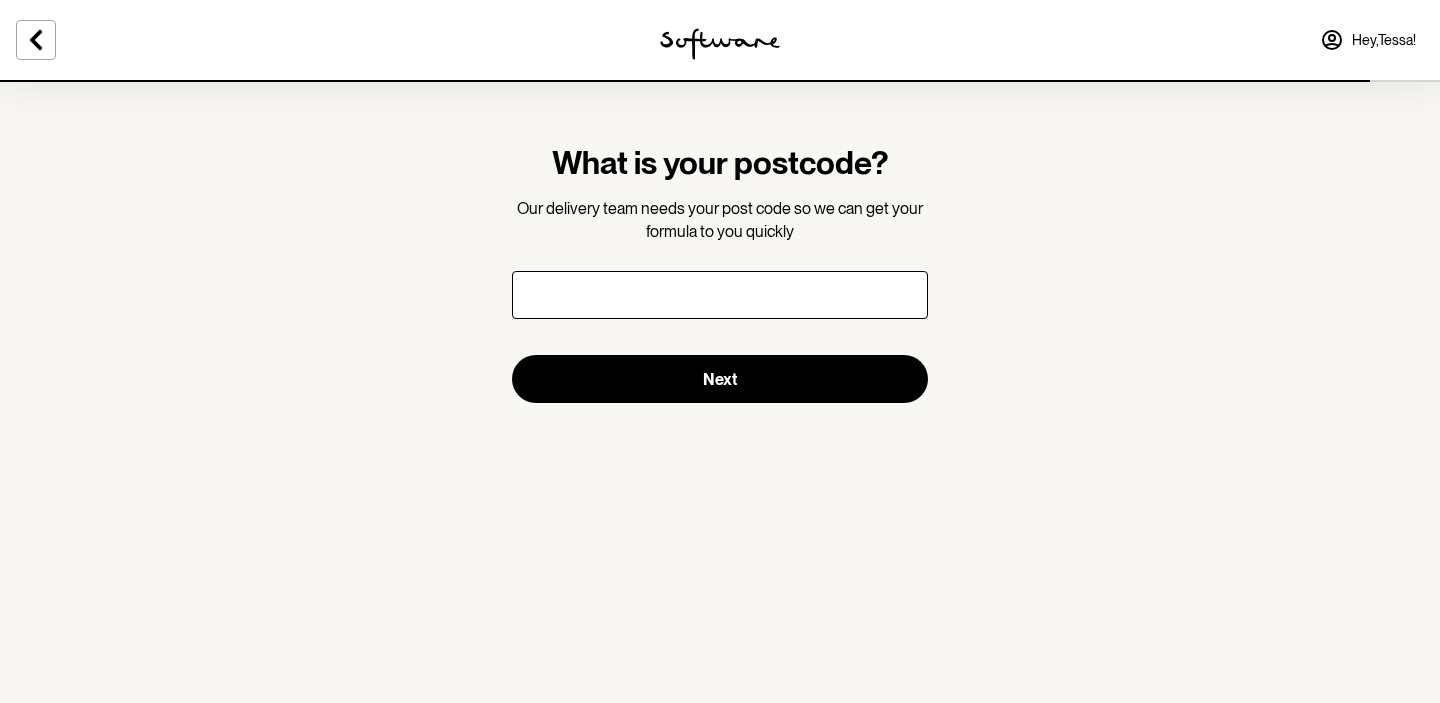 click at bounding box center (720, 295) 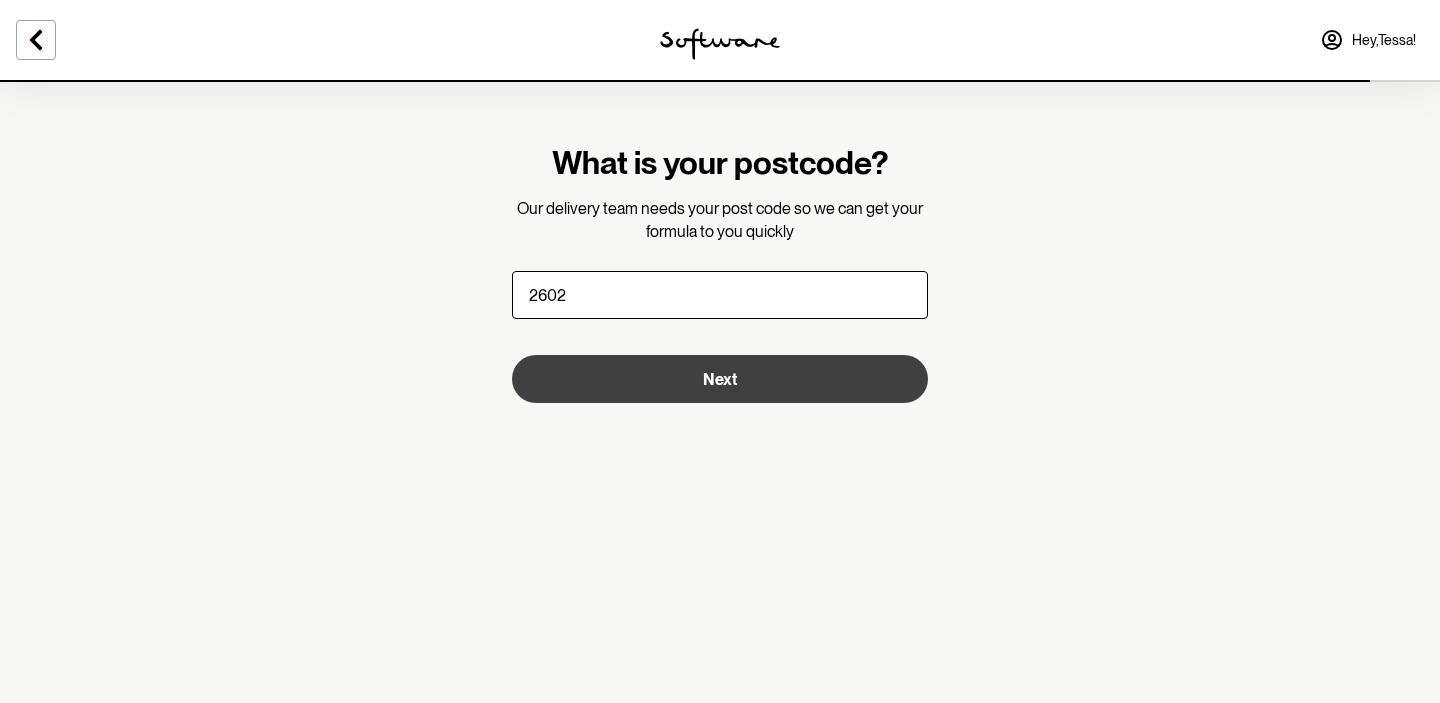 type on "2602" 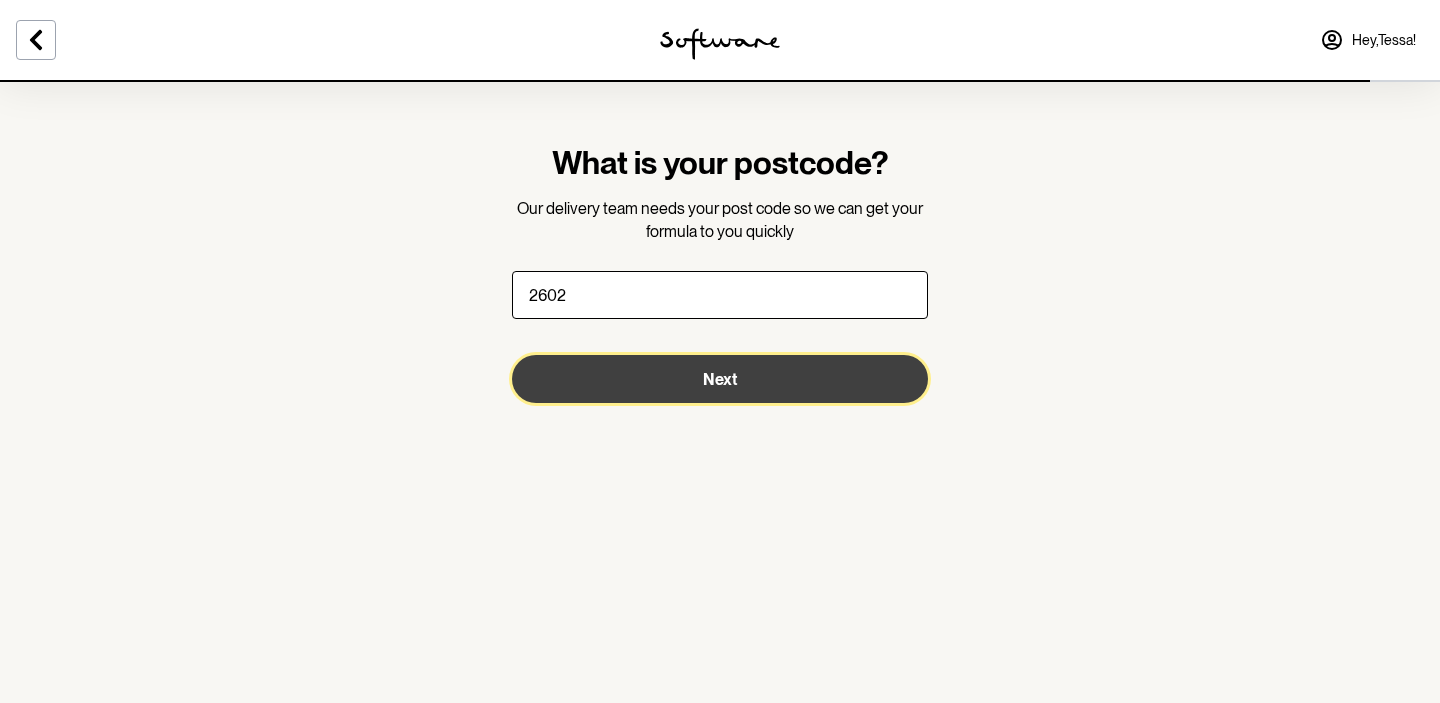click on "Next" at bounding box center (720, 379) 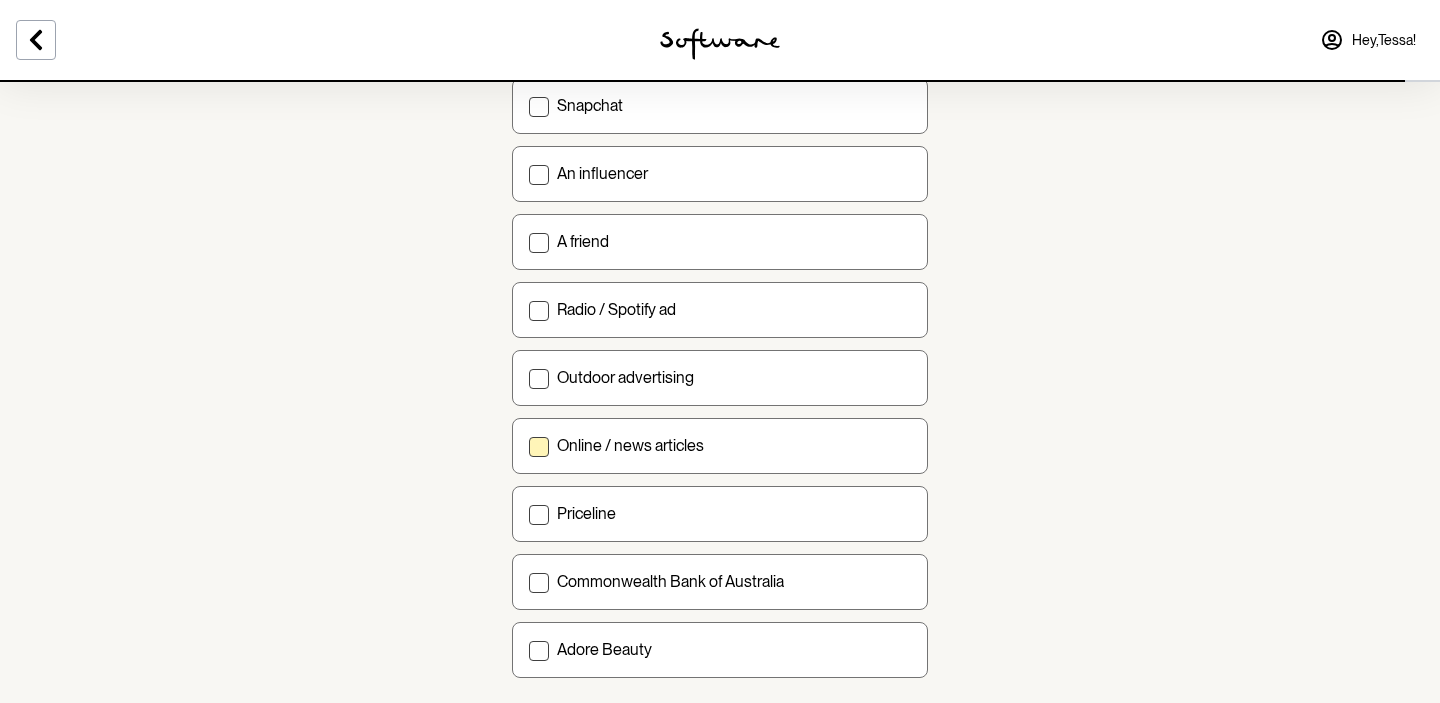 scroll, scrollTop: 665, scrollLeft: 0, axis: vertical 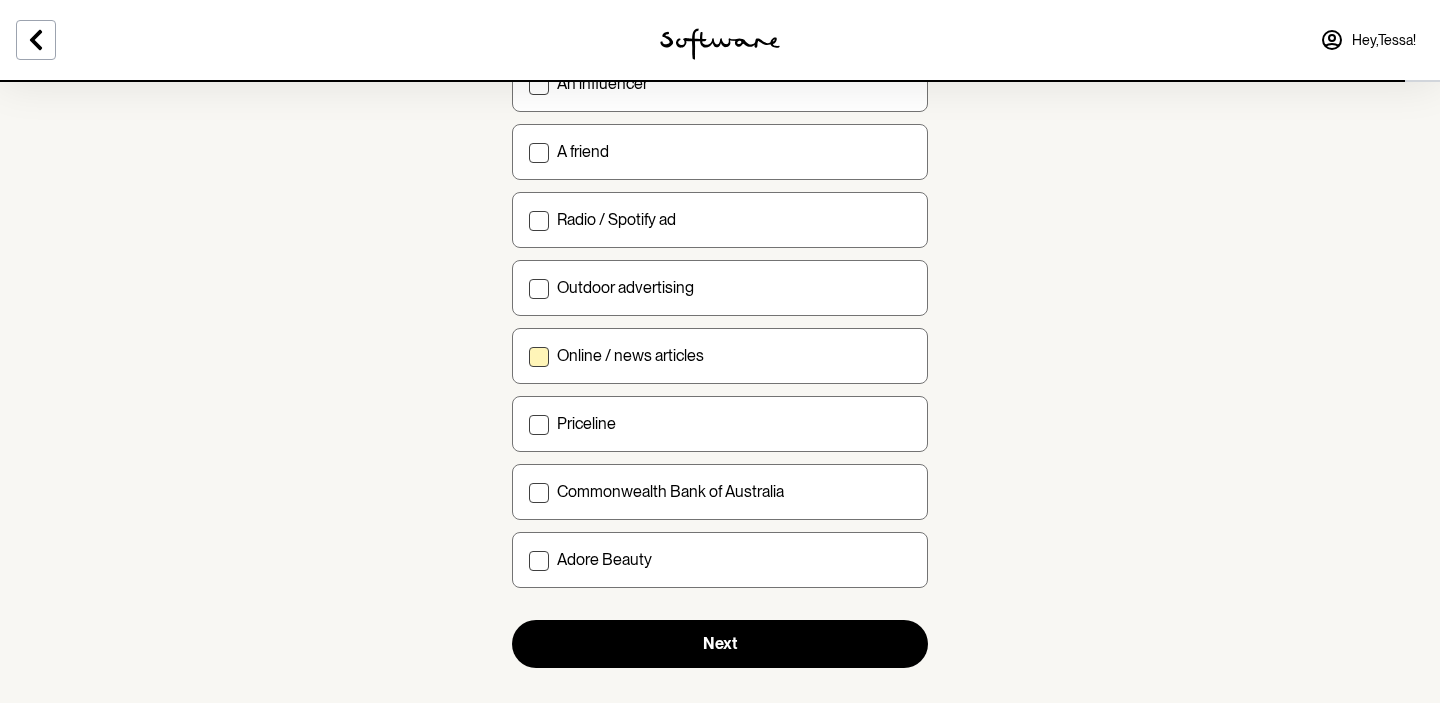 click at bounding box center (539, 357) 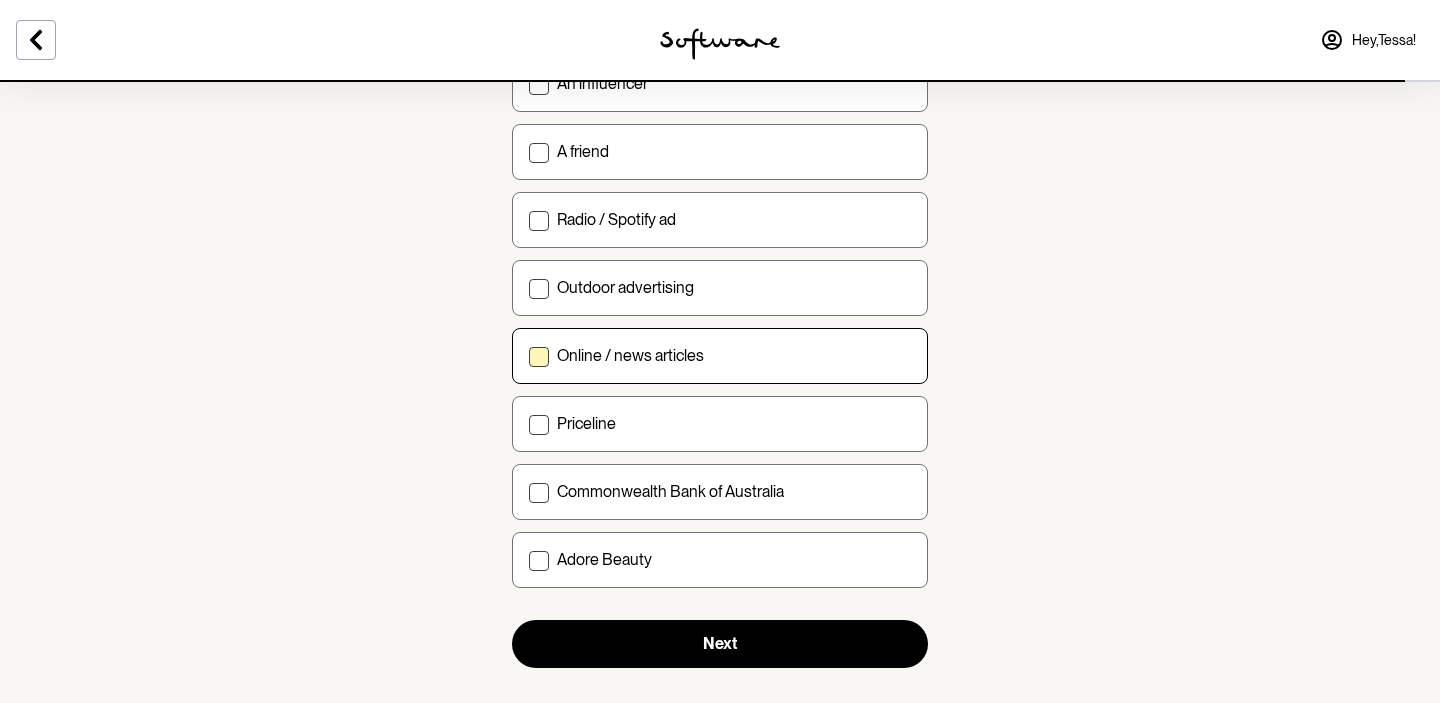 click on "Online / news articles" at bounding box center [528, 355] 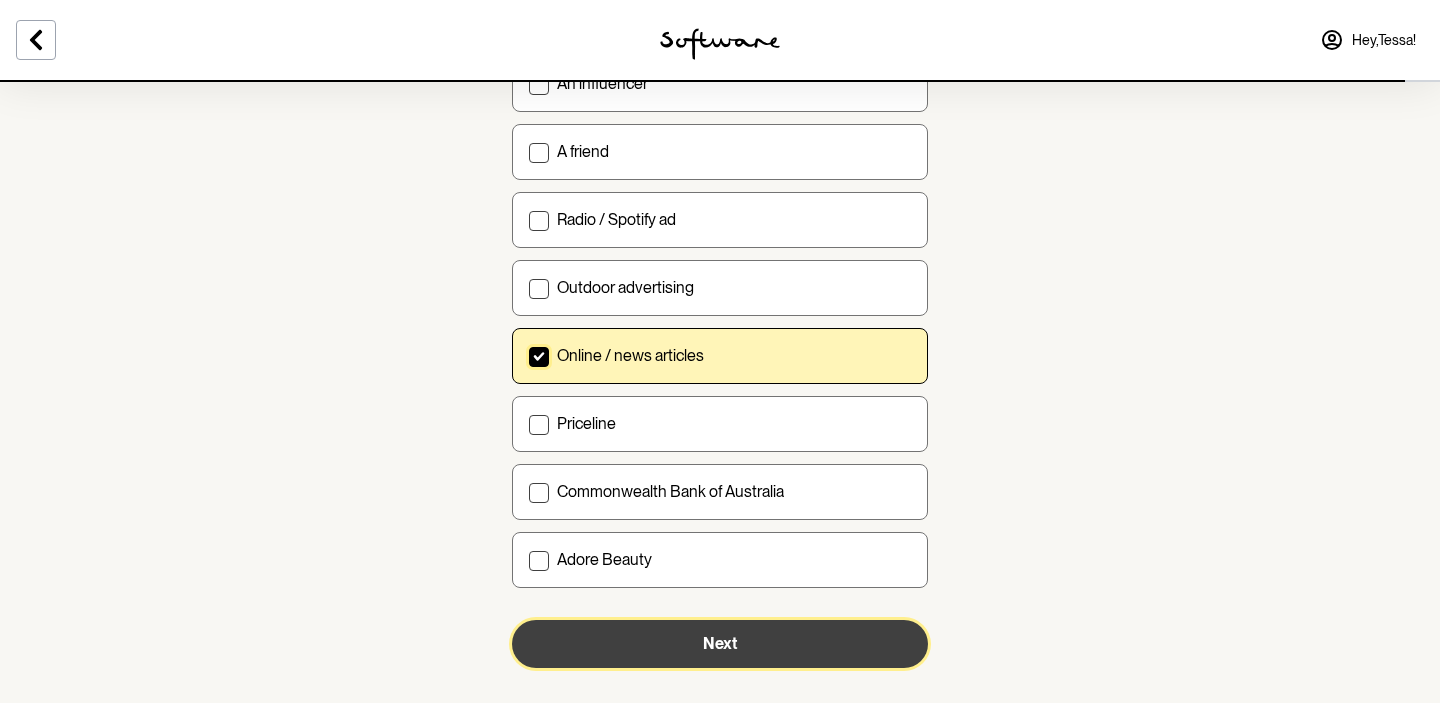 click on "Next" at bounding box center (720, 643) 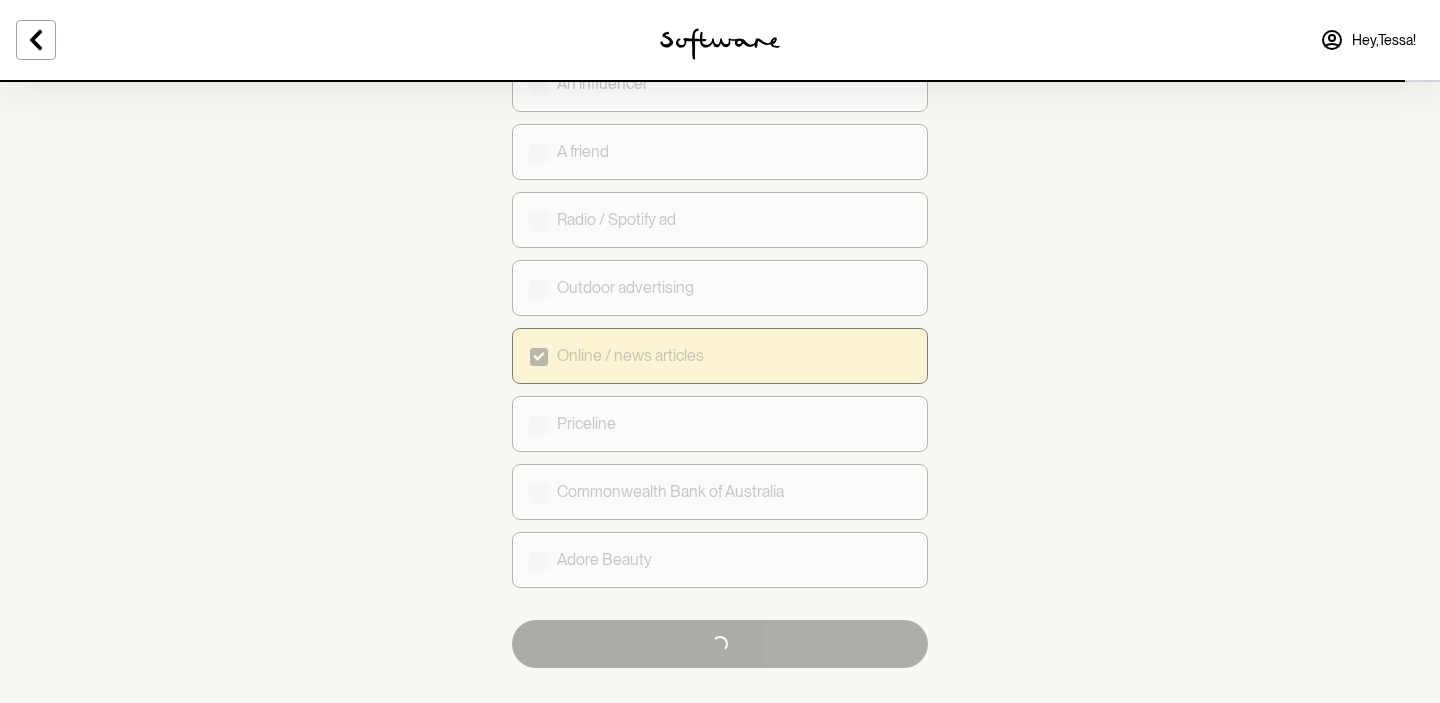 scroll, scrollTop: 0, scrollLeft: 0, axis: both 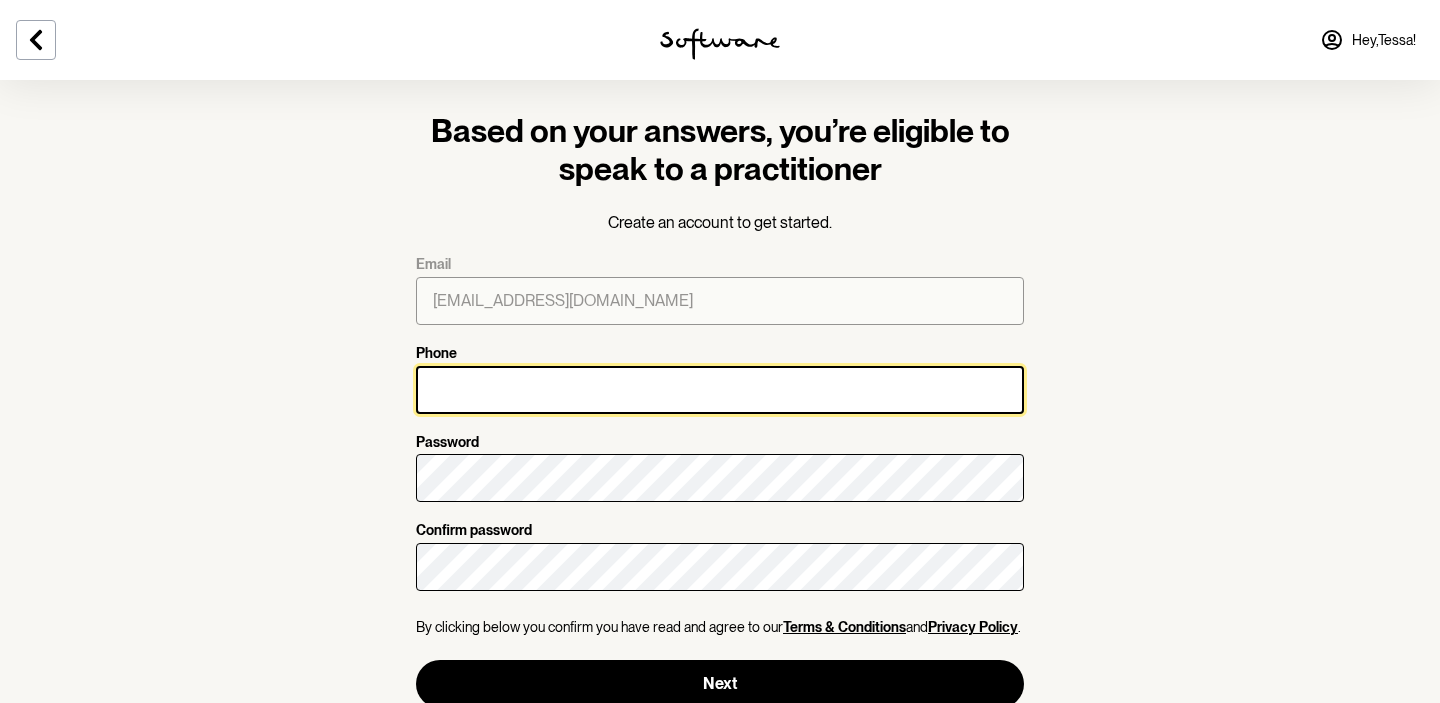 click on "Phone" at bounding box center (720, 390) 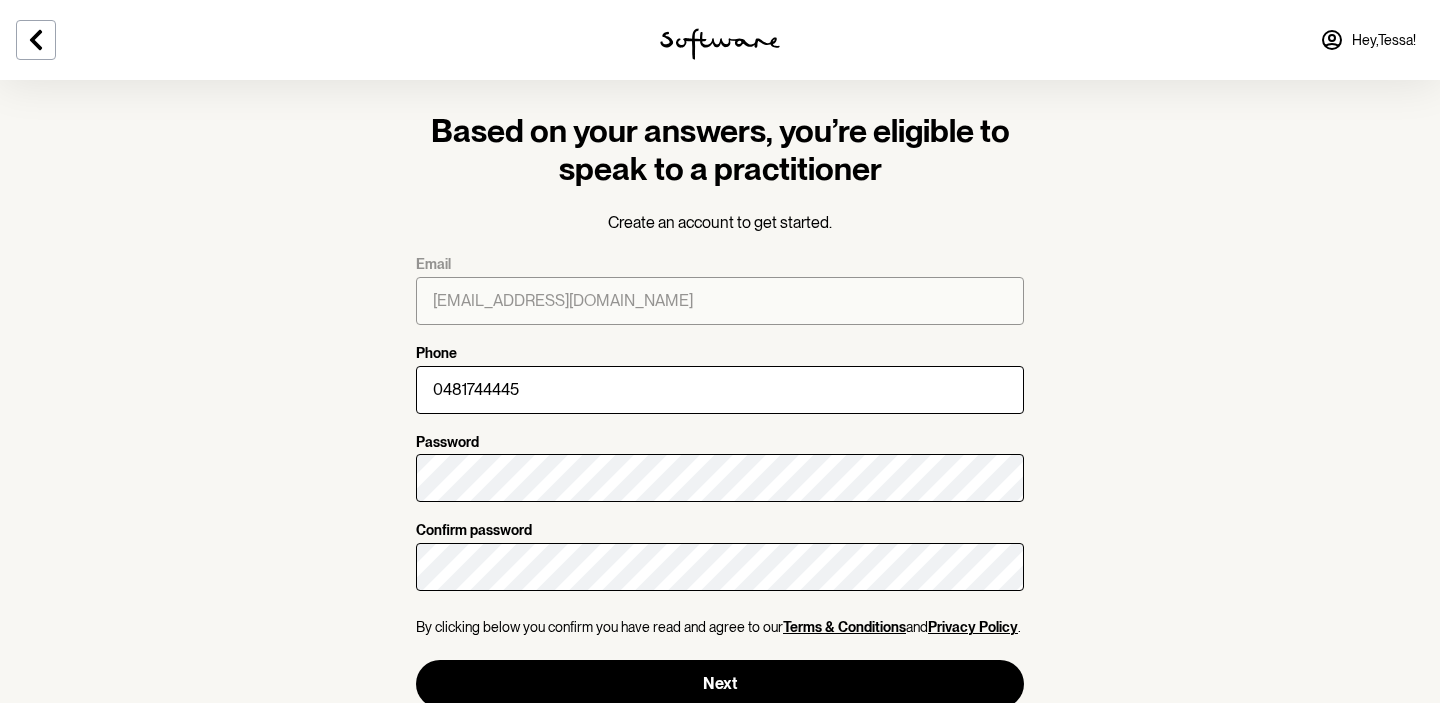 click on "Based on your answers, you’re eligible to speak to a practitioner Create an account to get started. Email niokafranke@gmail.com Phone 0481744445 Password Confirm password By clicking below you confirm you have read and agree to our  Terms & Conditions  and  Privacy Policy . Next" at bounding box center (720, 370) 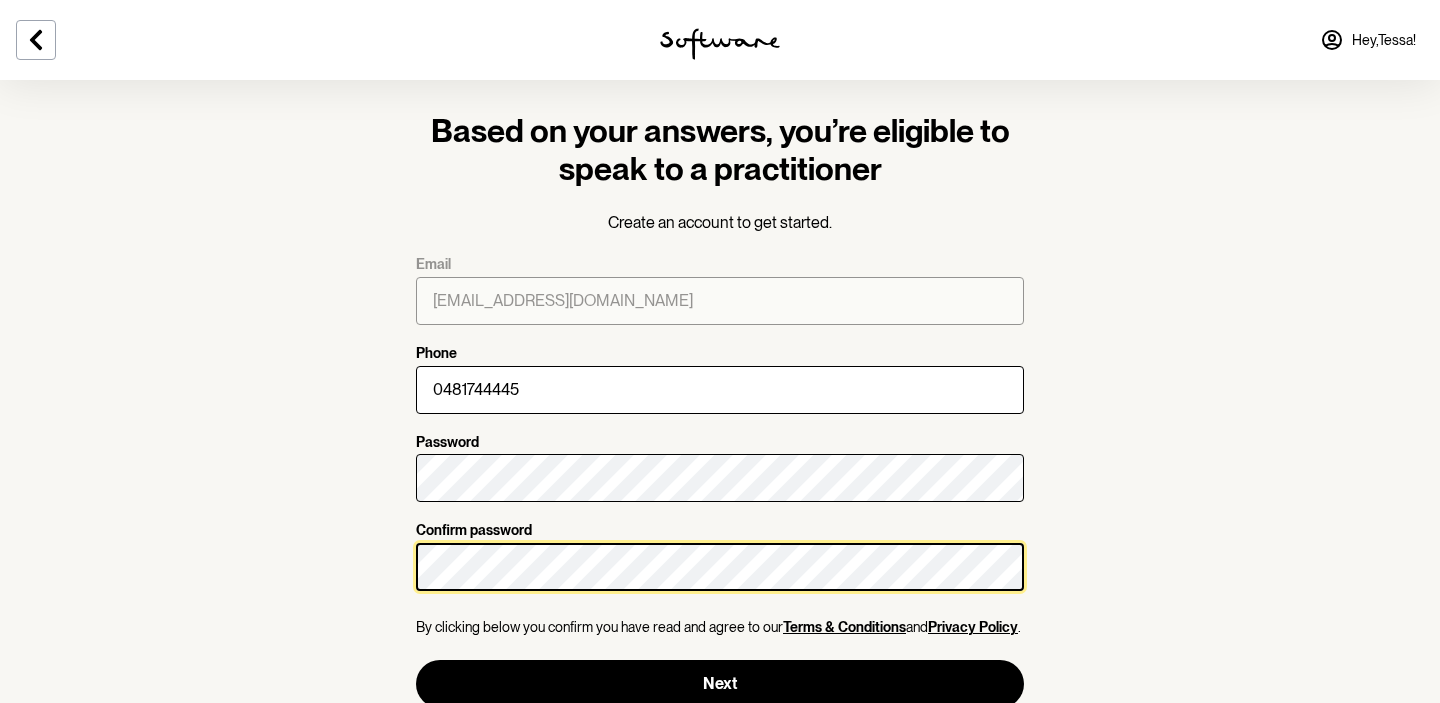 scroll, scrollTop: 37, scrollLeft: 0, axis: vertical 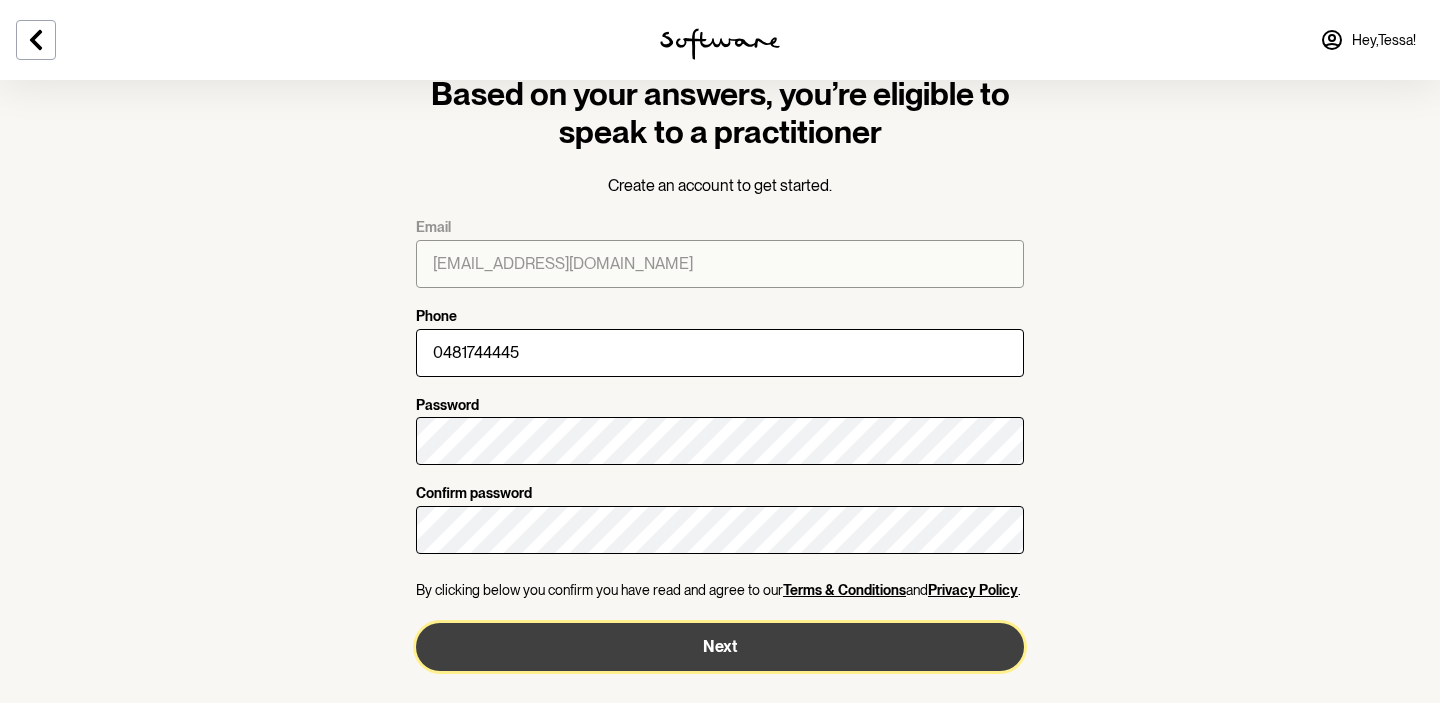 click on "Next" at bounding box center (720, 647) 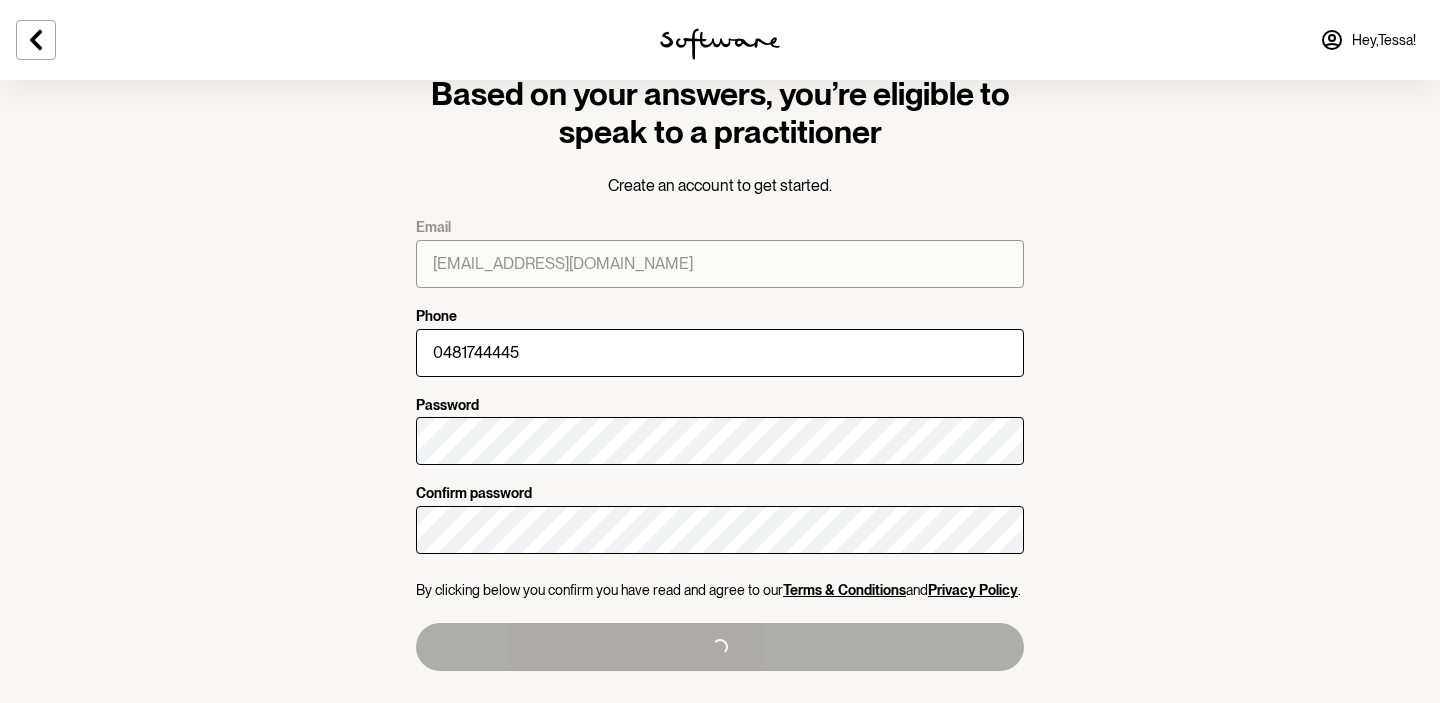 type on "+61481744445" 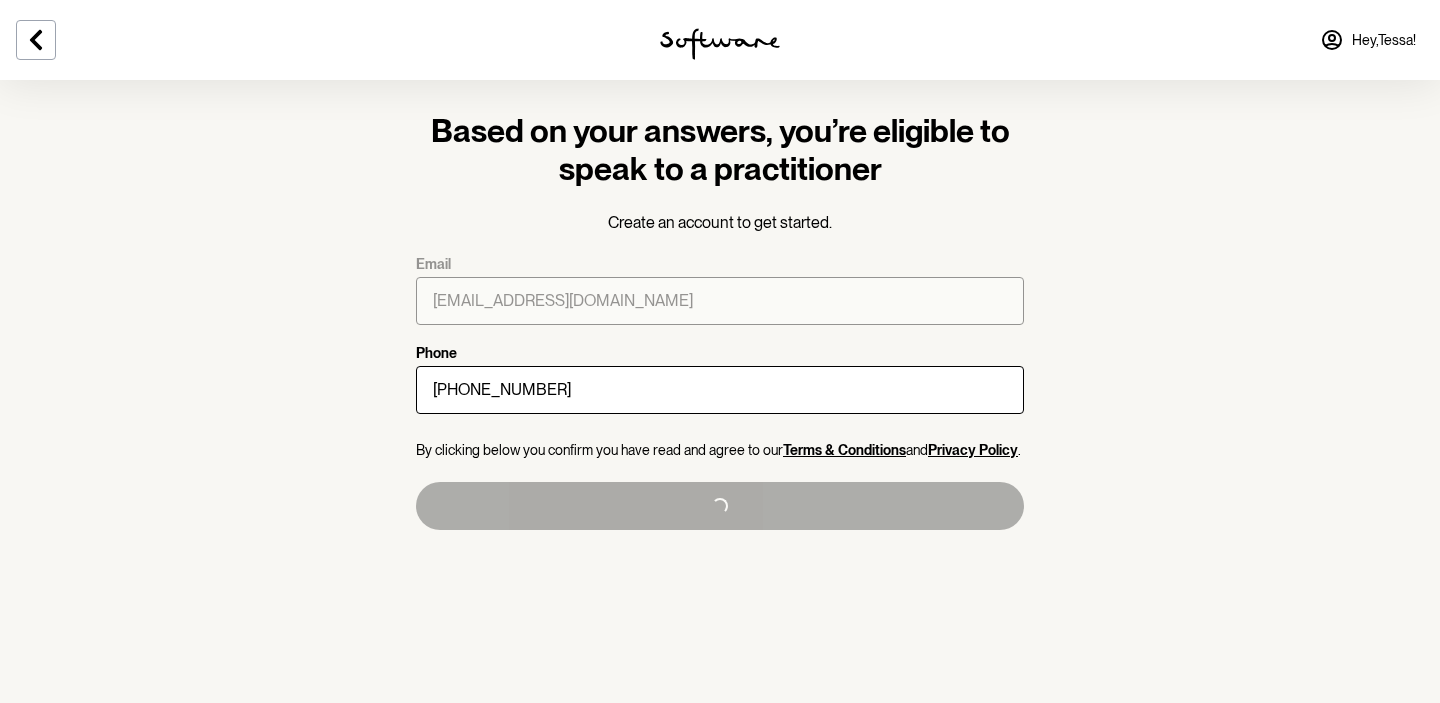 scroll, scrollTop: 0, scrollLeft: 0, axis: both 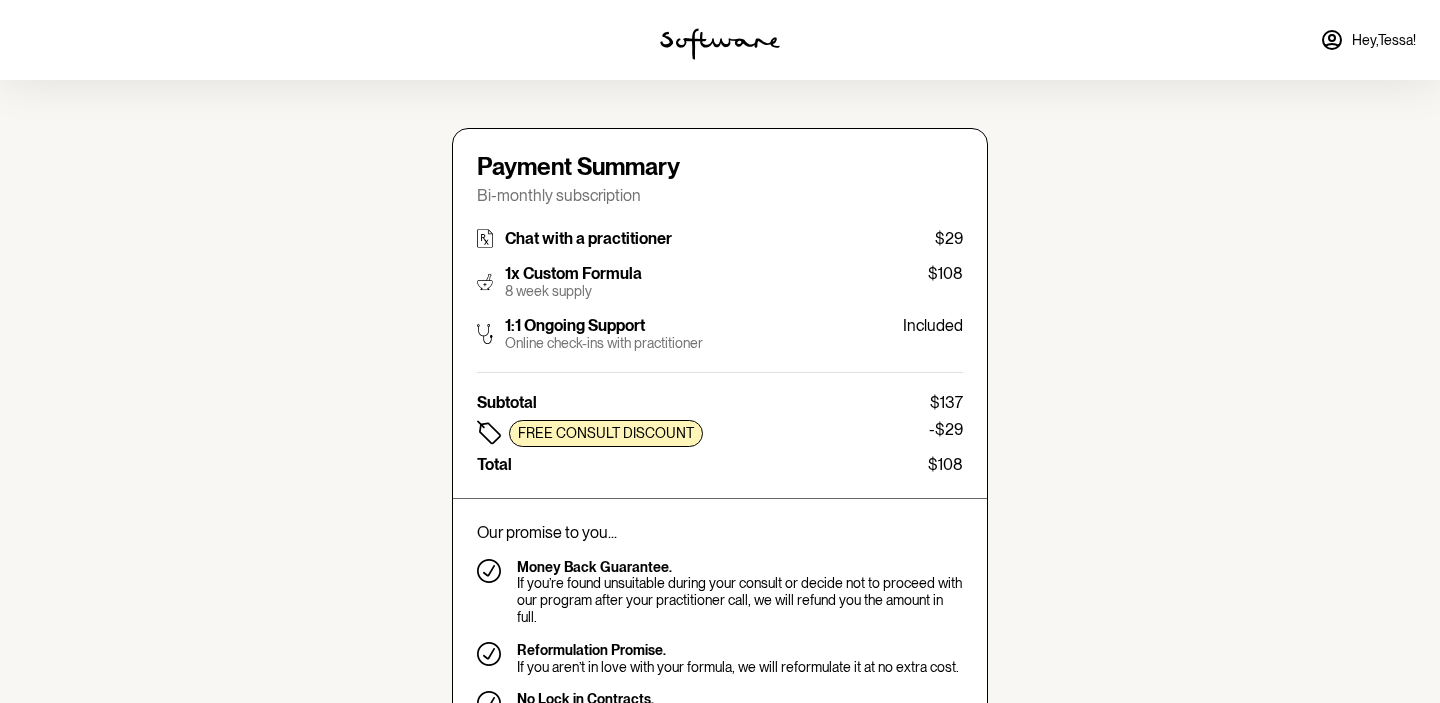 type on "niokafranke@gmail.com" 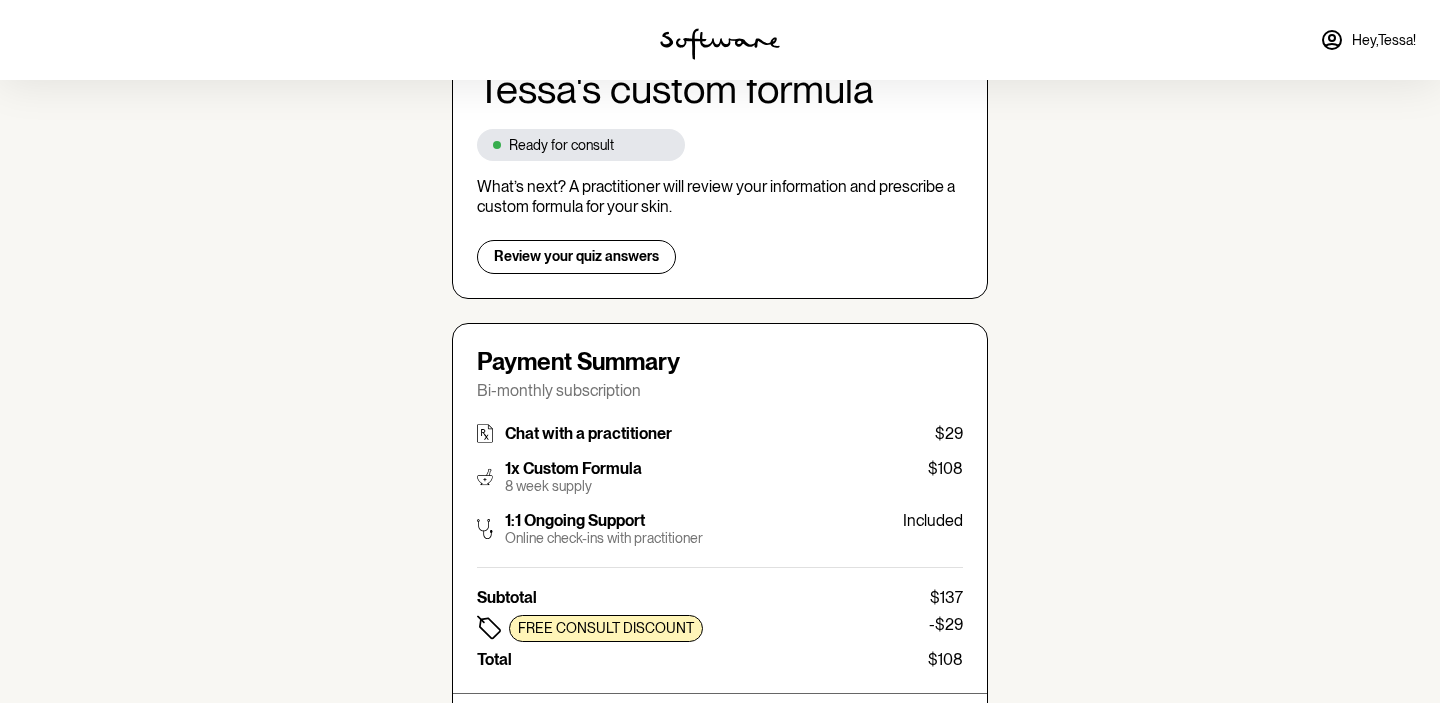 scroll, scrollTop: 204, scrollLeft: 0, axis: vertical 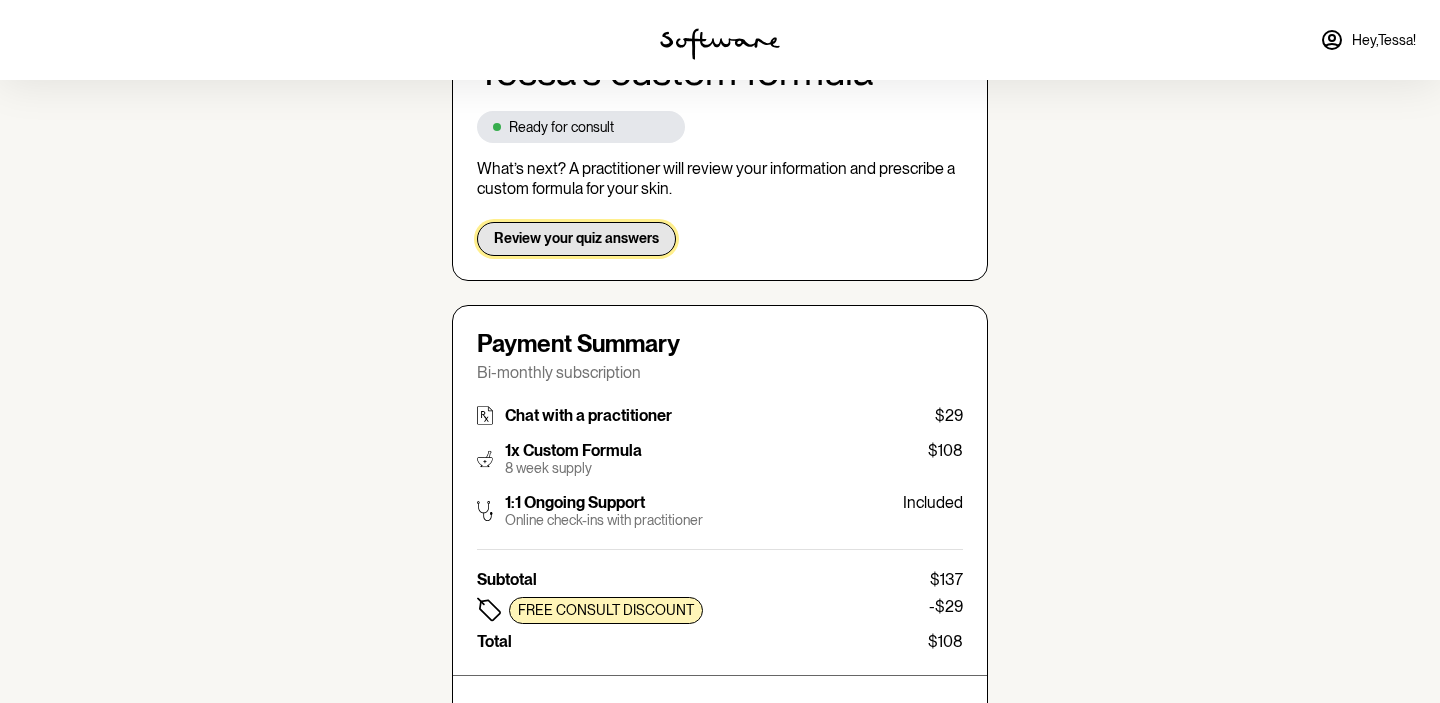 click on "Review your quiz answers" at bounding box center (576, 238) 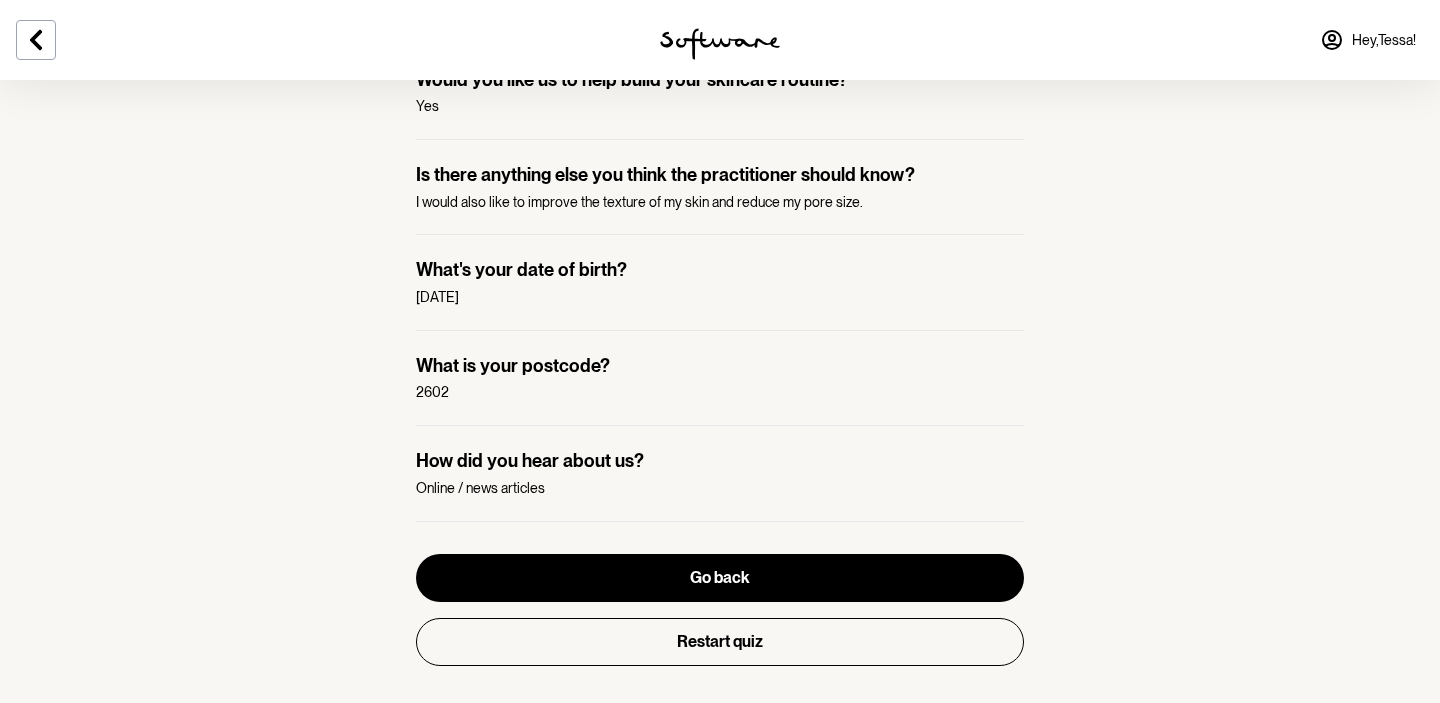 scroll, scrollTop: 2038, scrollLeft: 0, axis: vertical 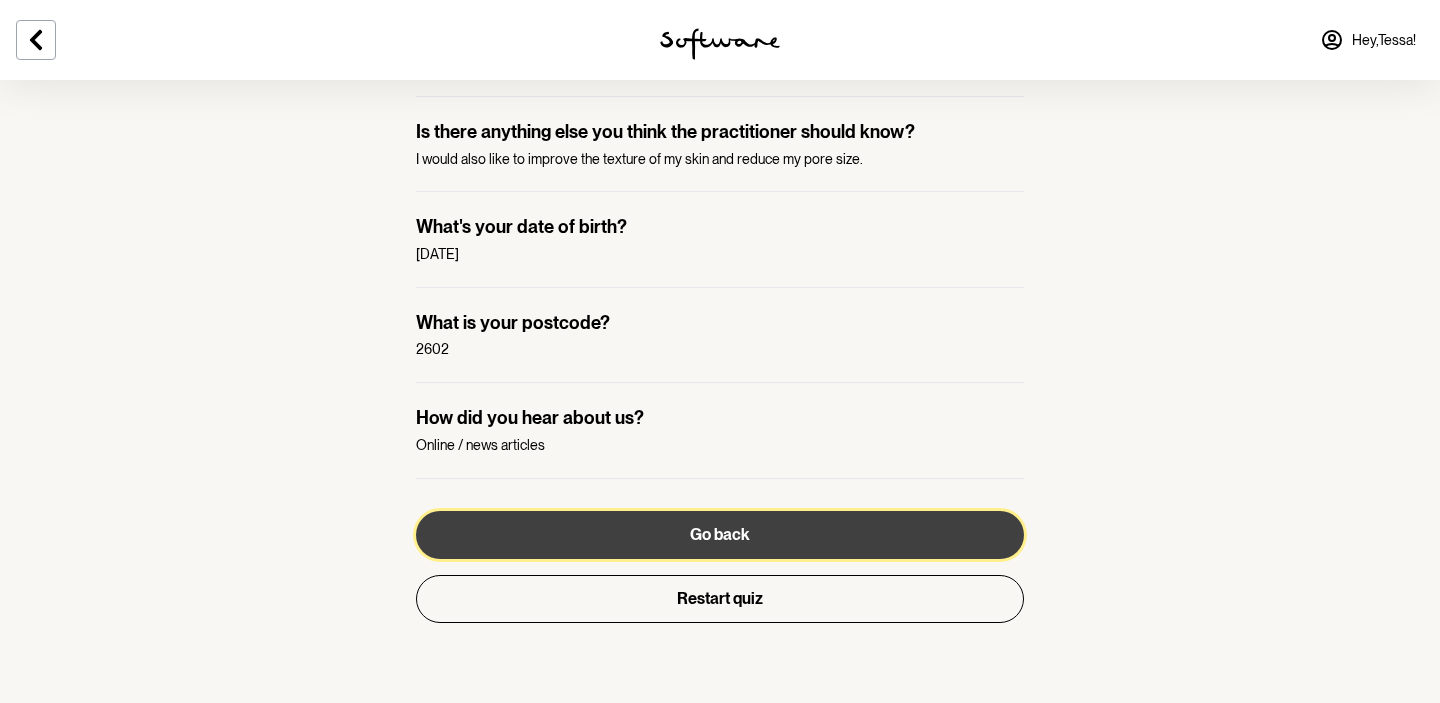 click on "Go back" at bounding box center [720, 535] 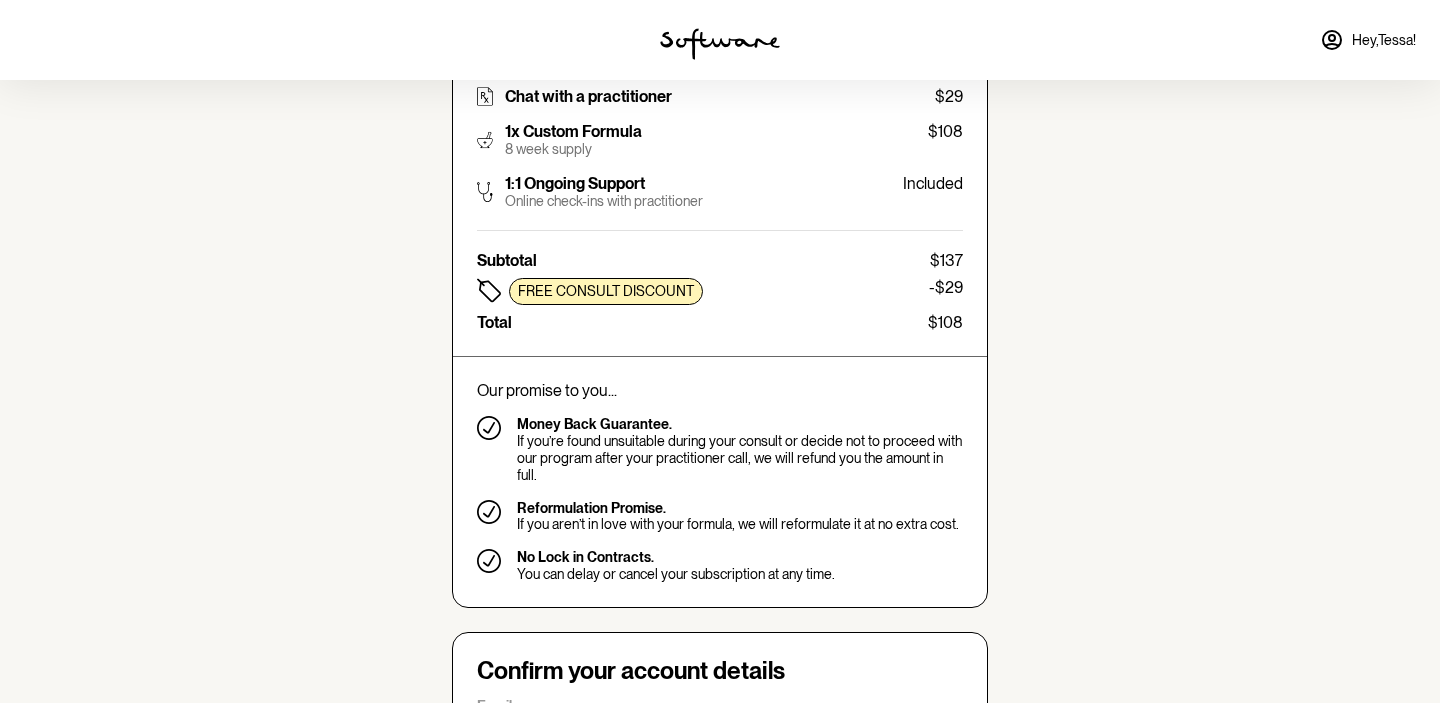 scroll, scrollTop: 519, scrollLeft: 0, axis: vertical 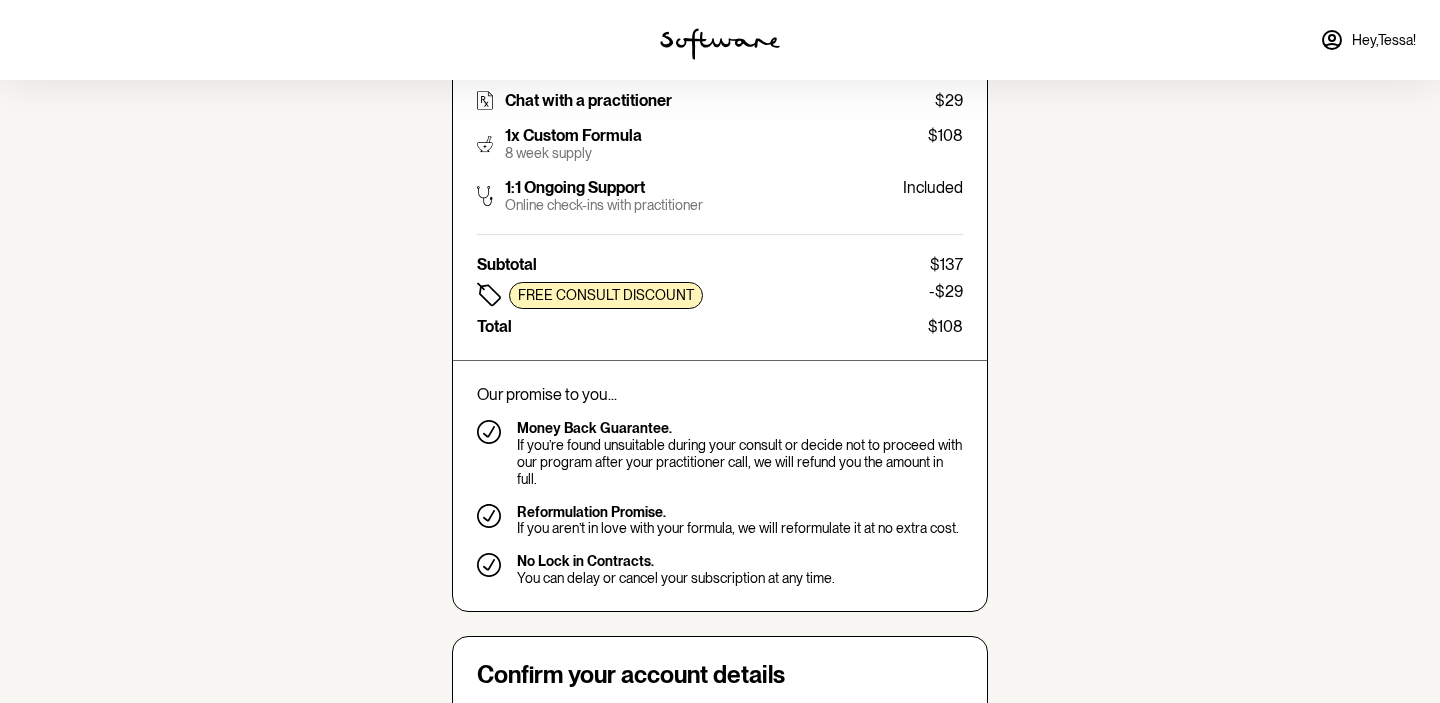 click on "Total $108" at bounding box center [720, 326] 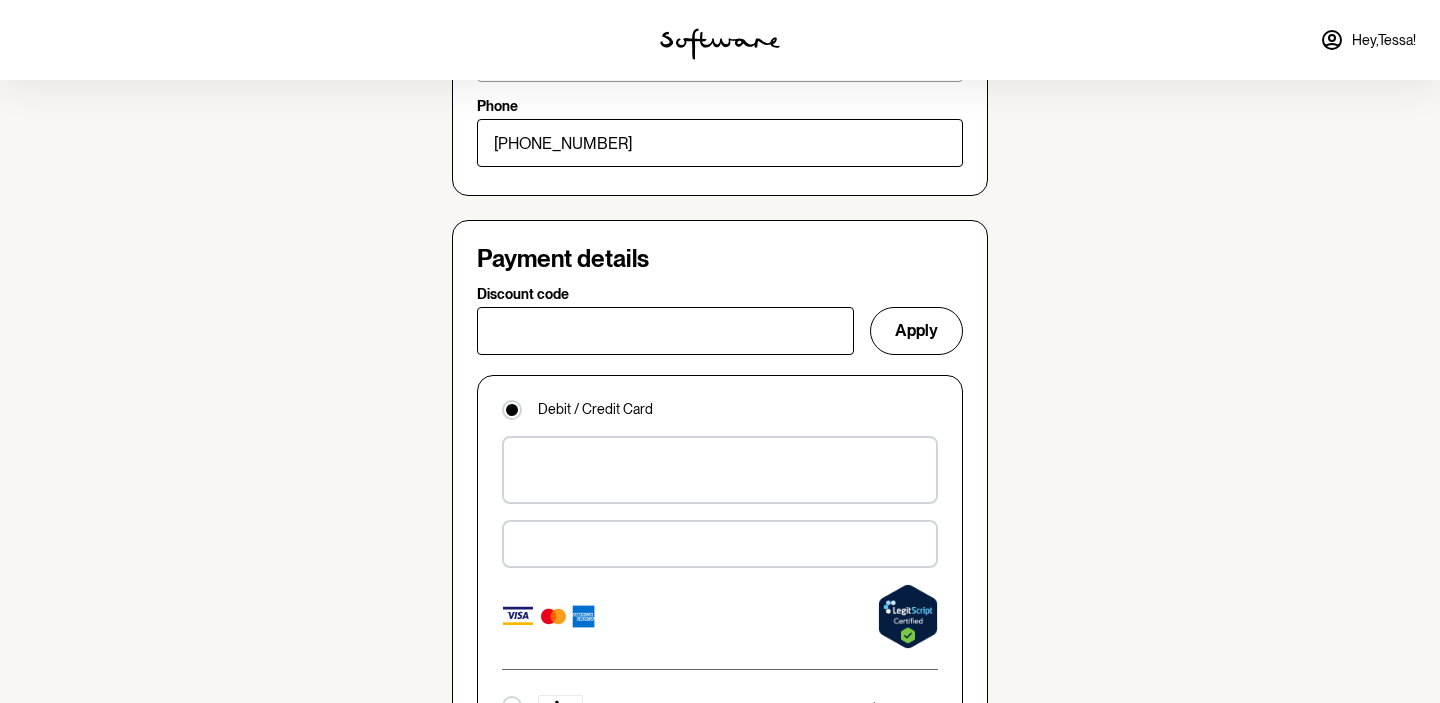scroll, scrollTop: 1290, scrollLeft: 0, axis: vertical 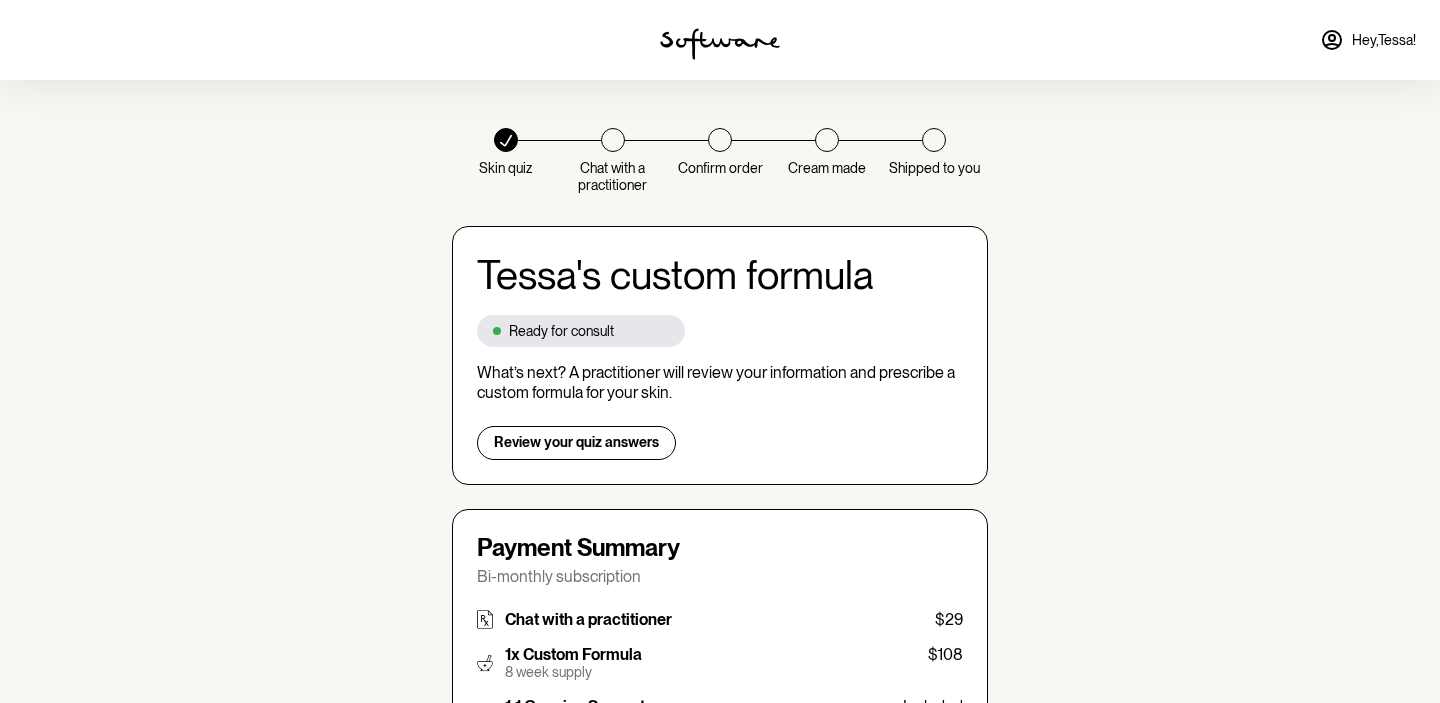 click on "Skin quiz     Chat with a practitioner     Confirm order     Cream made     Shipped to you [PERSON_NAME] 's custom formula Ready for consult What’s next? A practitioner will review your information and prescribe a custom formula for your skin. Review your quiz answers Payment Summary Bi-monthly subscription Chat with a practitioner $29 1x Custom Formula 8 week supply $108 1:1 Ongoing Support Online check-ins with practitioner Included Subtotal $137 Free consult discount -$29 Total $108 Our promise to you... Money Back Guarantee. If you’re found unsuitable during your consult or decide not to proceed with our program after your practitioner call, we will refund you the amount in full. Reformulation Promise.  If you aren’t in love with your formula, we will reformulate it at no extra cost. No Lock in Contracts. You can delay or cancel your subscription at any time. Confirm your account details Email [EMAIL_ADDRESS][DOMAIN_NAME] Phone [PHONE_NUMBER] Payment details Discount code Apply Debit / Credit Card   ." at bounding box center [720, 1540] 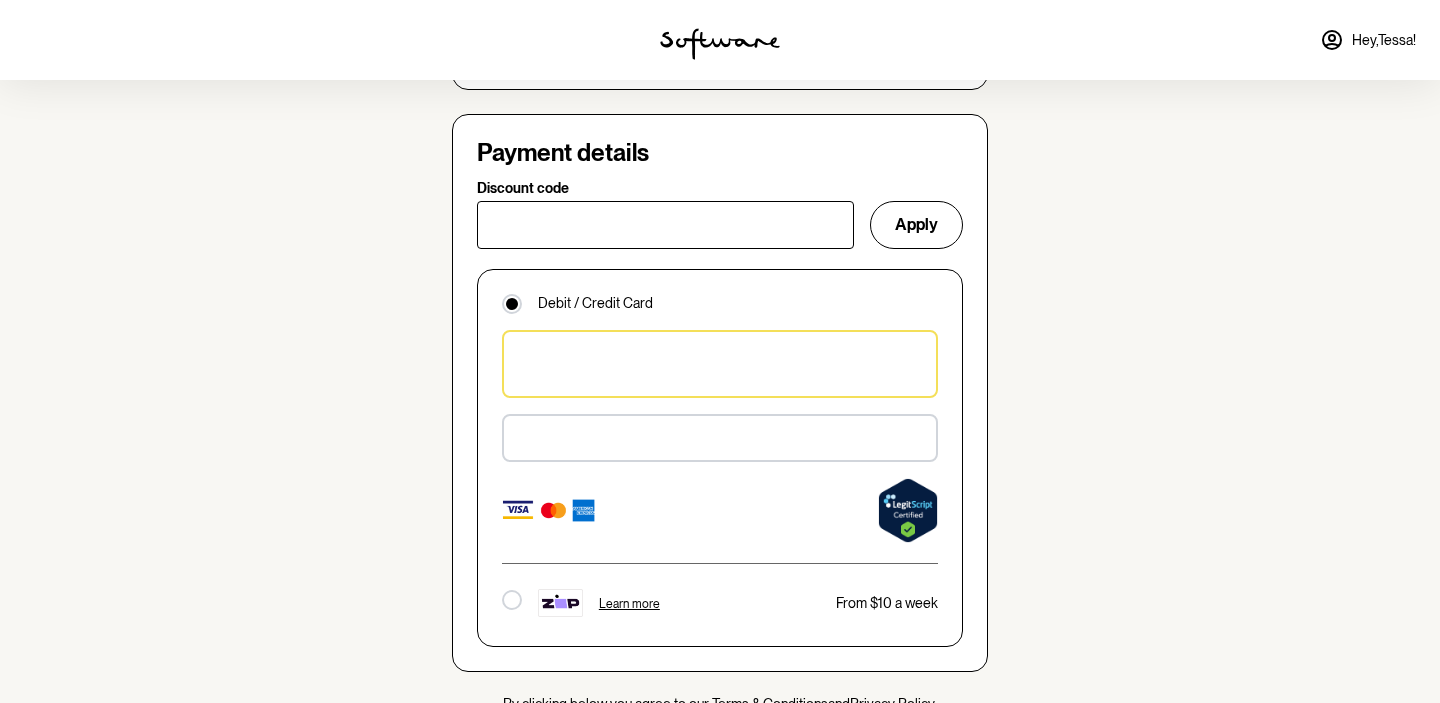 scroll, scrollTop: 1387, scrollLeft: 0, axis: vertical 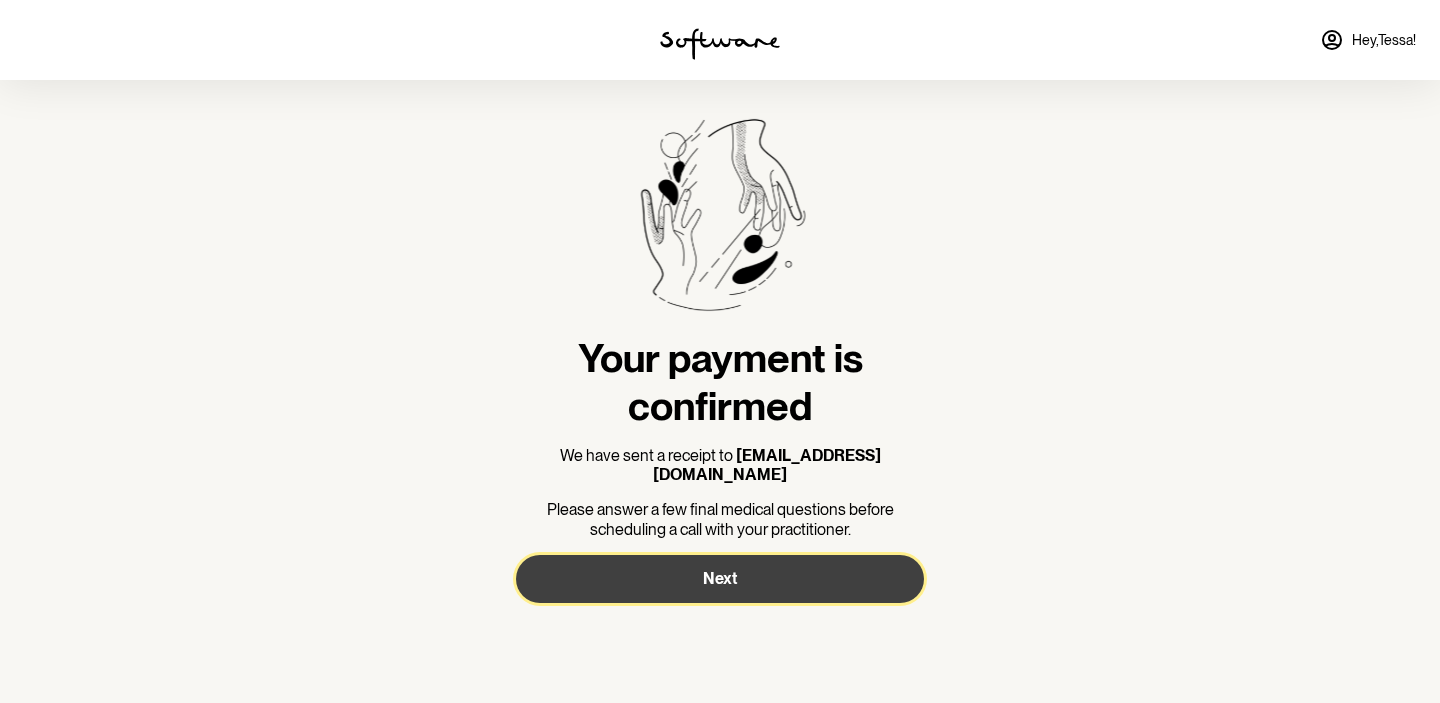 click on "Next" at bounding box center [720, 578] 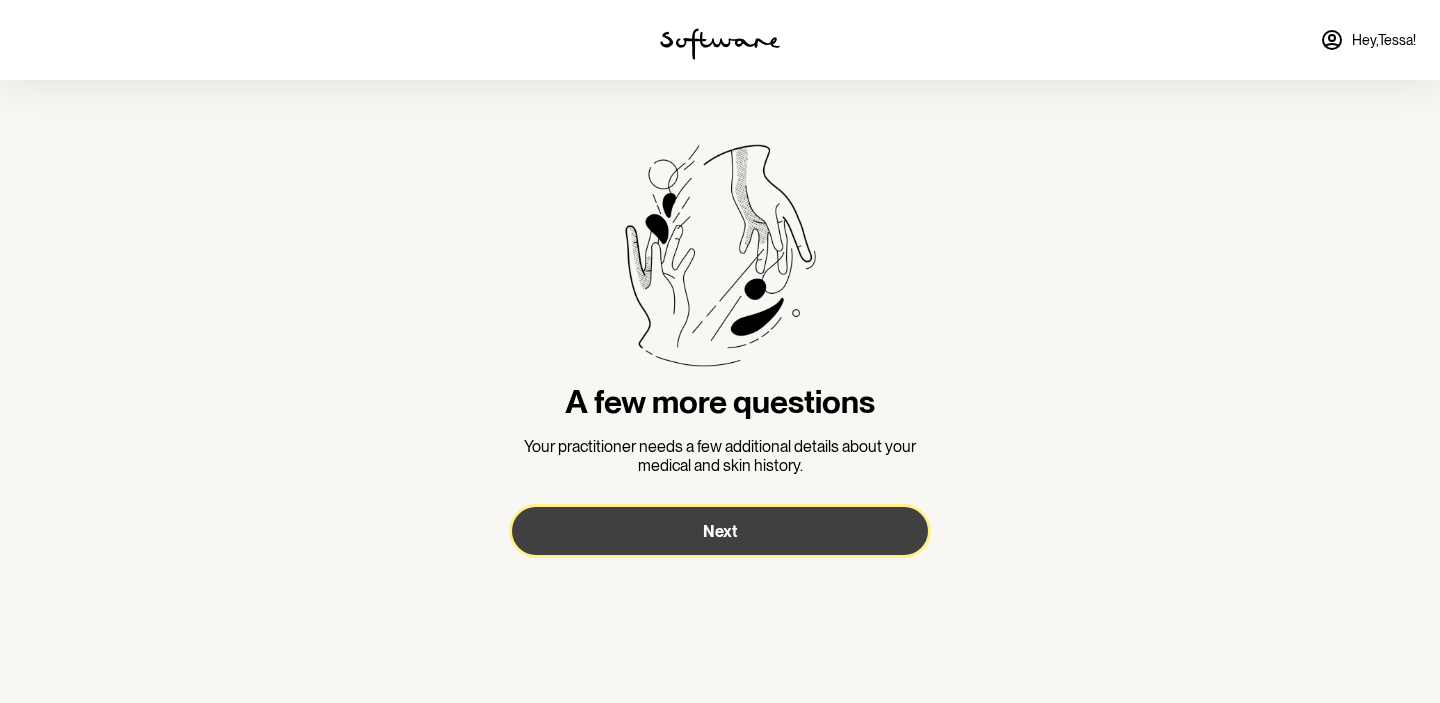 click on "Next" at bounding box center [720, 531] 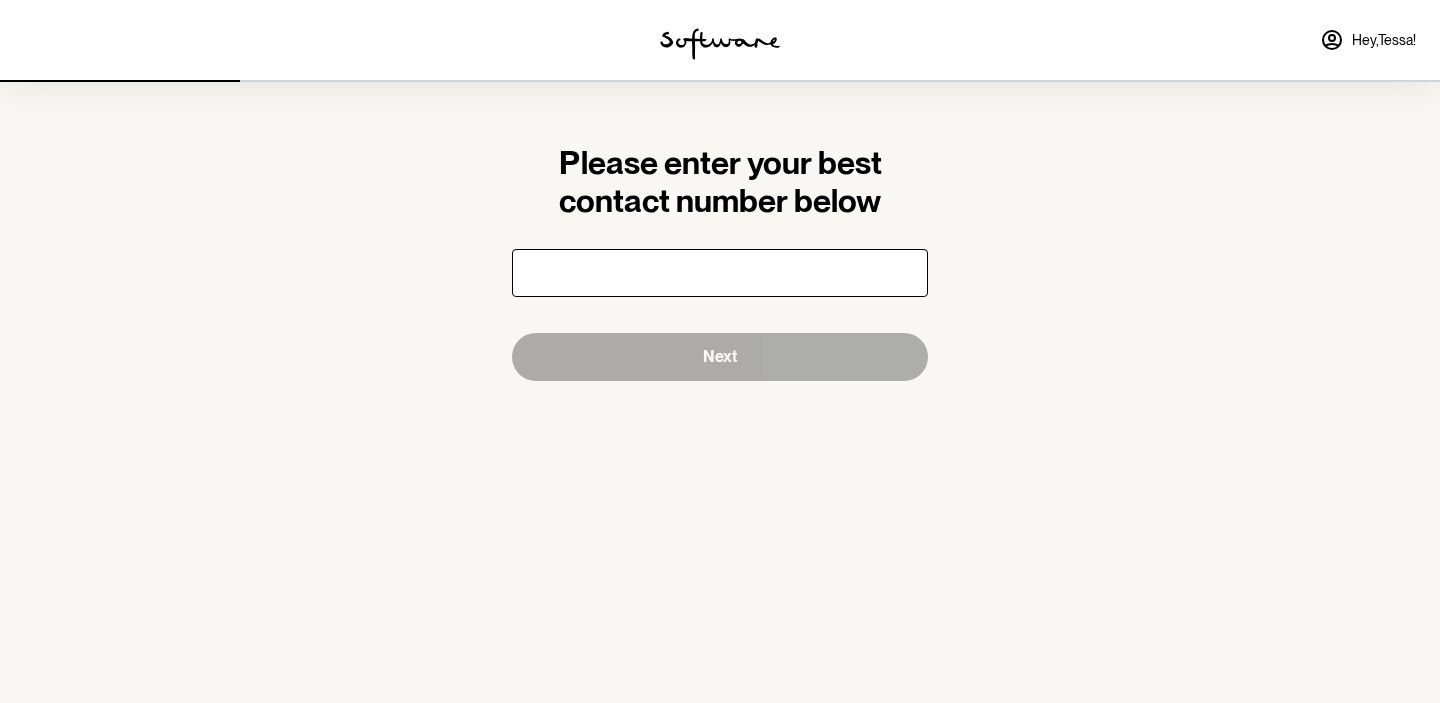 click at bounding box center (720, 273) 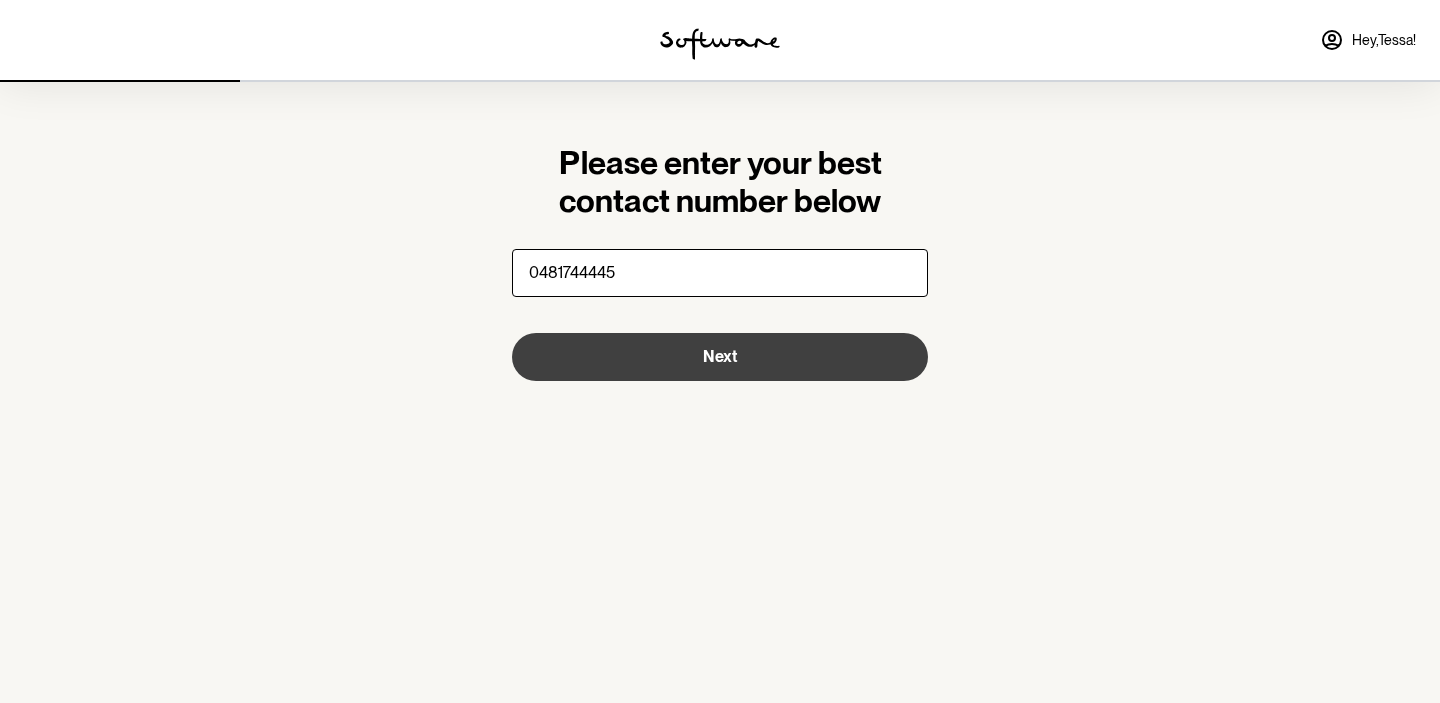 type on "0481744445" 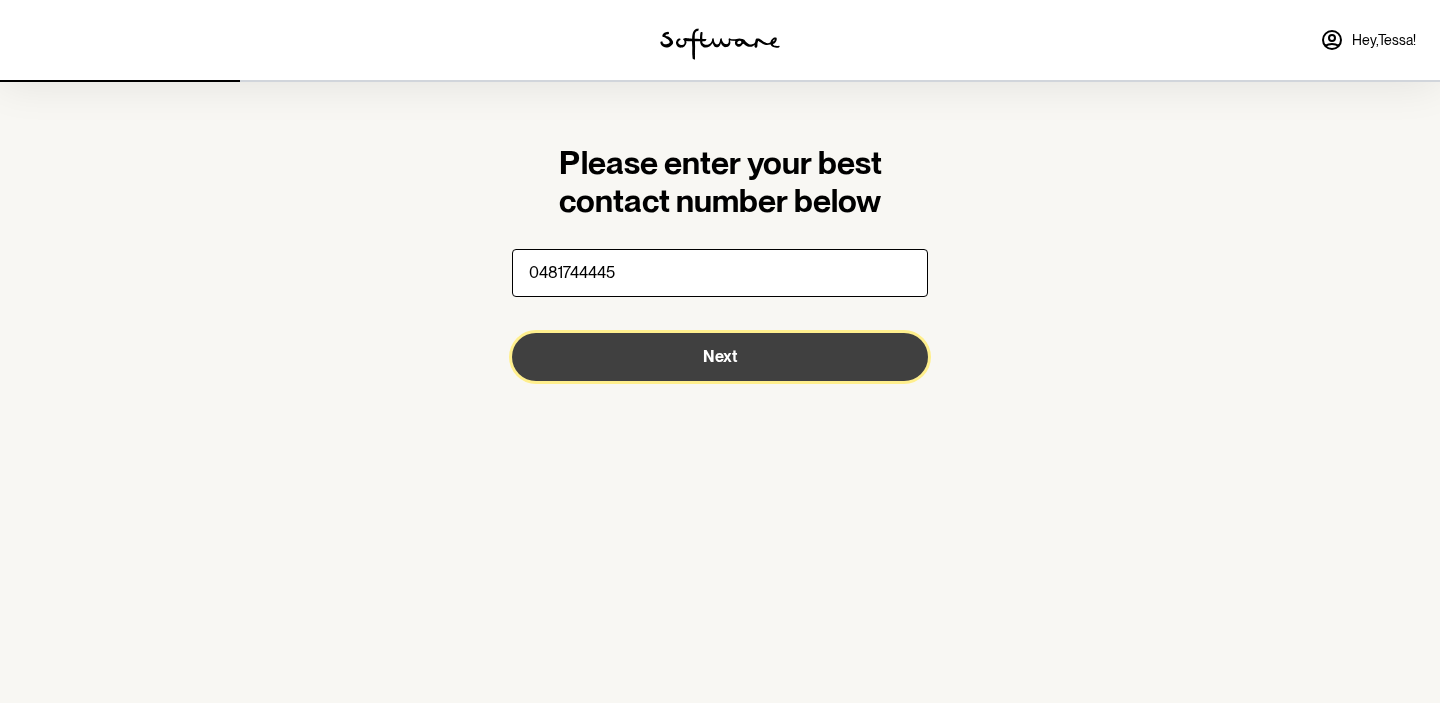 click on "Next" at bounding box center [720, 357] 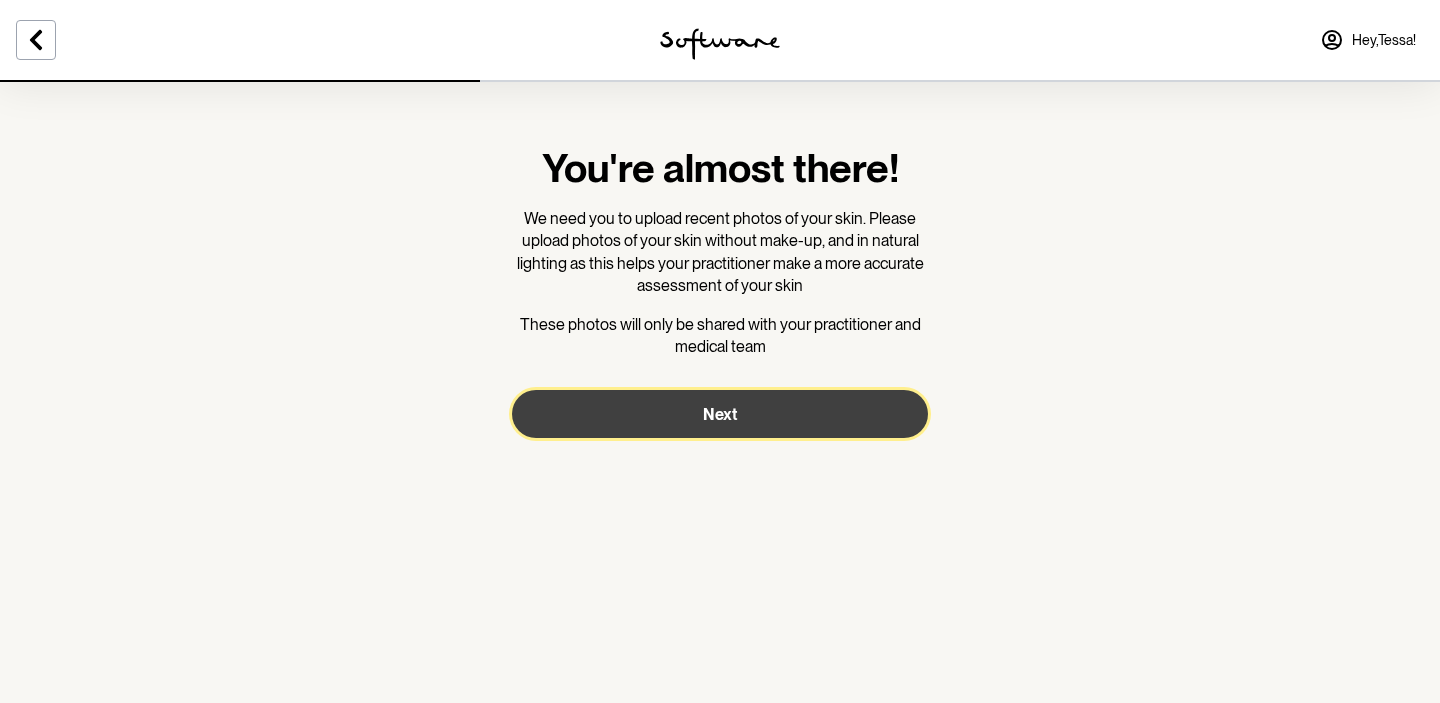 click on "Next" at bounding box center [720, 414] 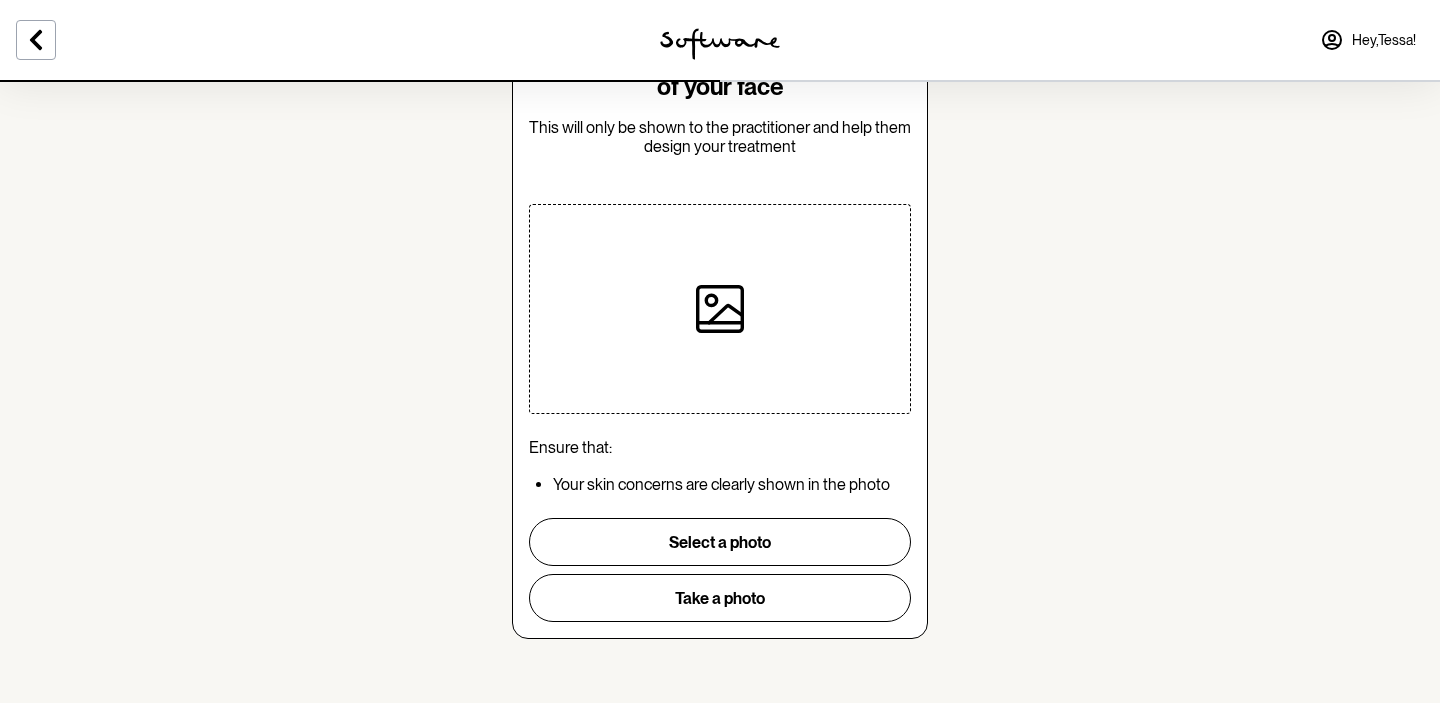 scroll, scrollTop: 0, scrollLeft: 0, axis: both 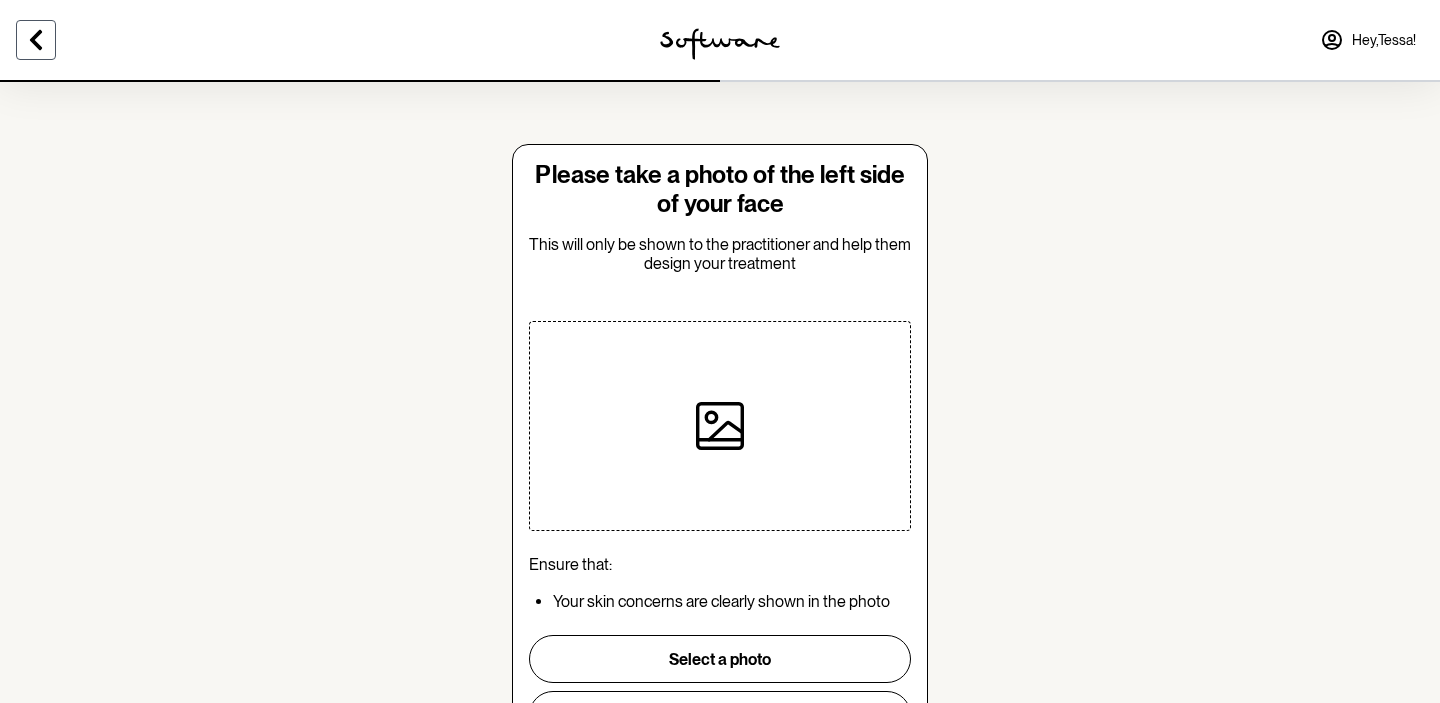 click 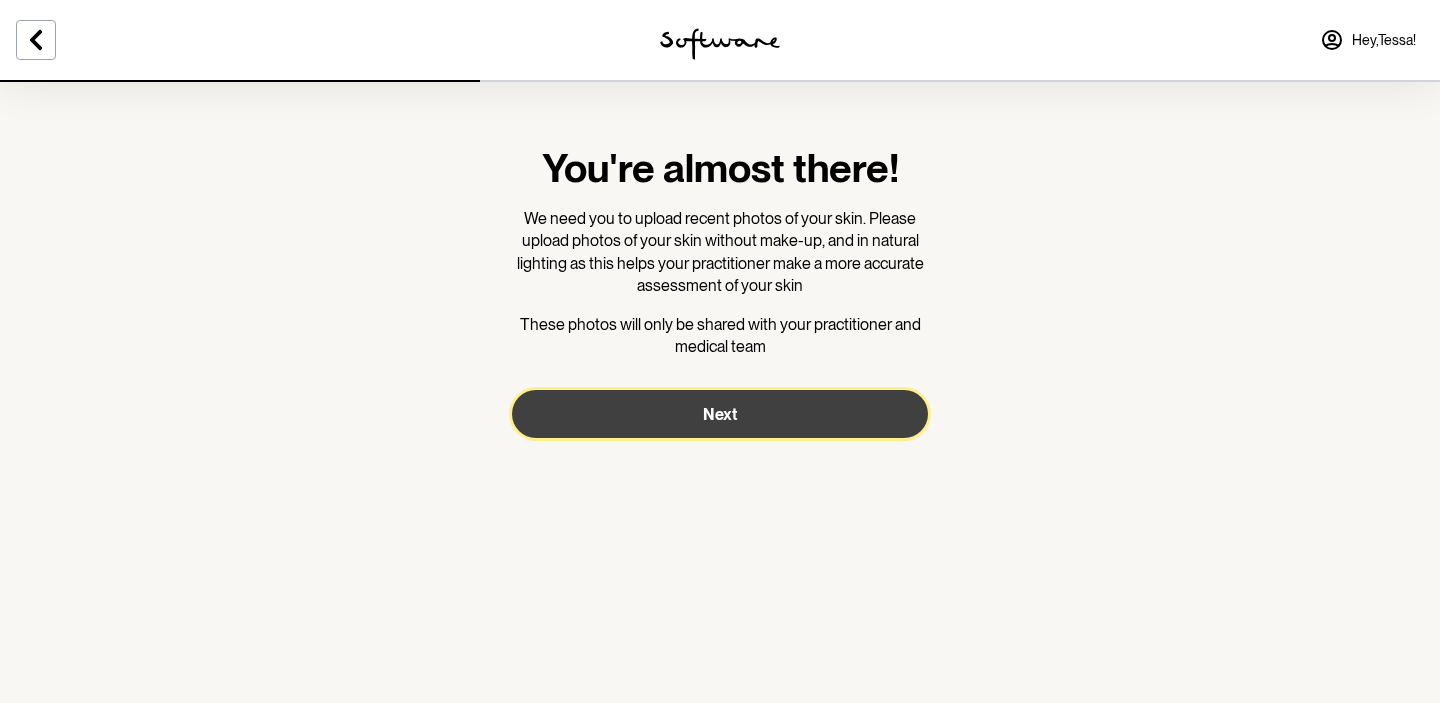 click on "Next" at bounding box center (720, 414) 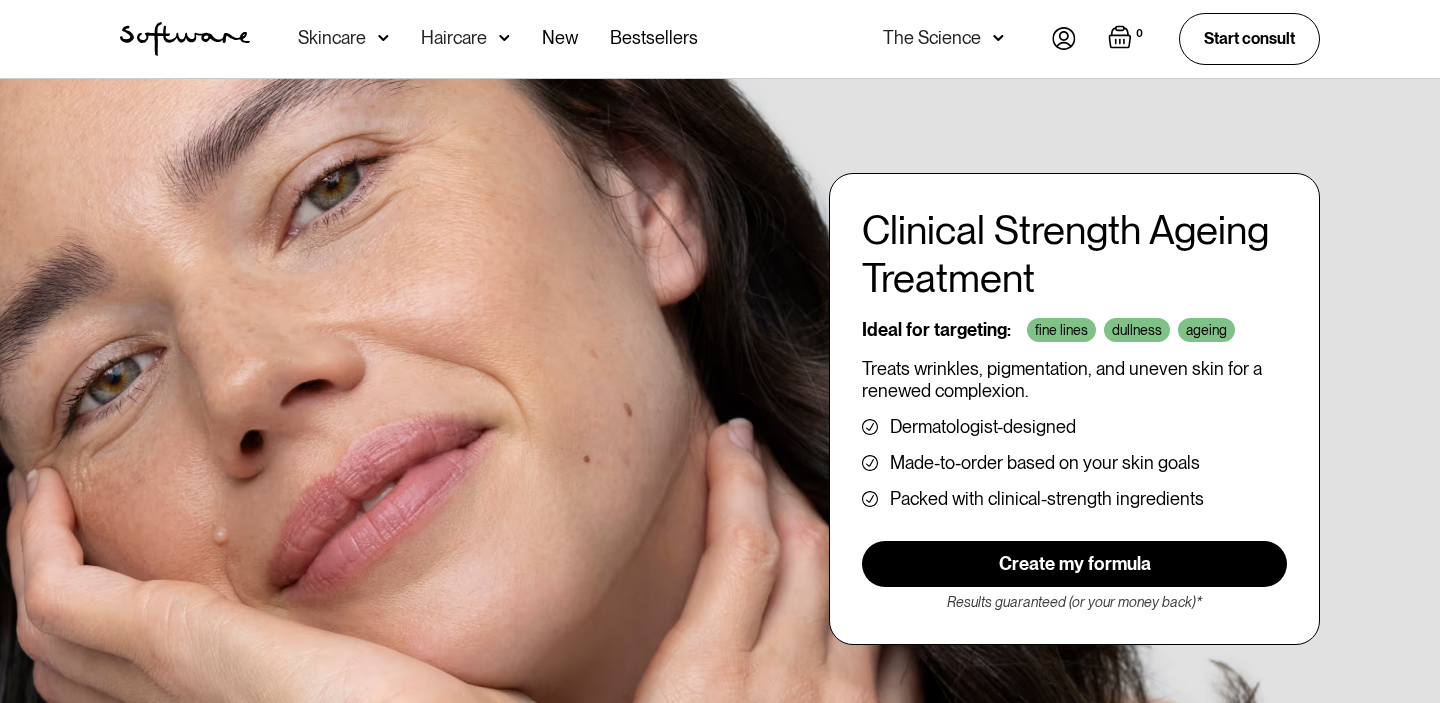 scroll, scrollTop: 0, scrollLeft: 0, axis: both 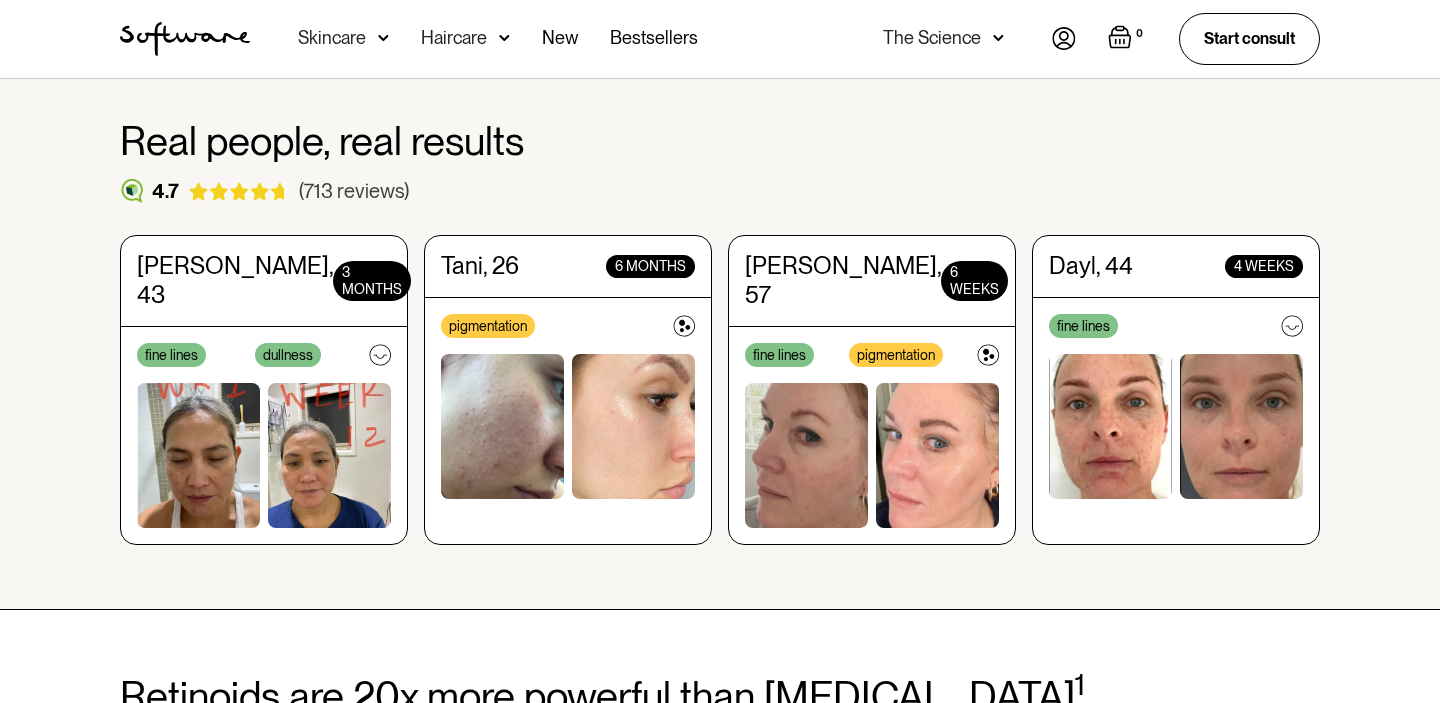 click on "(713 reviews)" at bounding box center [354, 191] 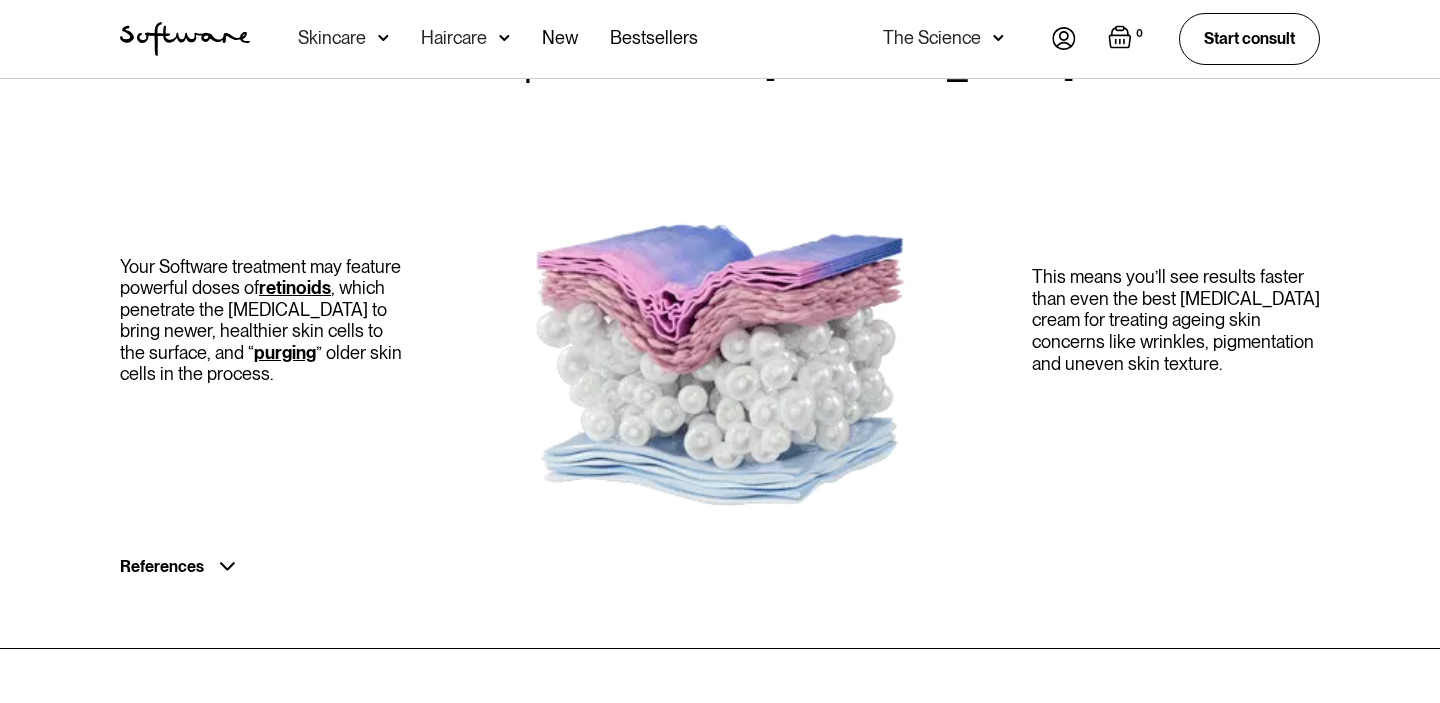 scroll, scrollTop: 1285, scrollLeft: 0, axis: vertical 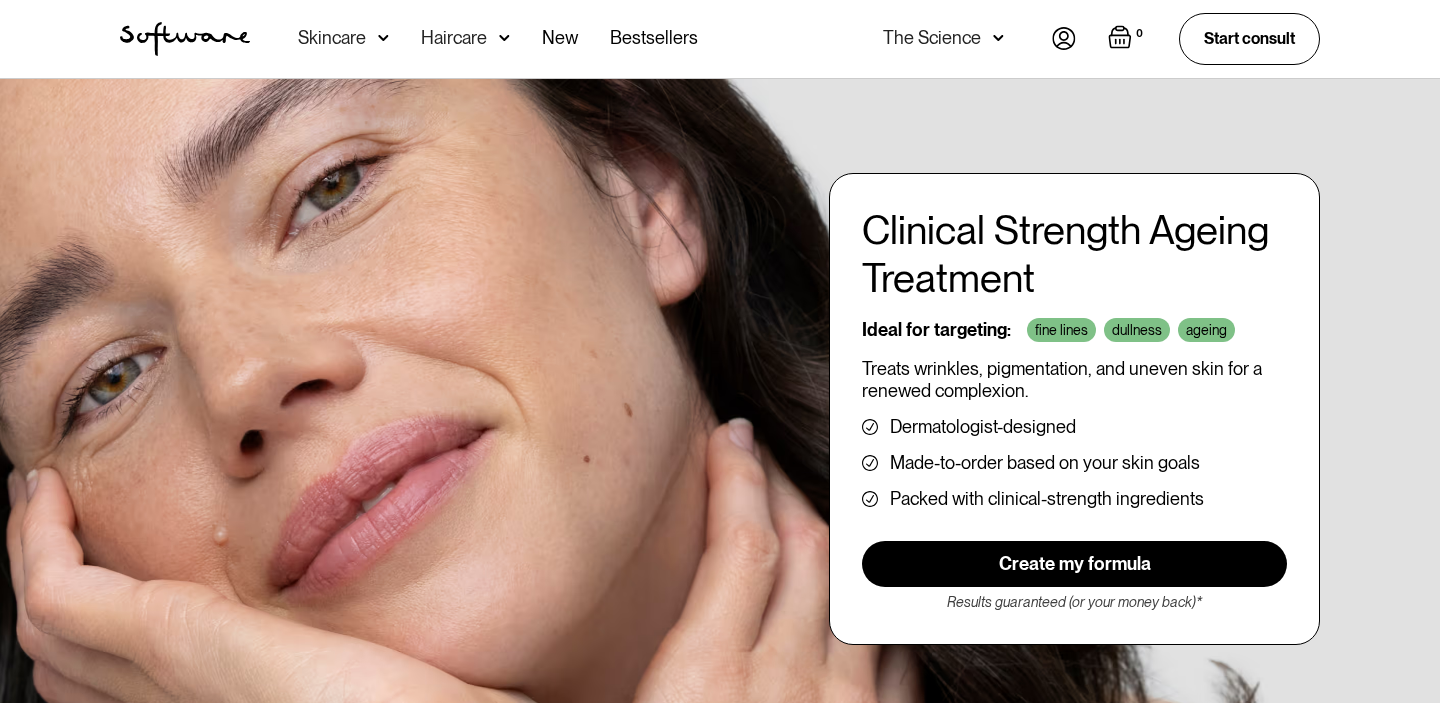 click on "The Science" at bounding box center (932, 38) 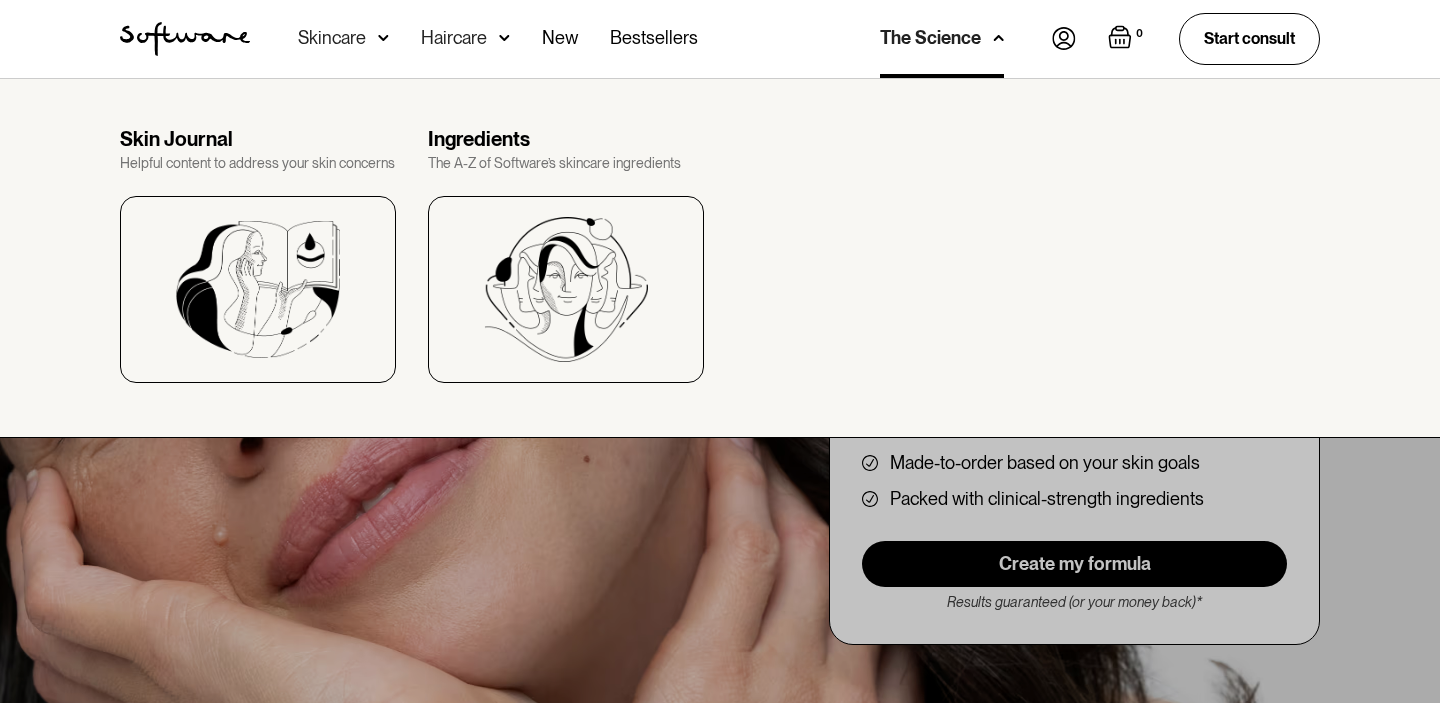 click on "The Science" at bounding box center [930, 38] 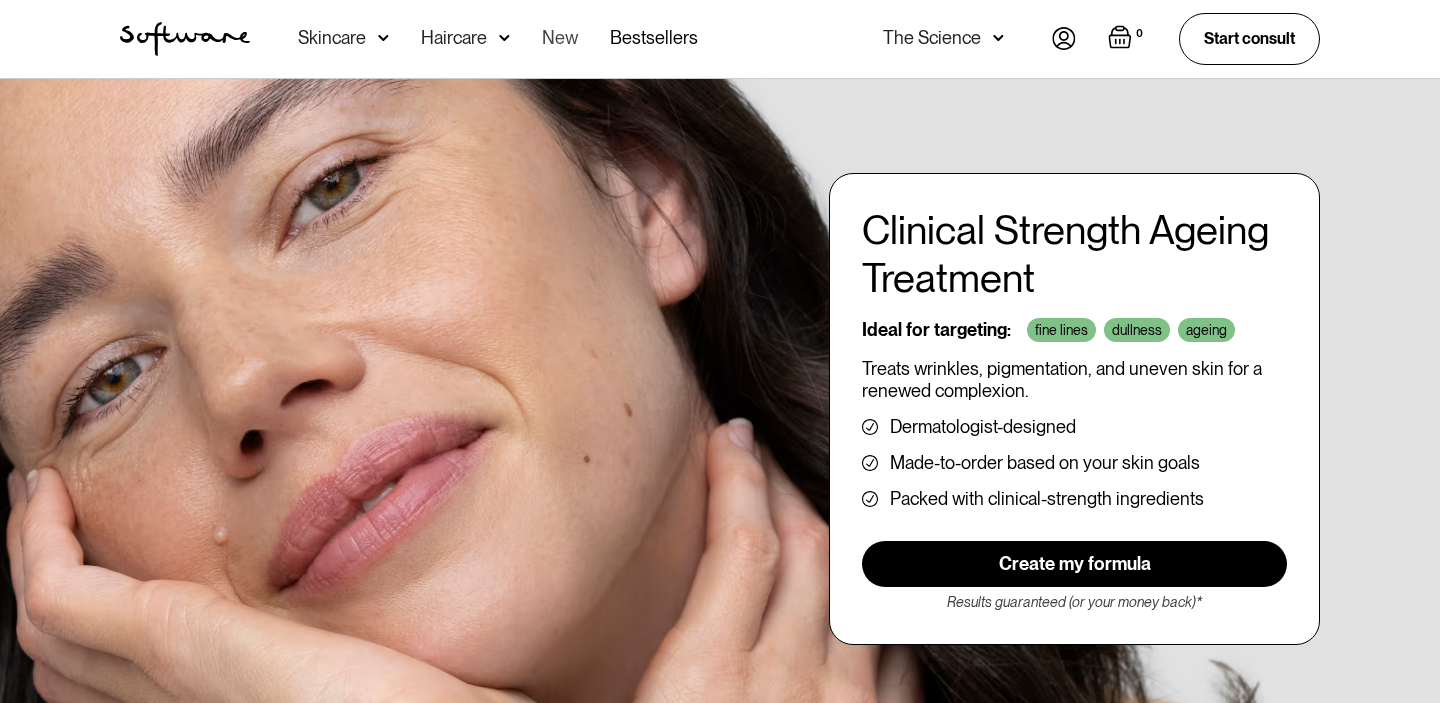 click on "New" at bounding box center [560, 39] 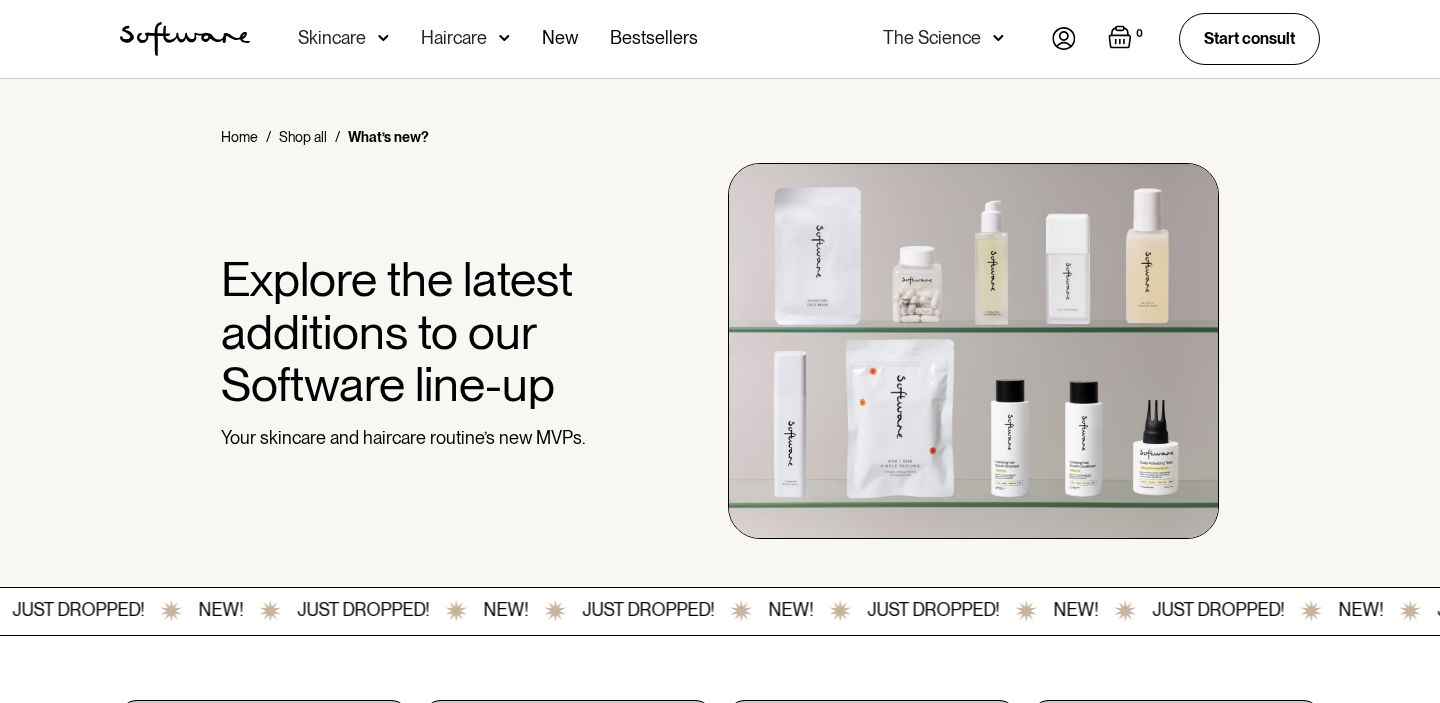scroll, scrollTop: 0, scrollLeft: 0, axis: both 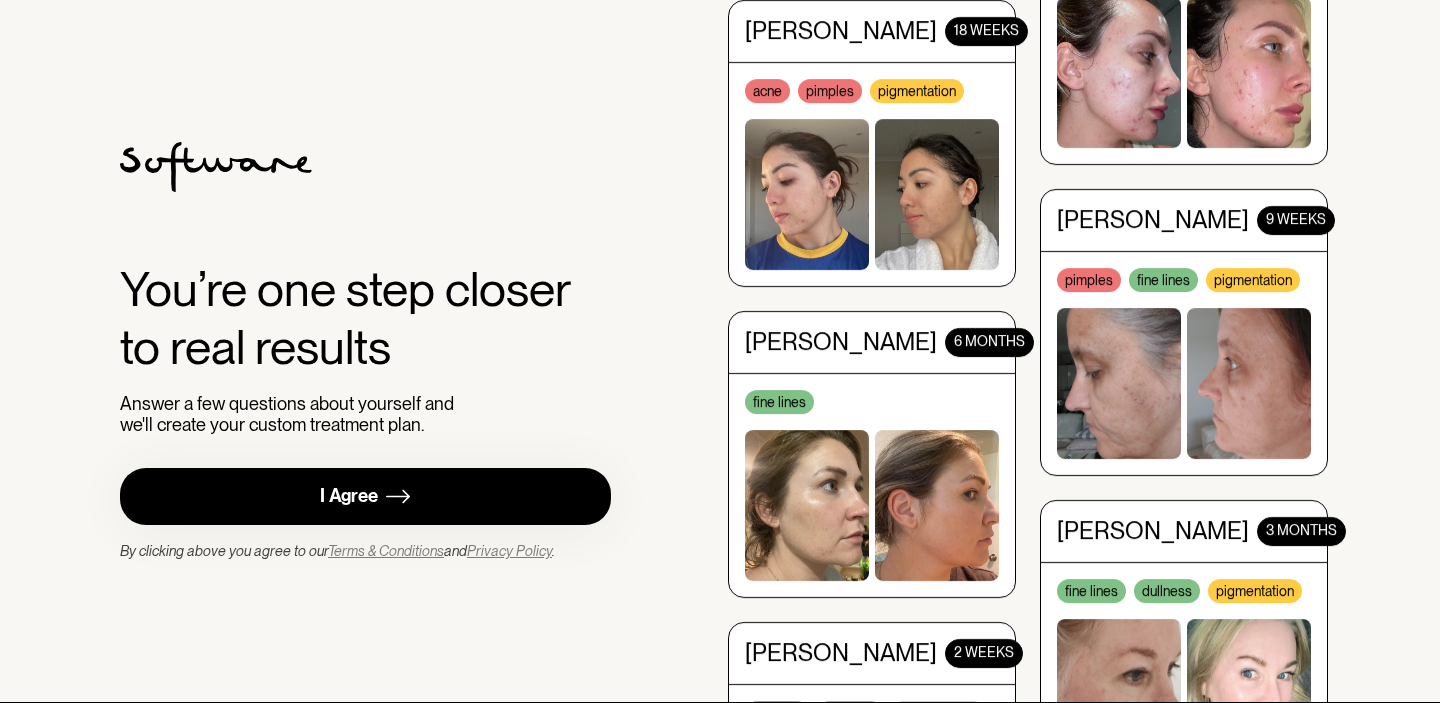 click on "I Agree" at bounding box center (349, 496) 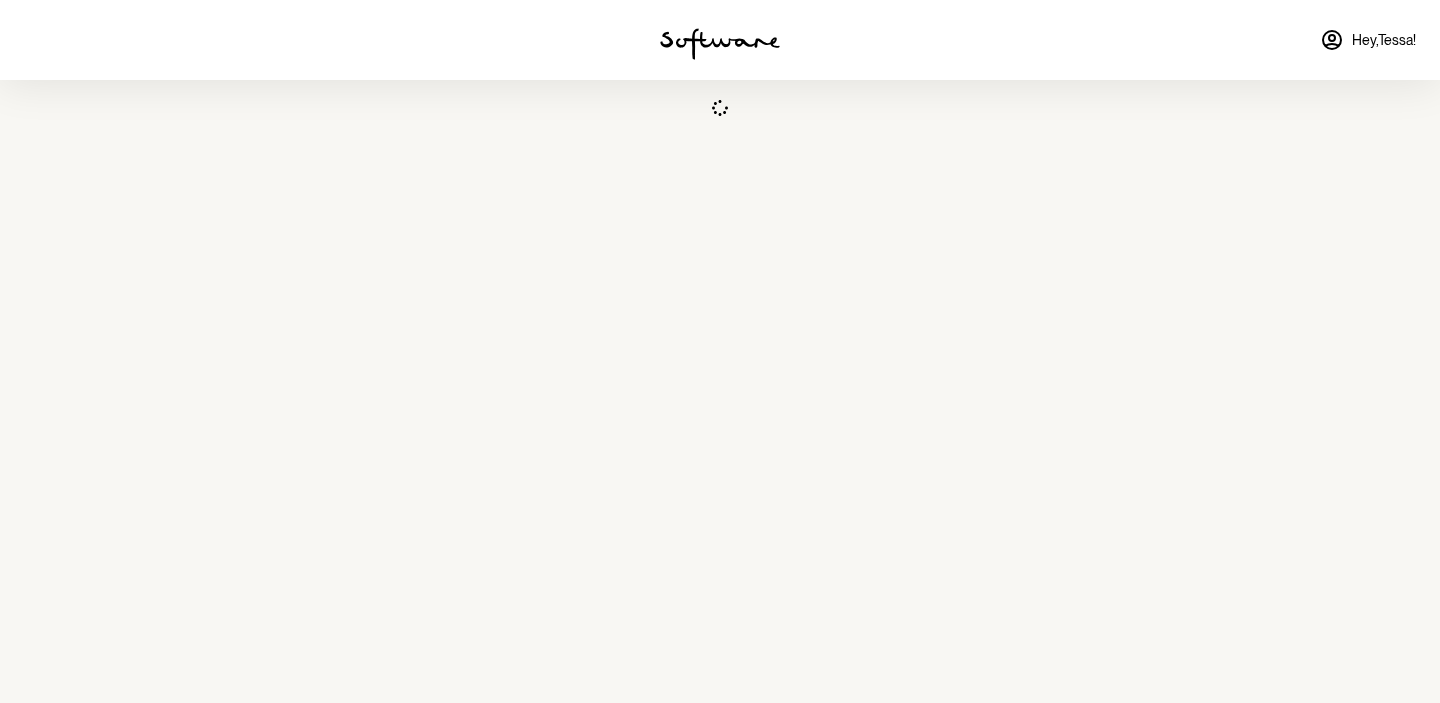 scroll, scrollTop: 0, scrollLeft: 0, axis: both 